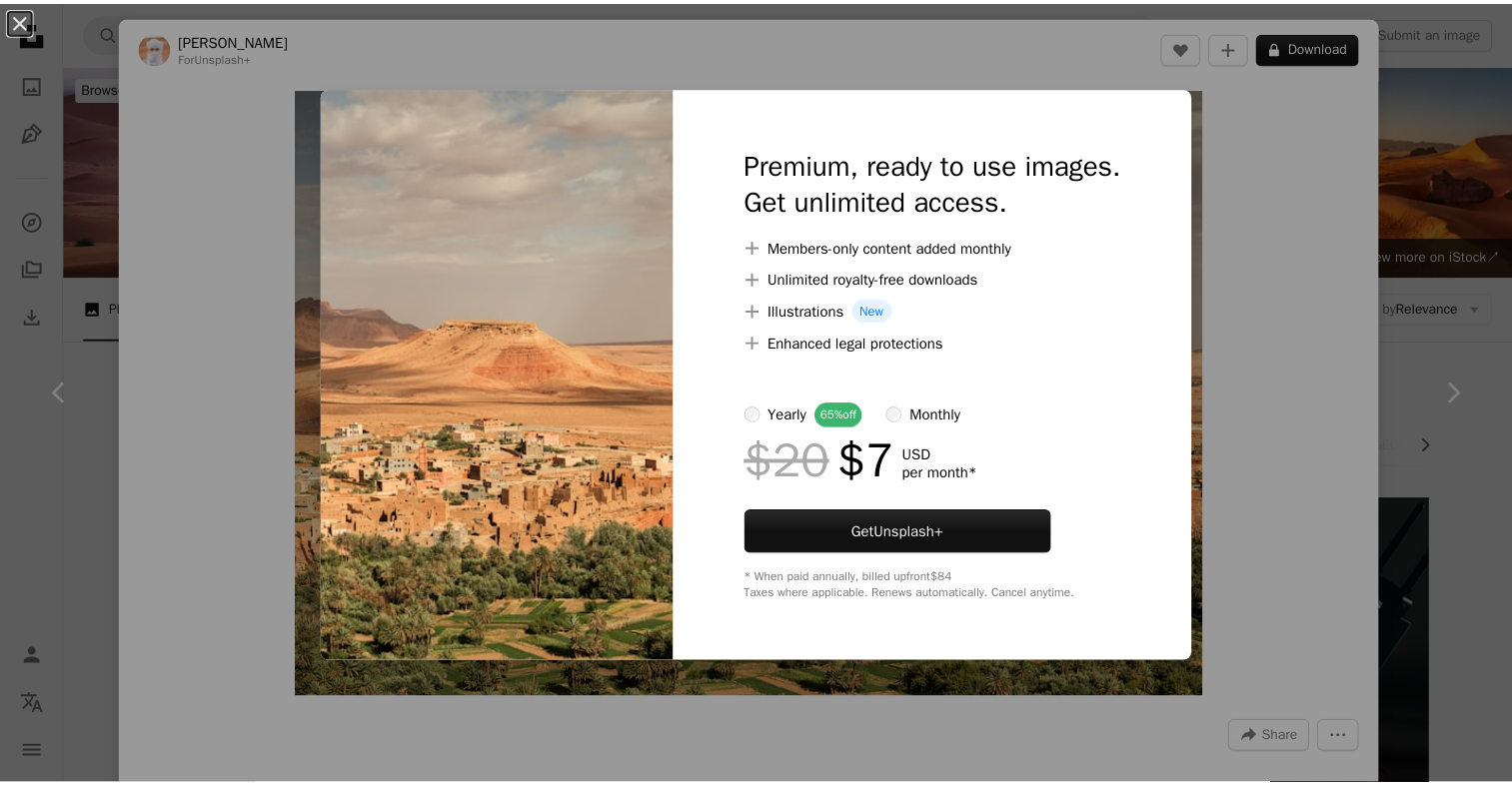 scroll, scrollTop: 1486, scrollLeft: 0, axis: vertical 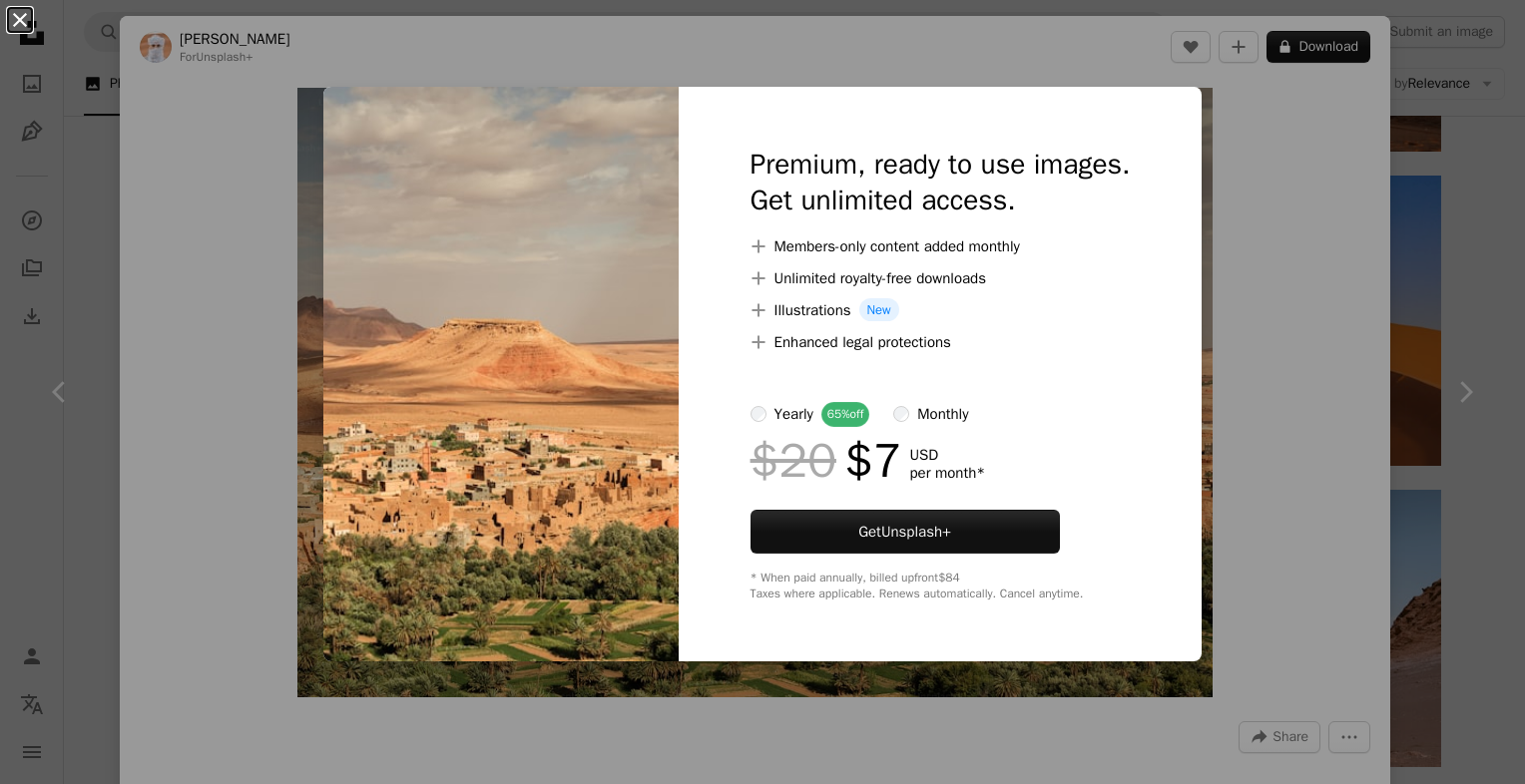 click on "An X shape" at bounding box center (20, 20) 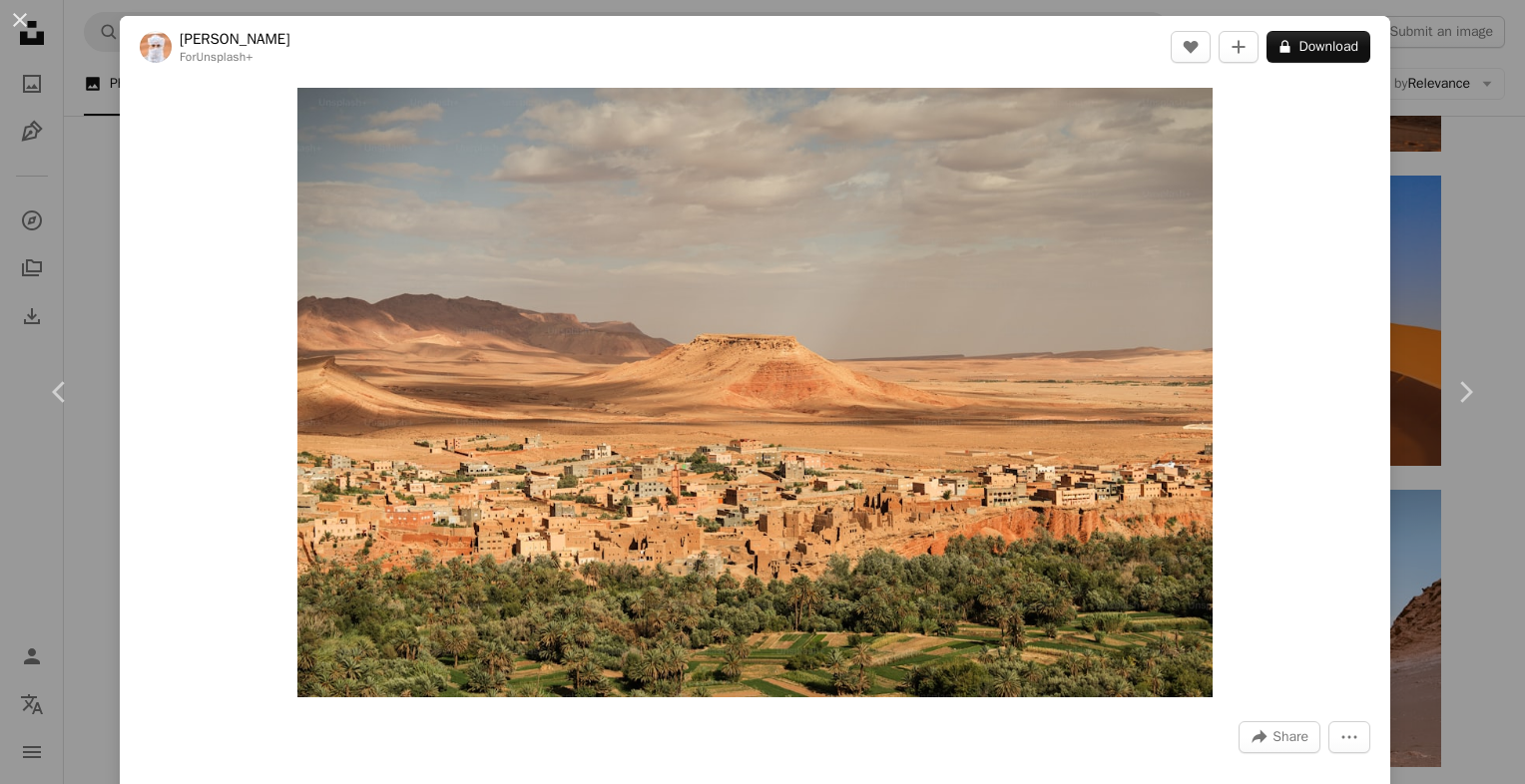click on "An X shape Chevron left Chevron right Ahmed For  Unsplash+ A heart A plus sign A lock Download Zoom in A forward-right arrow Share More Actions Calendar outlined Published on  [DATE] Camera SONY, ILCE-7M4 Safety Licensed under the  Unsplash+ License travel desert buildings town plateau settlement Creative Commons images From this series Chevron right Plus sign for Unsplash+ Plus sign for Unsplash+ Plus sign for Unsplash+ Plus sign for Unsplash+ Plus sign for Unsplash+ Related images Plus sign for Unsplash+ A heart A plus sign [PERSON_NAME] For  Unsplash+ A lock Download Plus sign for Unsplash+ A heart A plus sign [PERSON_NAME] For  Unsplash+ A lock Download Plus sign for Unsplash+ A heart A plus sign [PERSON_NAME] For  Unsplash+ A lock Download Plus sign for Unsplash+ A heart A plus sign [PERSON_NAME] For  Unsplash+ A lock Download Plus sign for Unsplash+ A heart A plus sign Getty Images For  Unsplash+ A lock Download Plus sign for Unsplash+ A heart A plus sign [PERSON_NAME] For  Unsplash+ A lock Download A heart A plus sign" at bounding box center [762, 392] 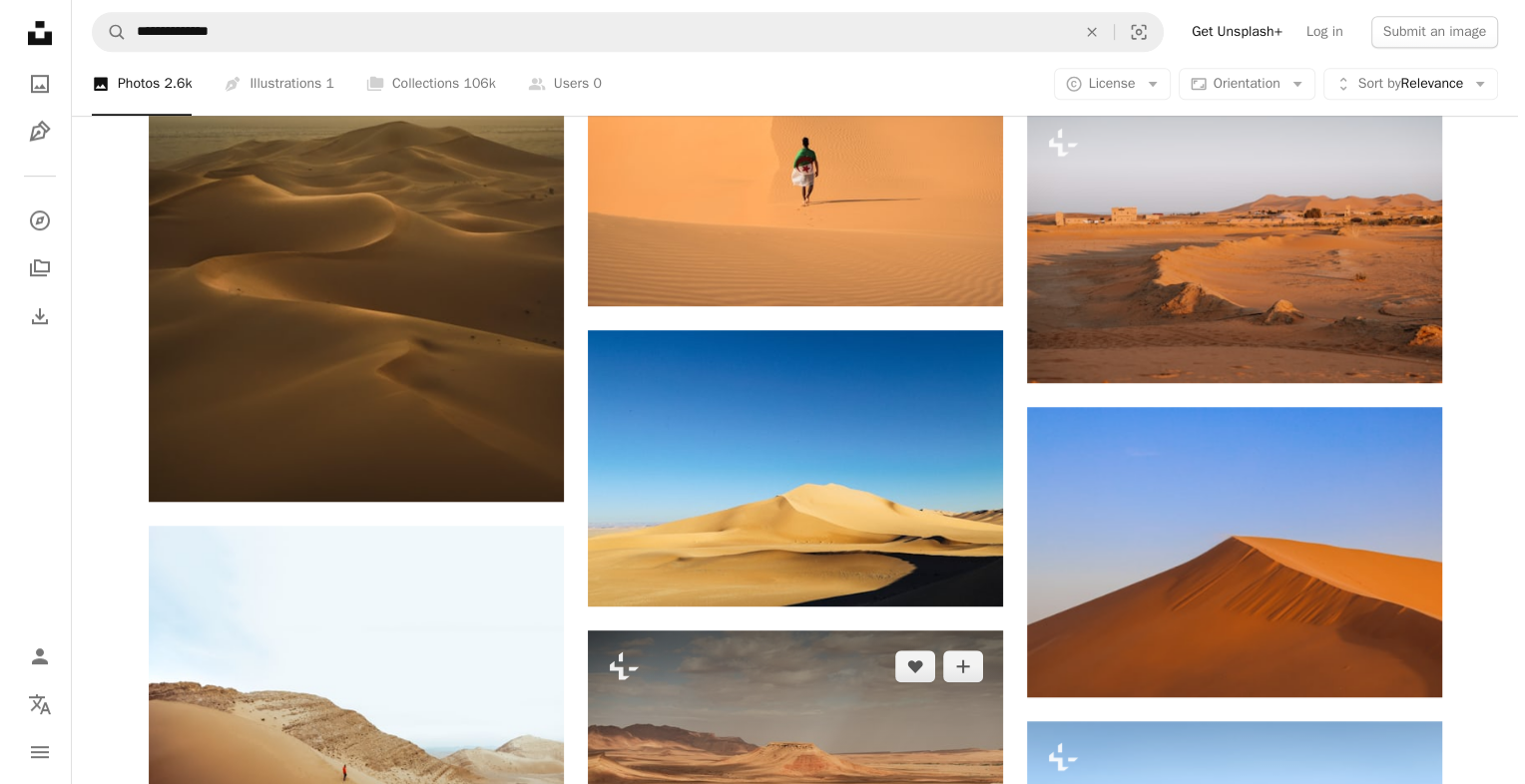 scroll, scrollTop: 1484, scrollLeft: 0, axis: vertical 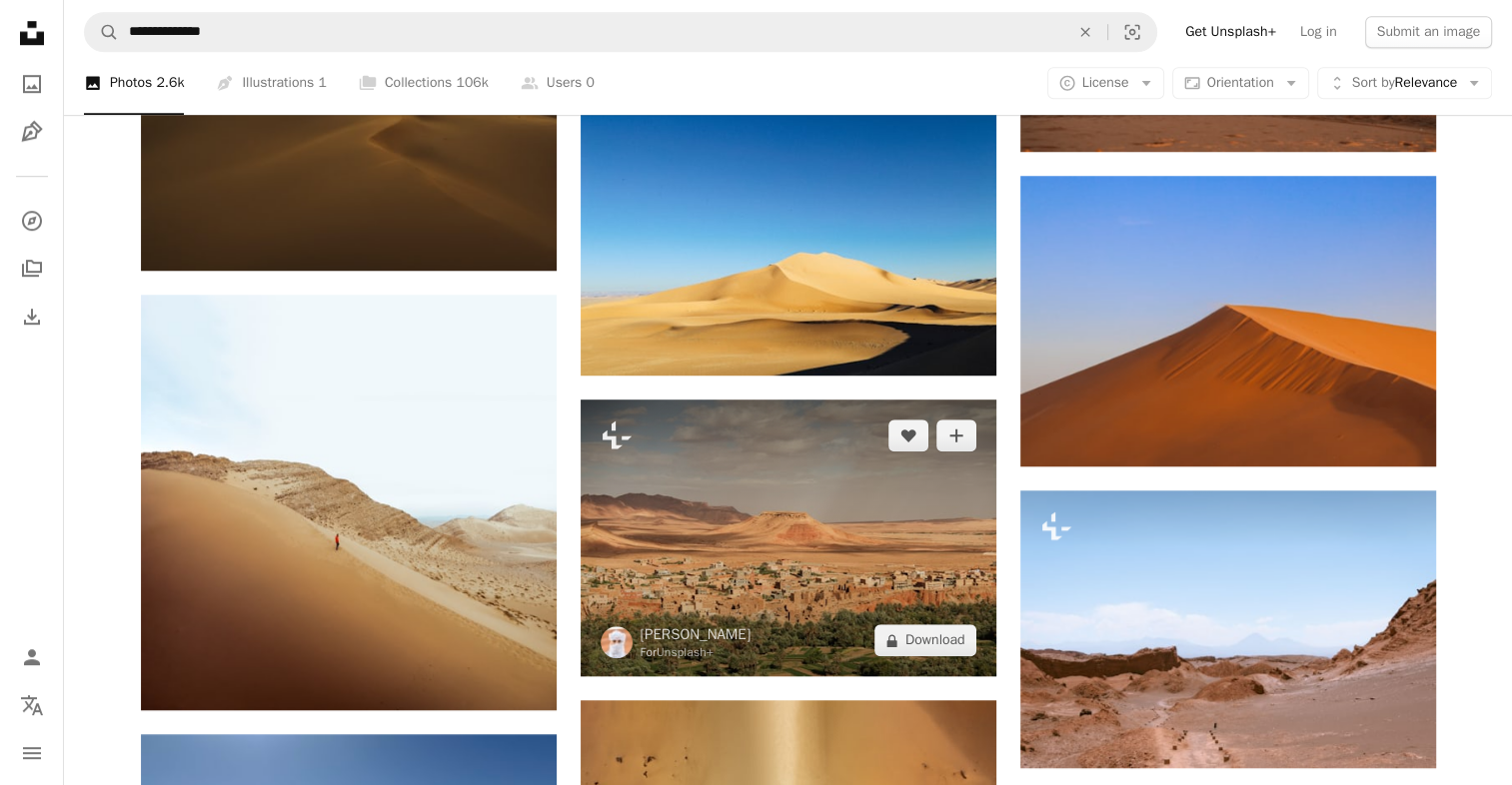 click at bounding box center (788, 537) 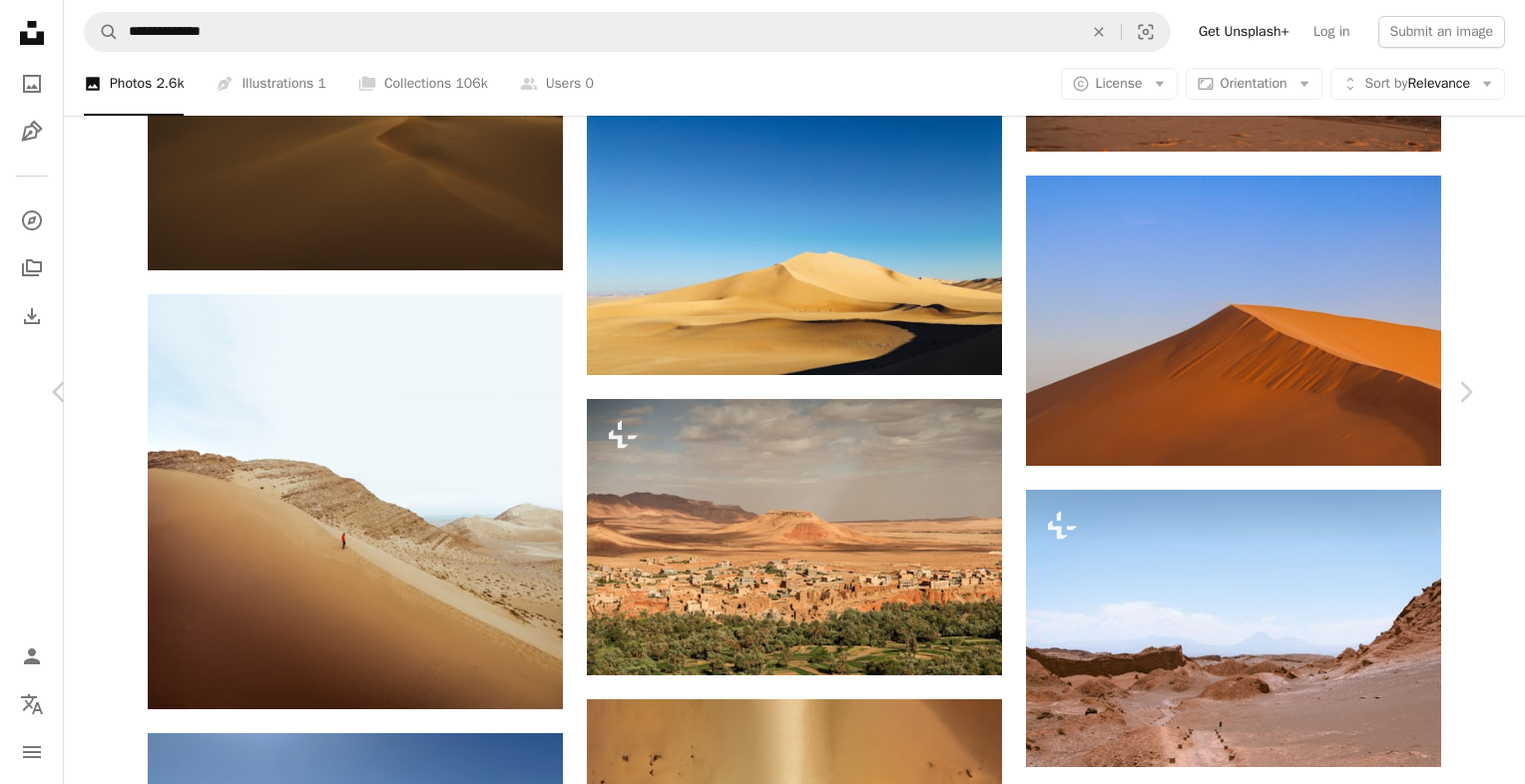scroll, scrollTop: 2559, scrollLeft: 0, axis: vertical 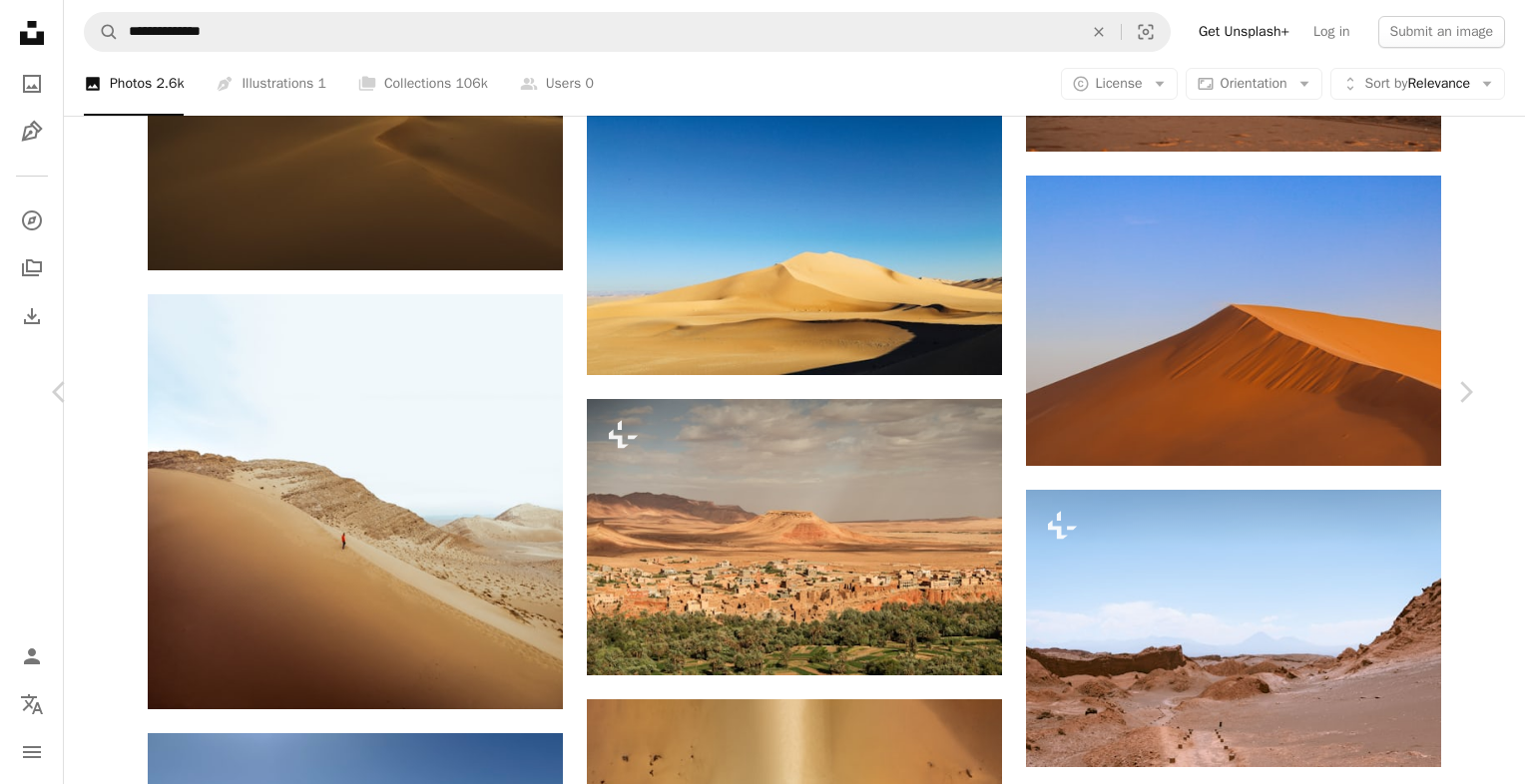 click at bounding box center [755, 6507] 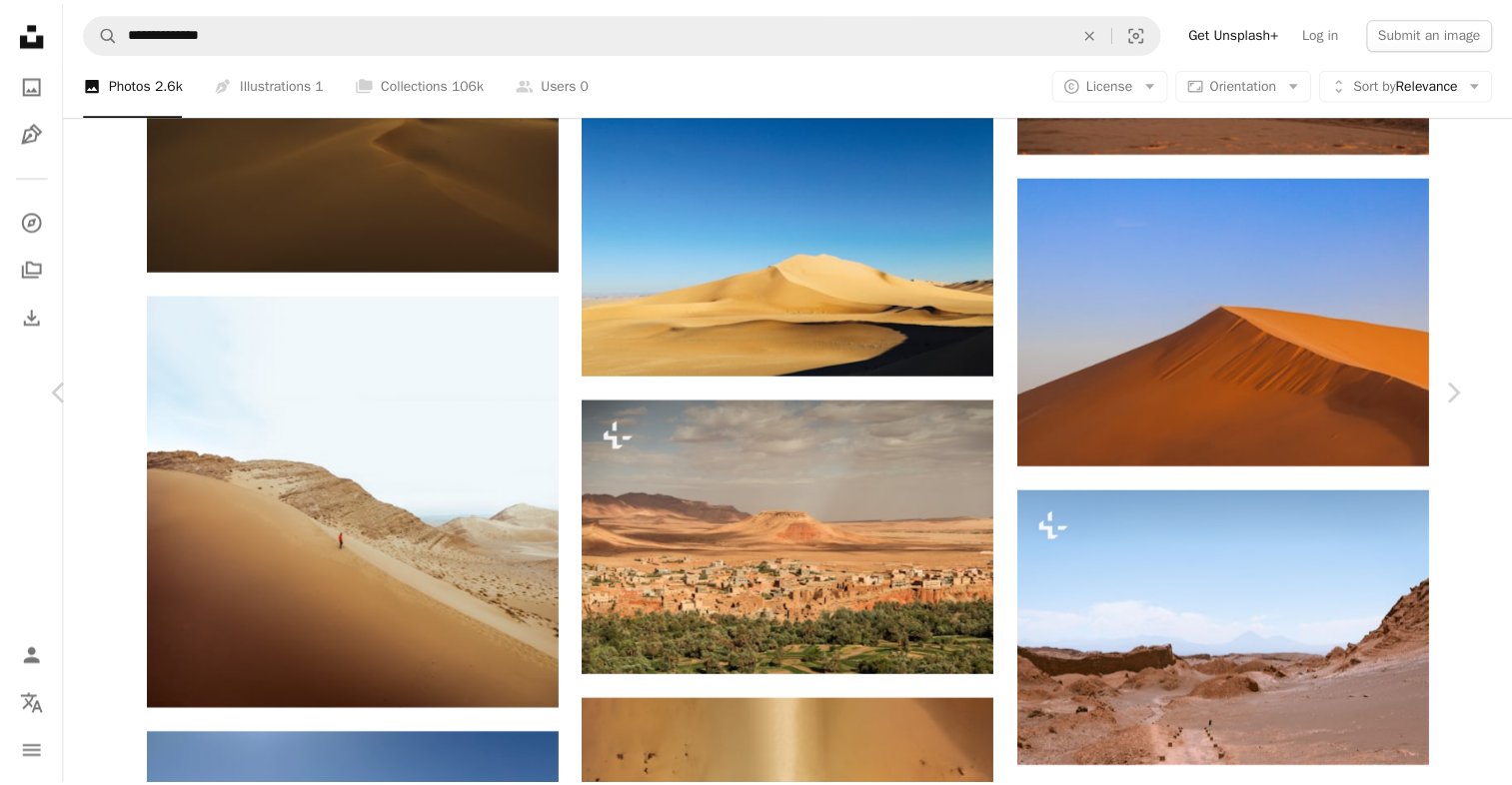 scroll, scrollTop: 0, scrollLeft: 0, axis: both 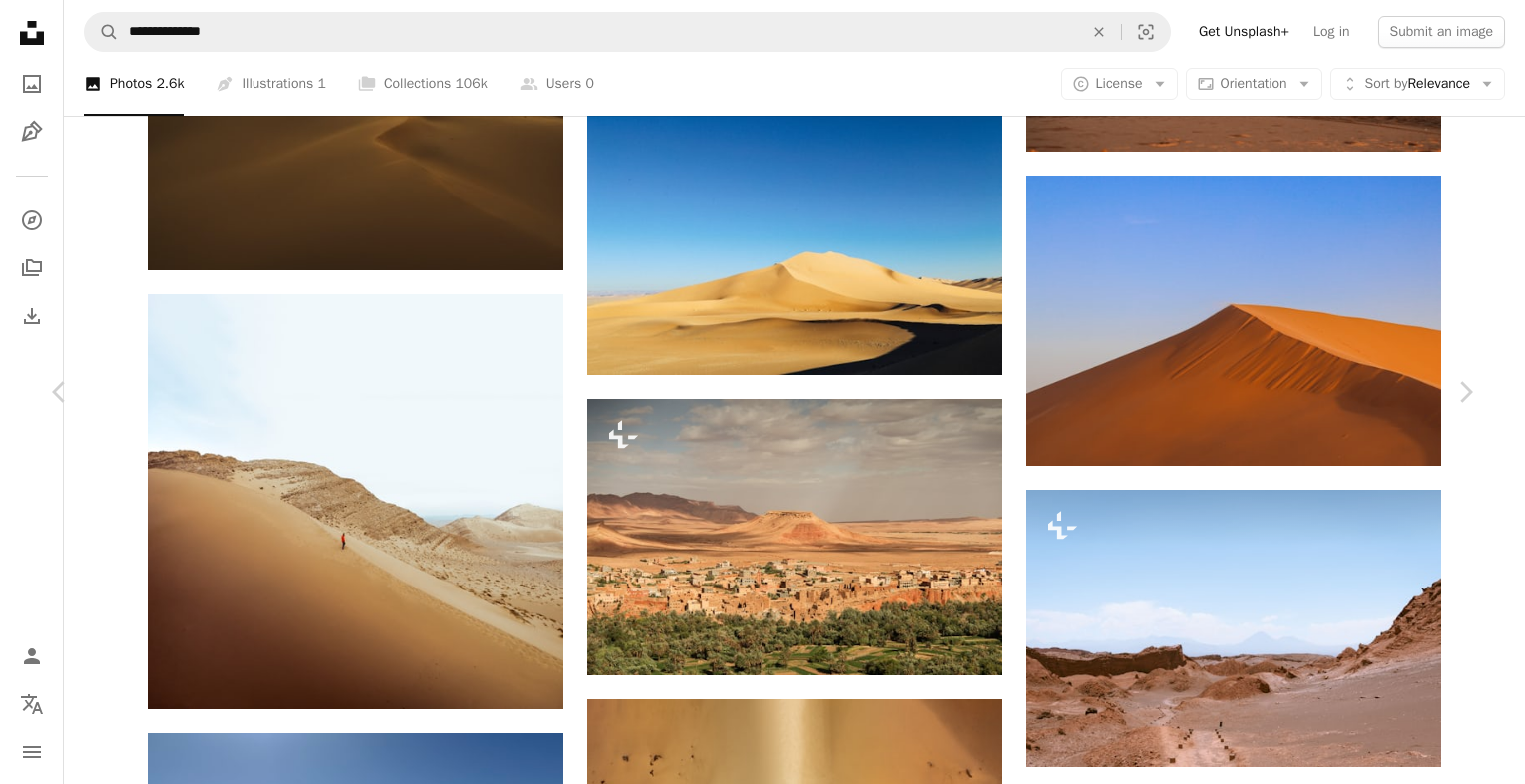 click on "An X shape Chevron left Chevron right [PERSON_NAME] For  Unsplash+ A heart A plus sign A lock Download Zoom in A forward-right arrow Share More Actions Nature › Mountain A map marker Aït-Ben-[GEOGRAPHIC_DATA], [GEOGRAPHIC_DATA] Calendar outlined Published on  [DATE] Camera FUJIFILM, X-H2S Safety Licensed under the  Unsplash+ License travel scenery adventure morocco travelling desert city ait [PERSON_NAME] marokko Creative Commons images From this series Chevron right Plus sign for Unsplash+ Plus sign for Unsplash+ Plus sign for Unsplash+ Plus sign for Unsplash+ Plus sign for Unsplash+ Related images Plus sign for Unsplash+ A heart A plus sign [PERSON_NAME] For  Unsplash+ A lock Download Plus sign for Unsplash+ A heart A plus sign [PERSON_NAME] For  Unsplash+ A lock Download Plus sign for Unsplash+ A heart A plus sign [PERSON_NAME] For  Unsplash+ A lock Download Plus sign for Unsplash+ A heart A plus sign [PERSON_NAME] For  Unsplash+ A lock Download Plus sign for Unsplash+ A heart A plus sign [PERSON_NAME] For  Unsplash+ A lock" at bounding box center (762, 6692) 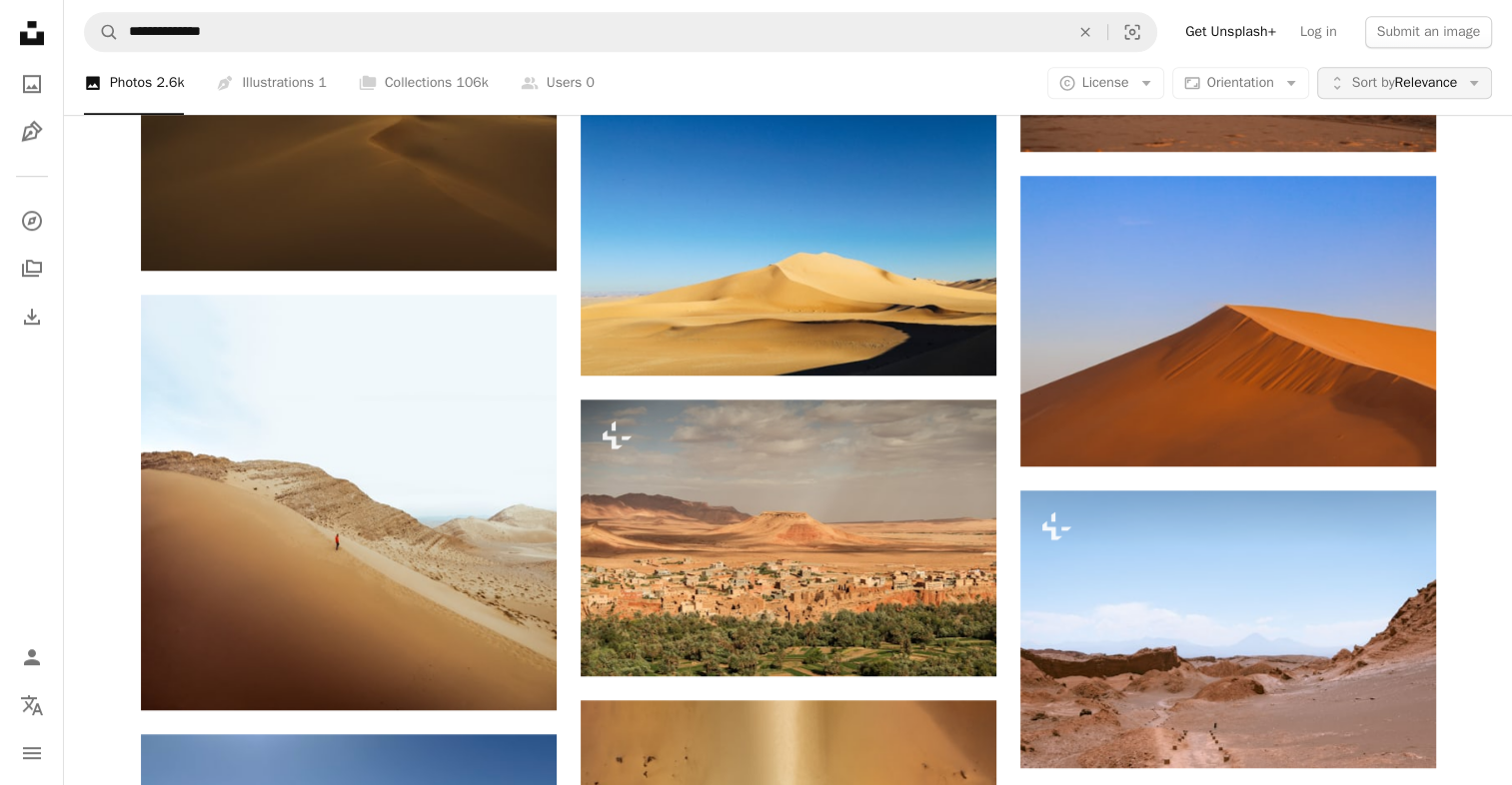 click on "Arrow down" 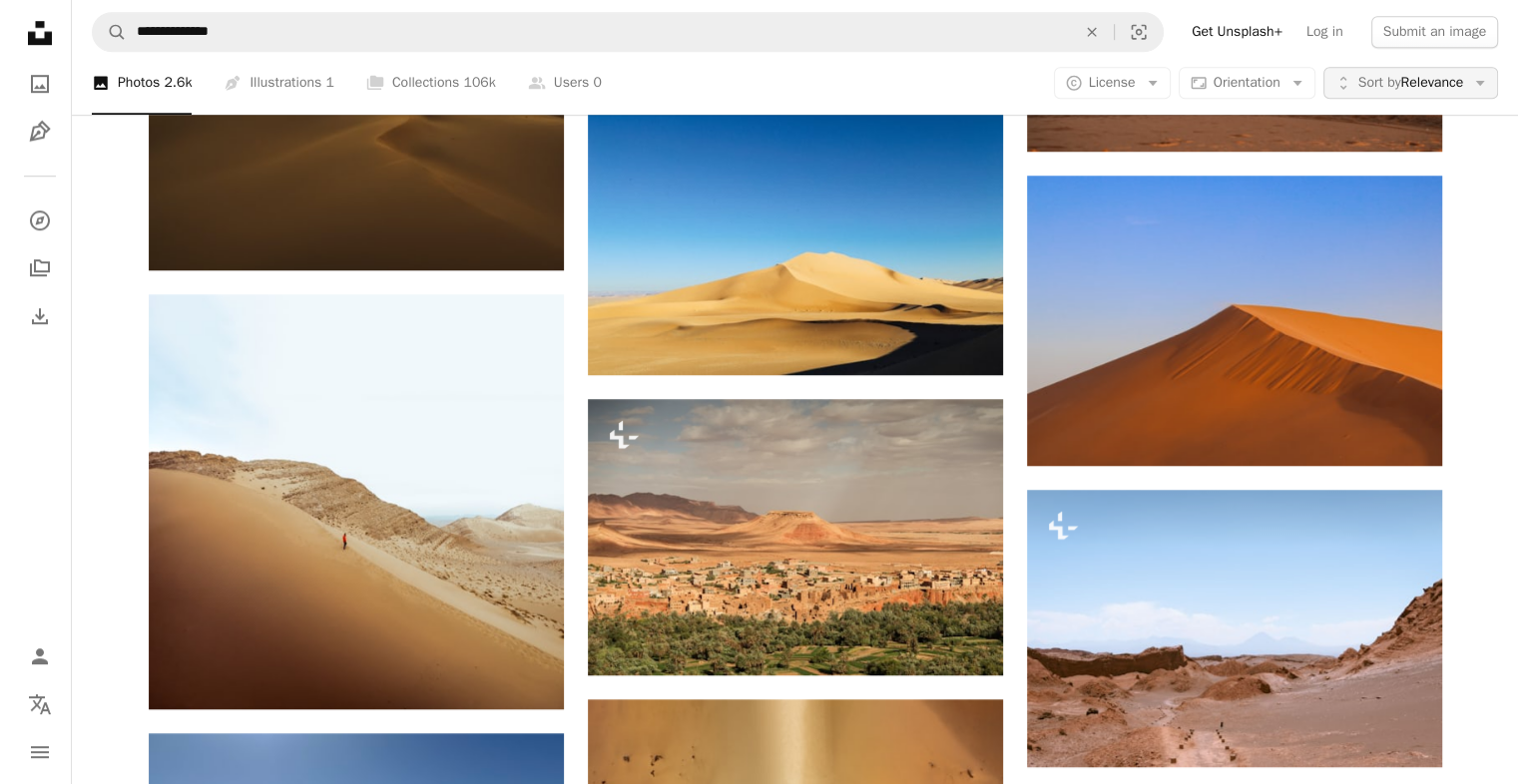 scroll, scrollTop: 0, scrollLeft: 0, axis: both 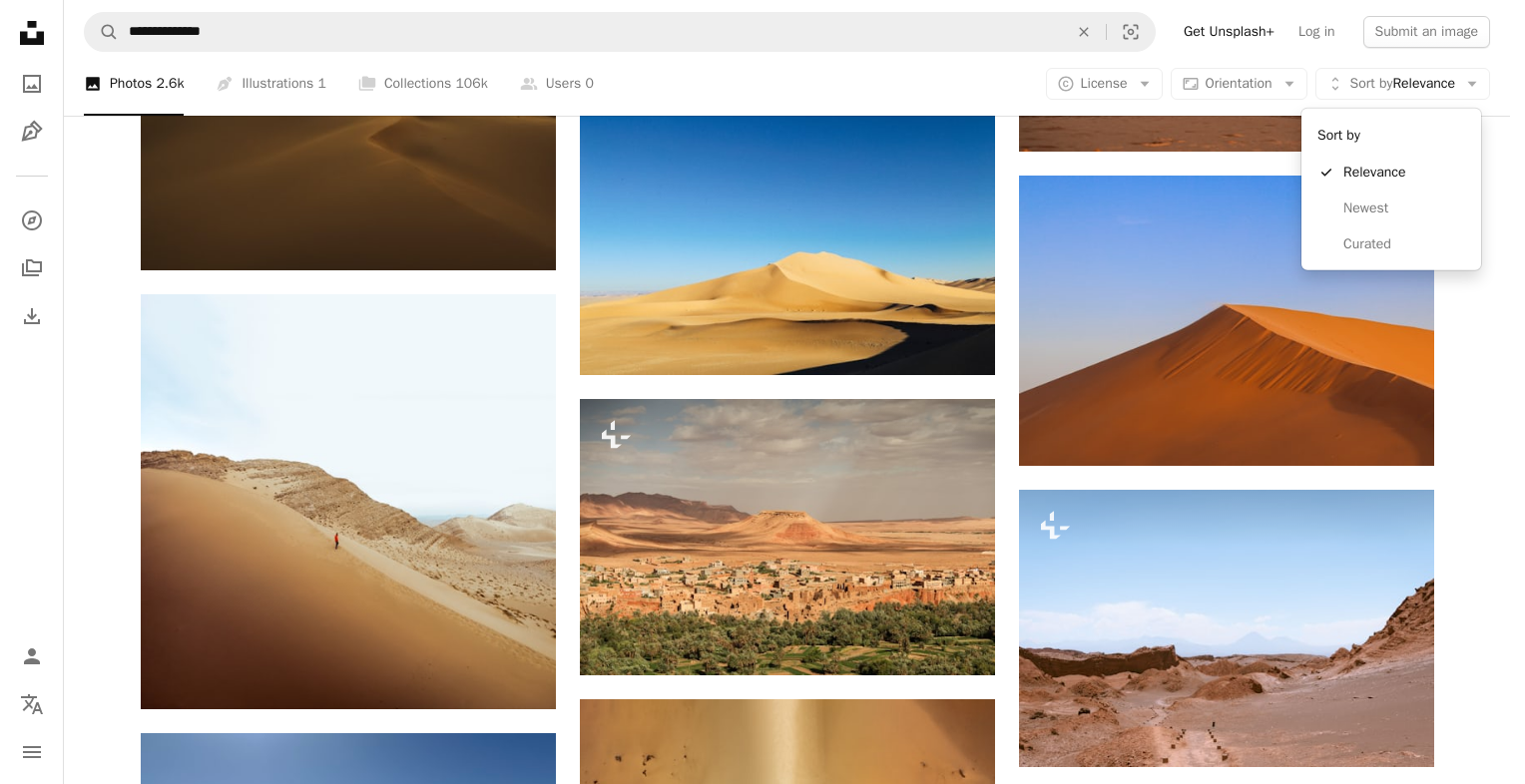 click on "**********" at bounding box center [755, 392] 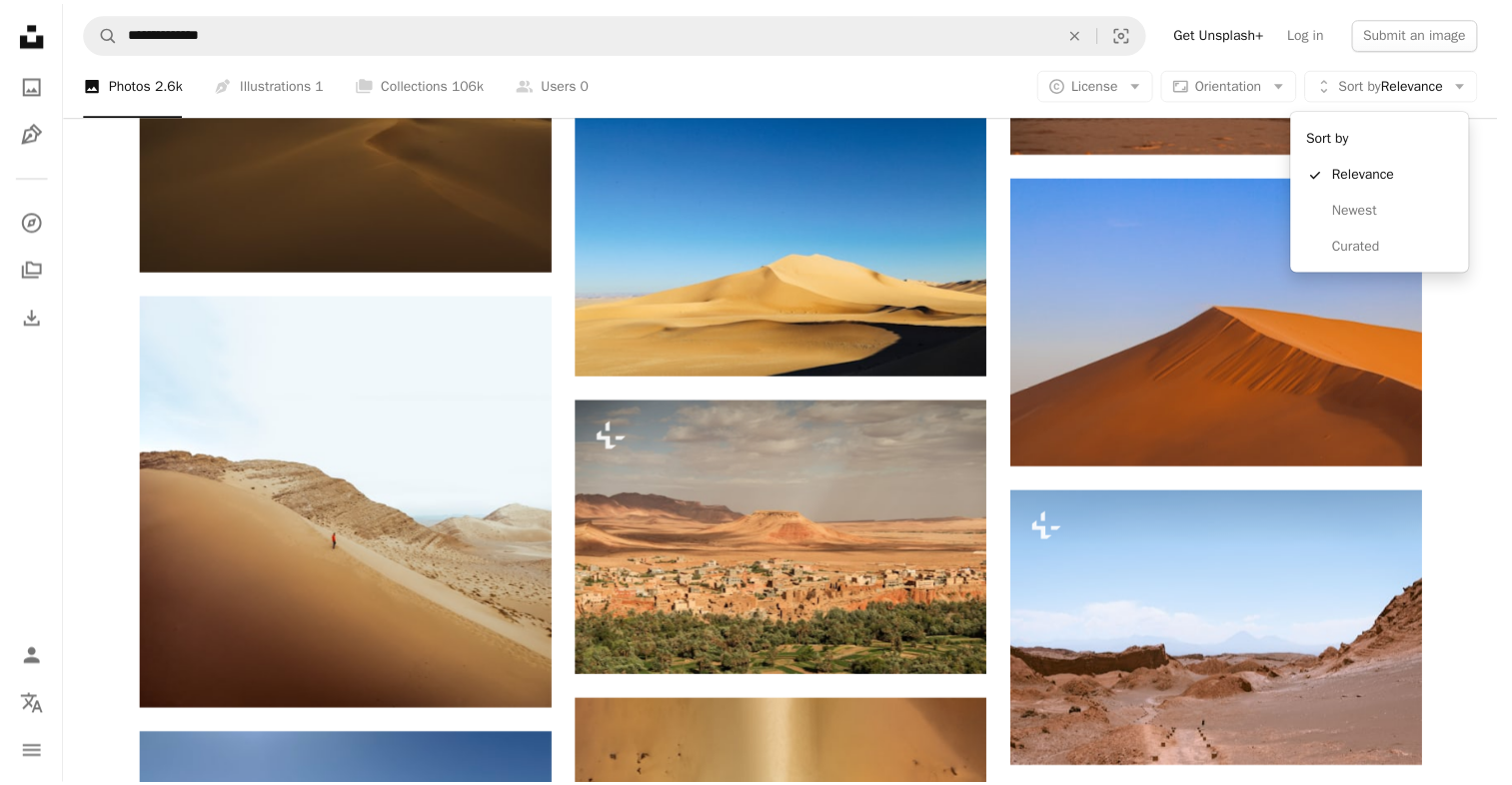scroll, scrollTop: 1486, scrollLeft: 0, axis: vertical 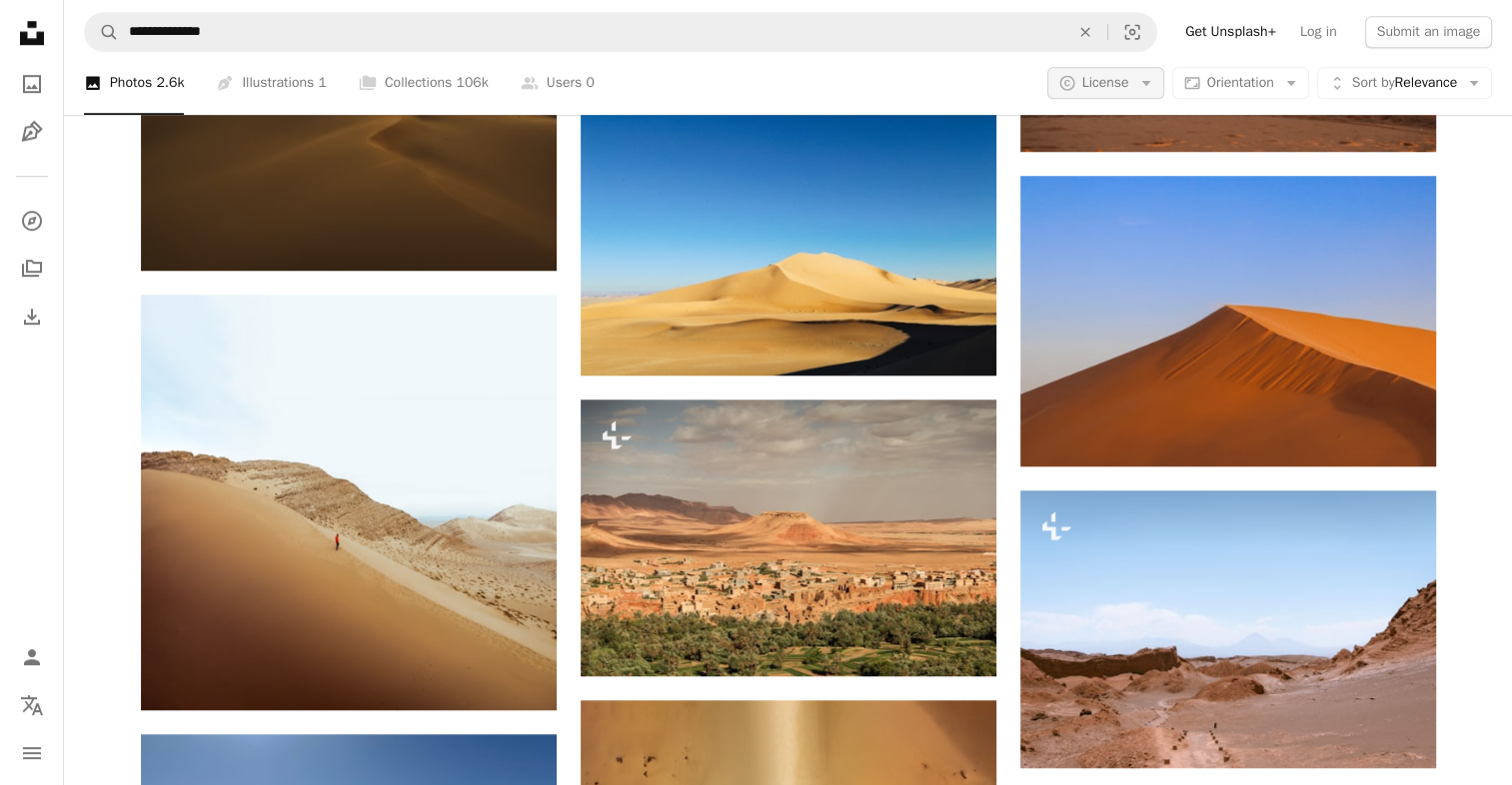 click on "Arrow down" 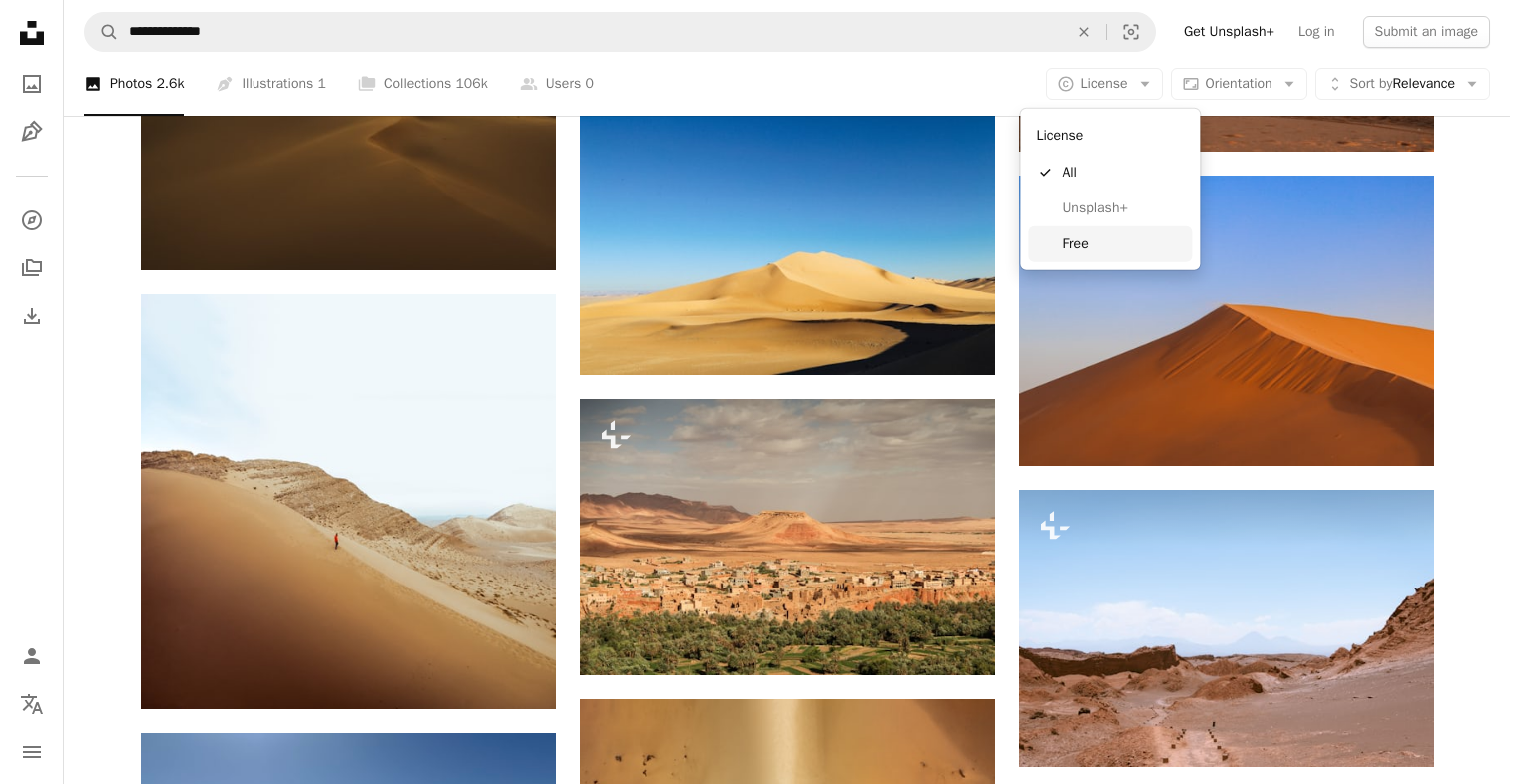click on "Free" at bounding box center [1110, 244] 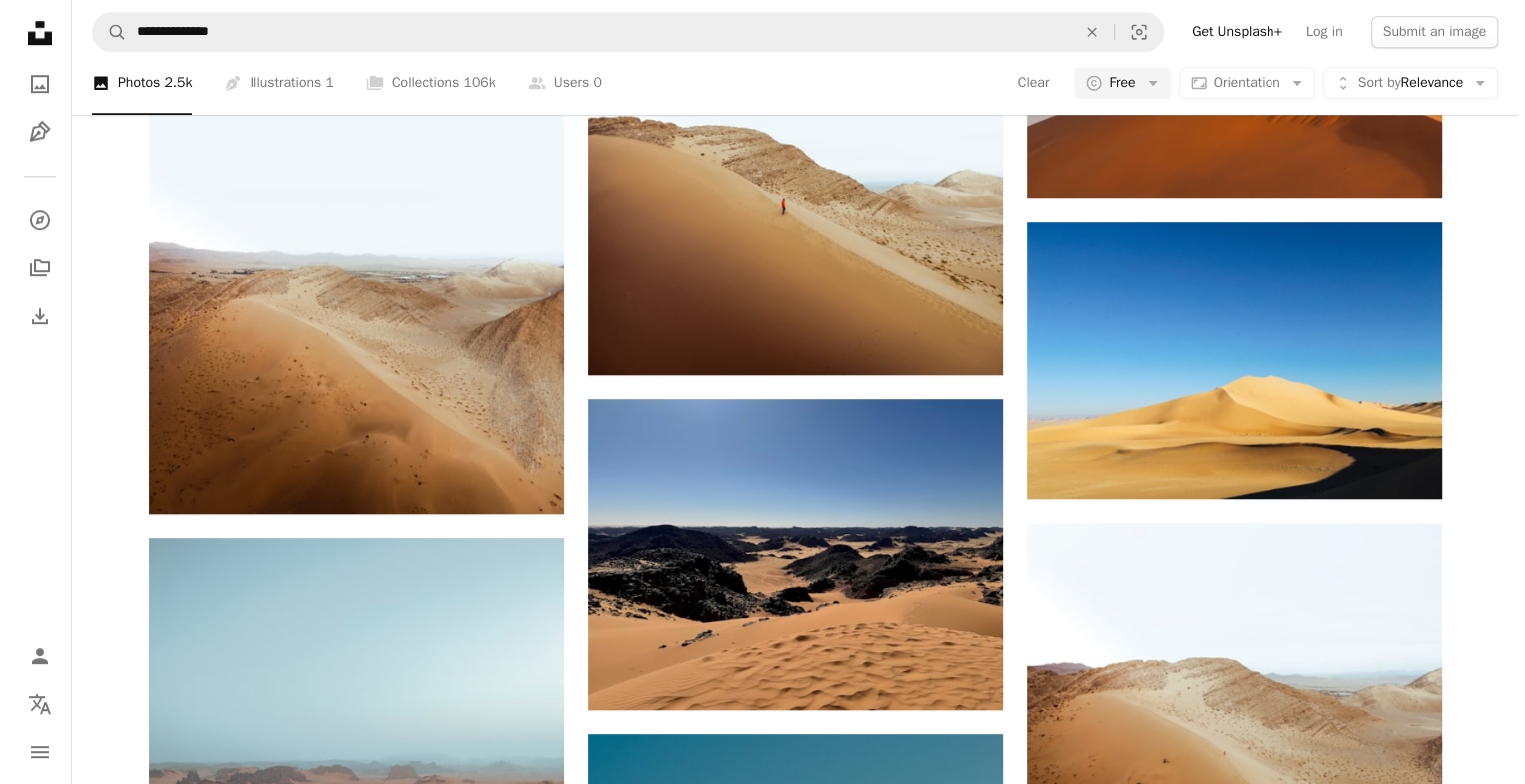 scroll, scrollTop: 1629, scrollLeft: 0, axis: vertical 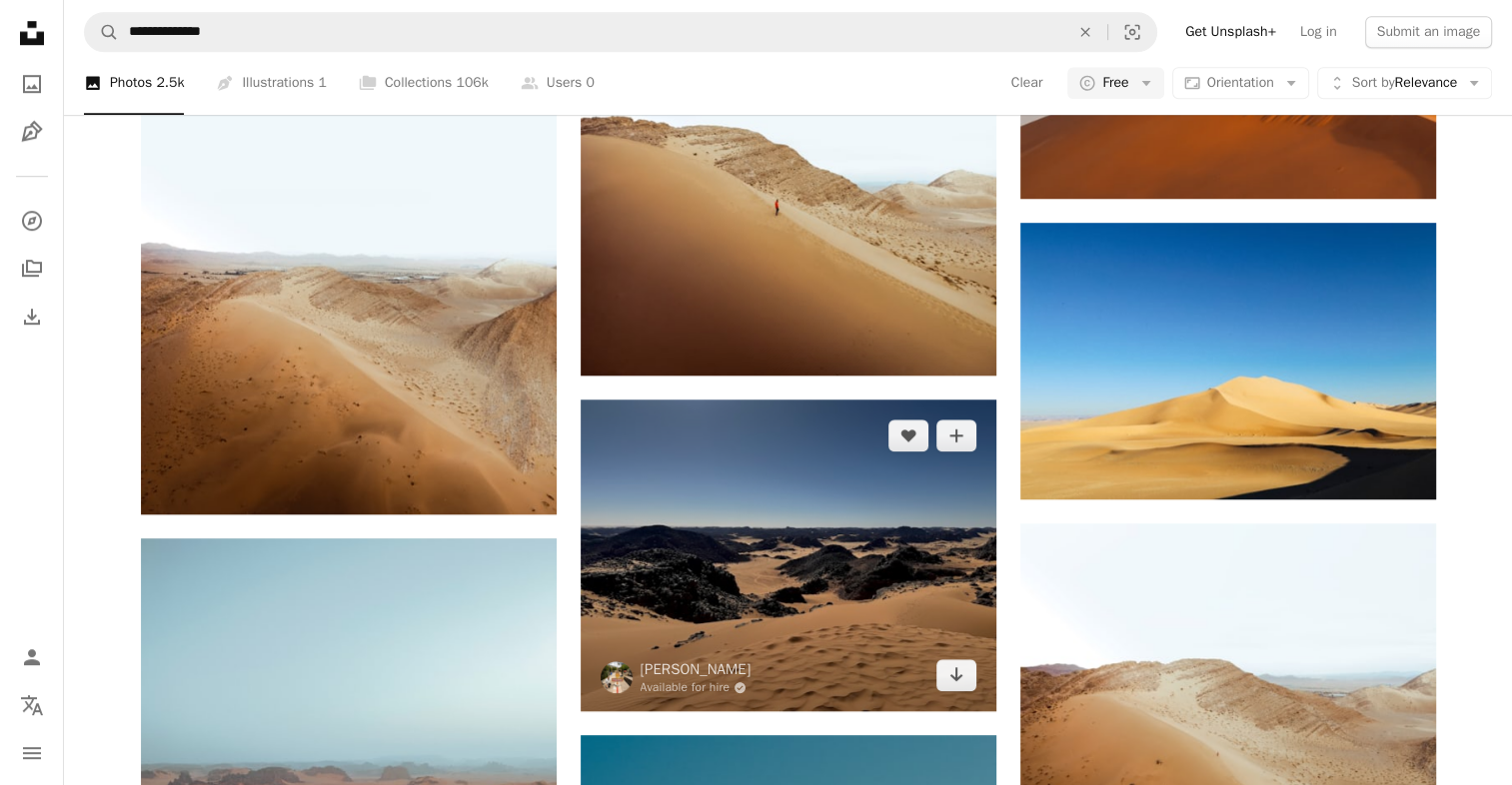 click at bounding box center [788, 555] 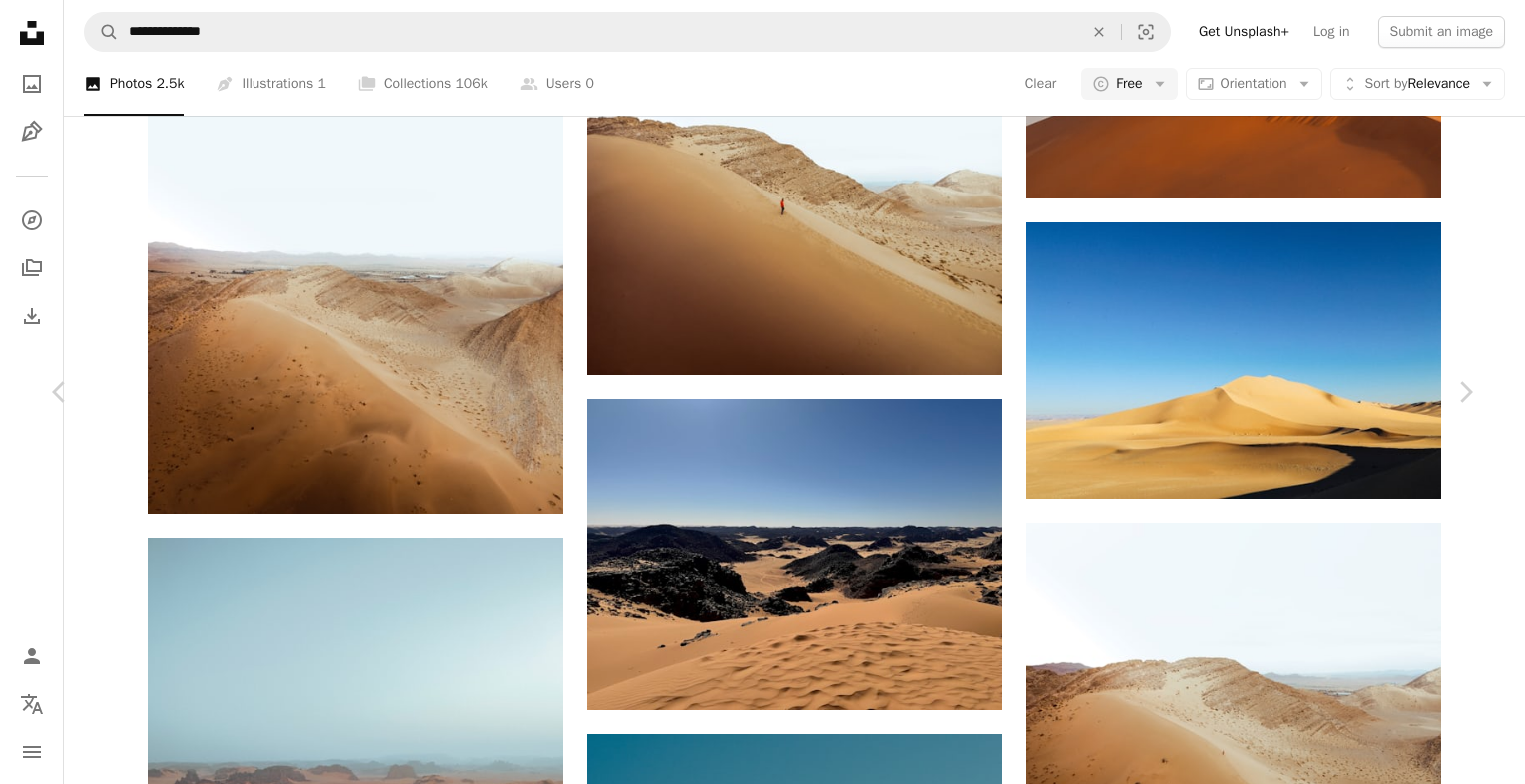 scroll, scrollTop: 1163, scrollLeft: 0, axis: vertical 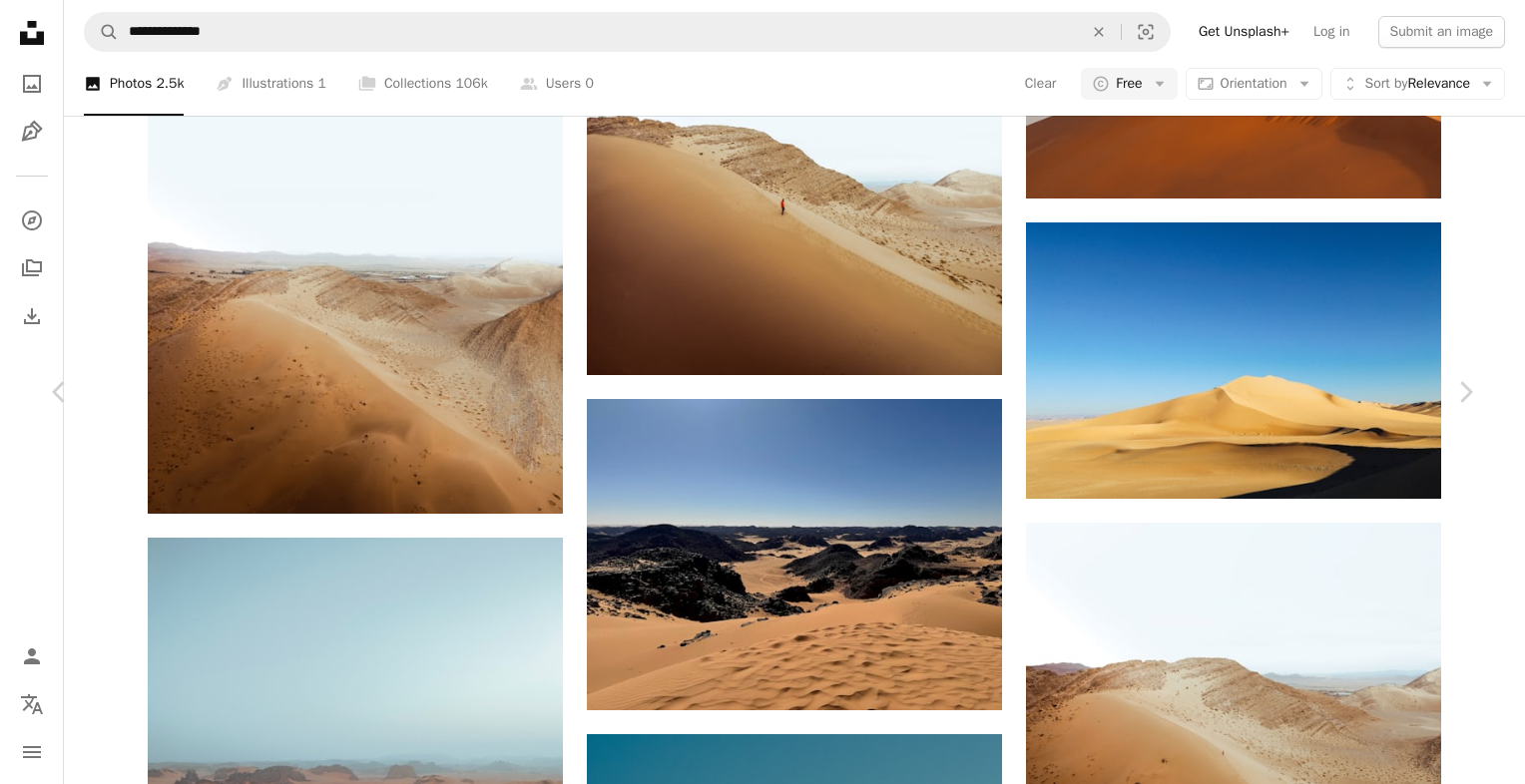 click at bounding box center [336, 3787] 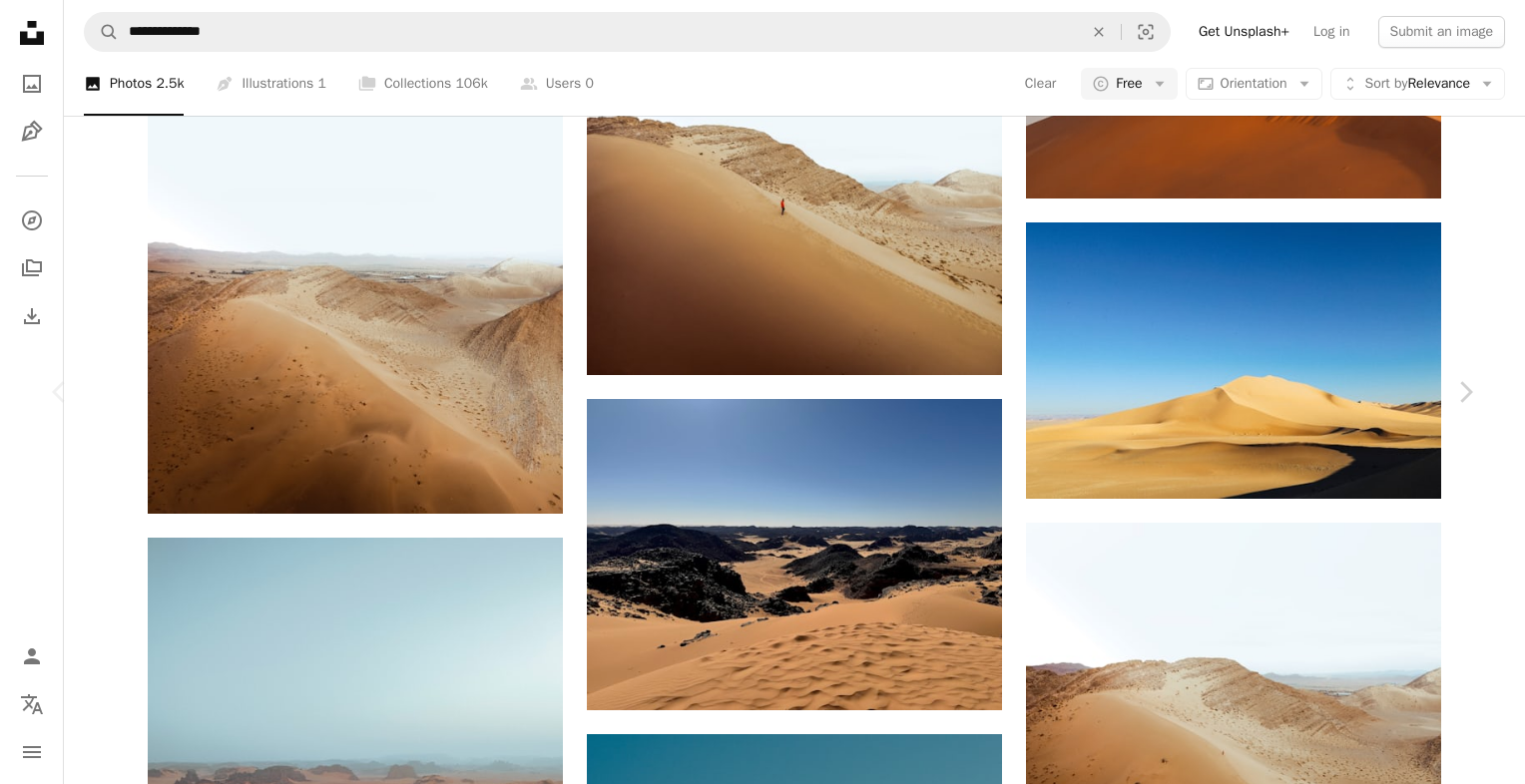 scroll, scrollTop: 0, scrollLeft: 0, axis: both 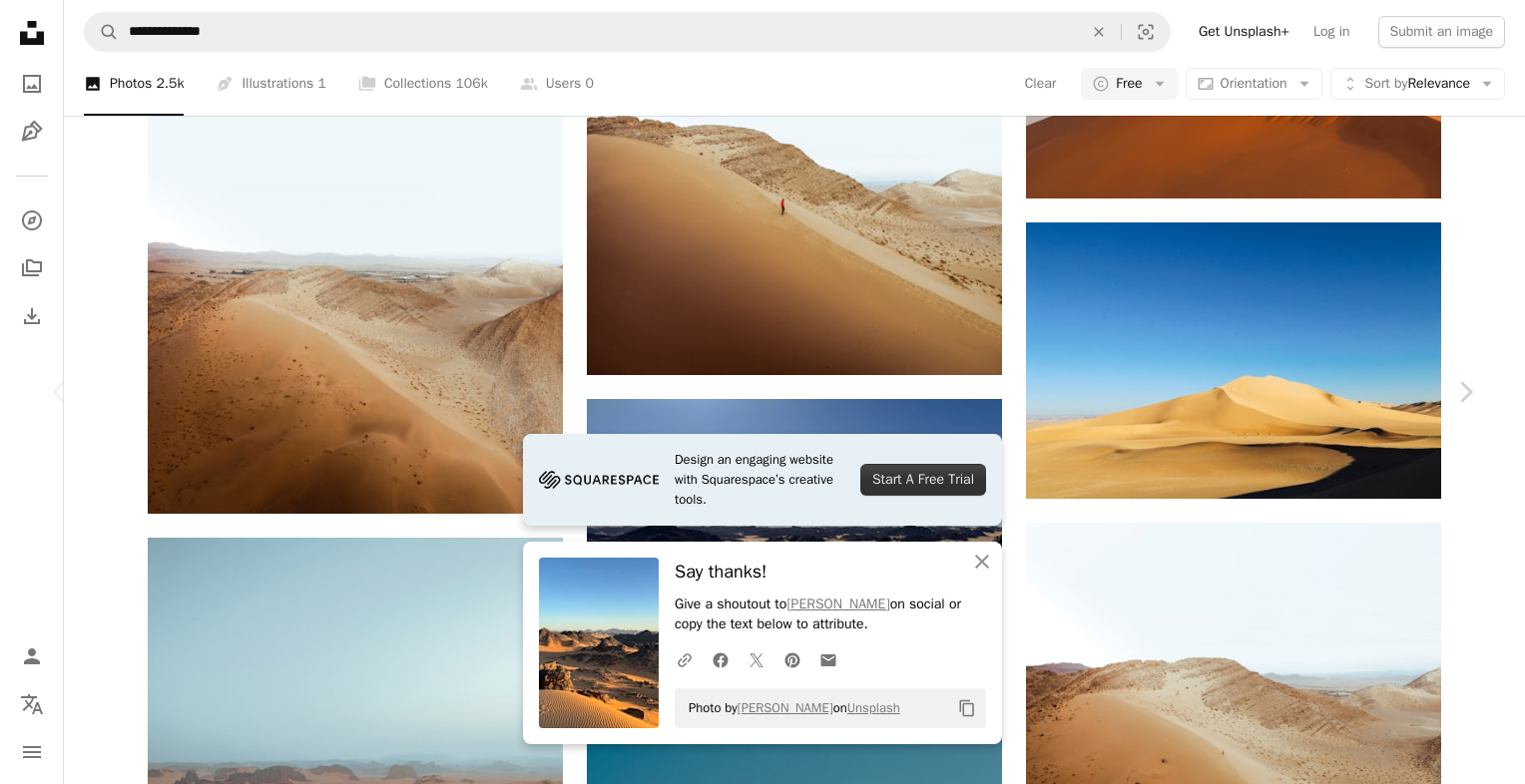 click on "Zoom in" at bounding box center [755, 3693] 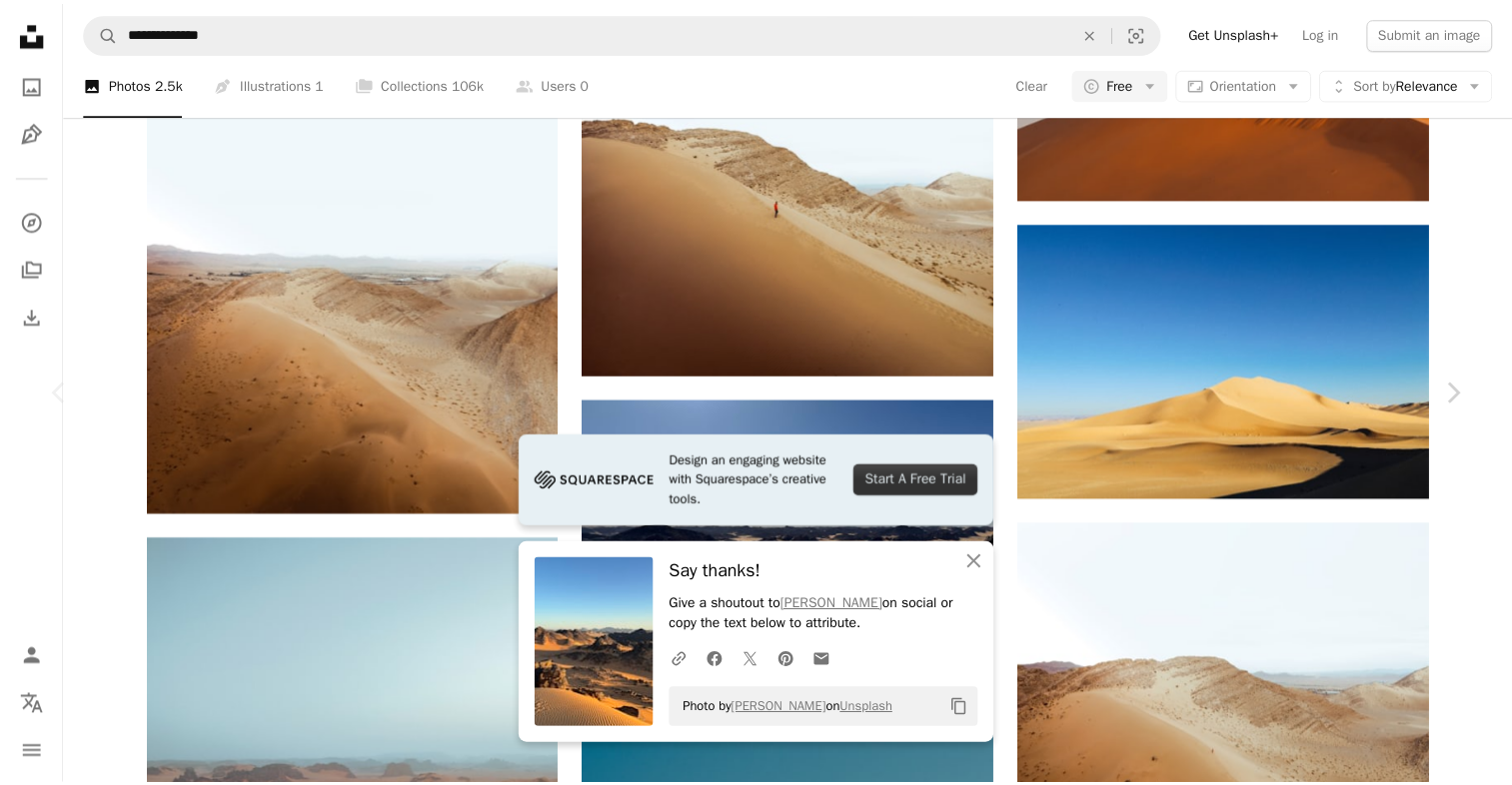 scroll, scrollTop: 0, scrollLeft: 0, axis: both 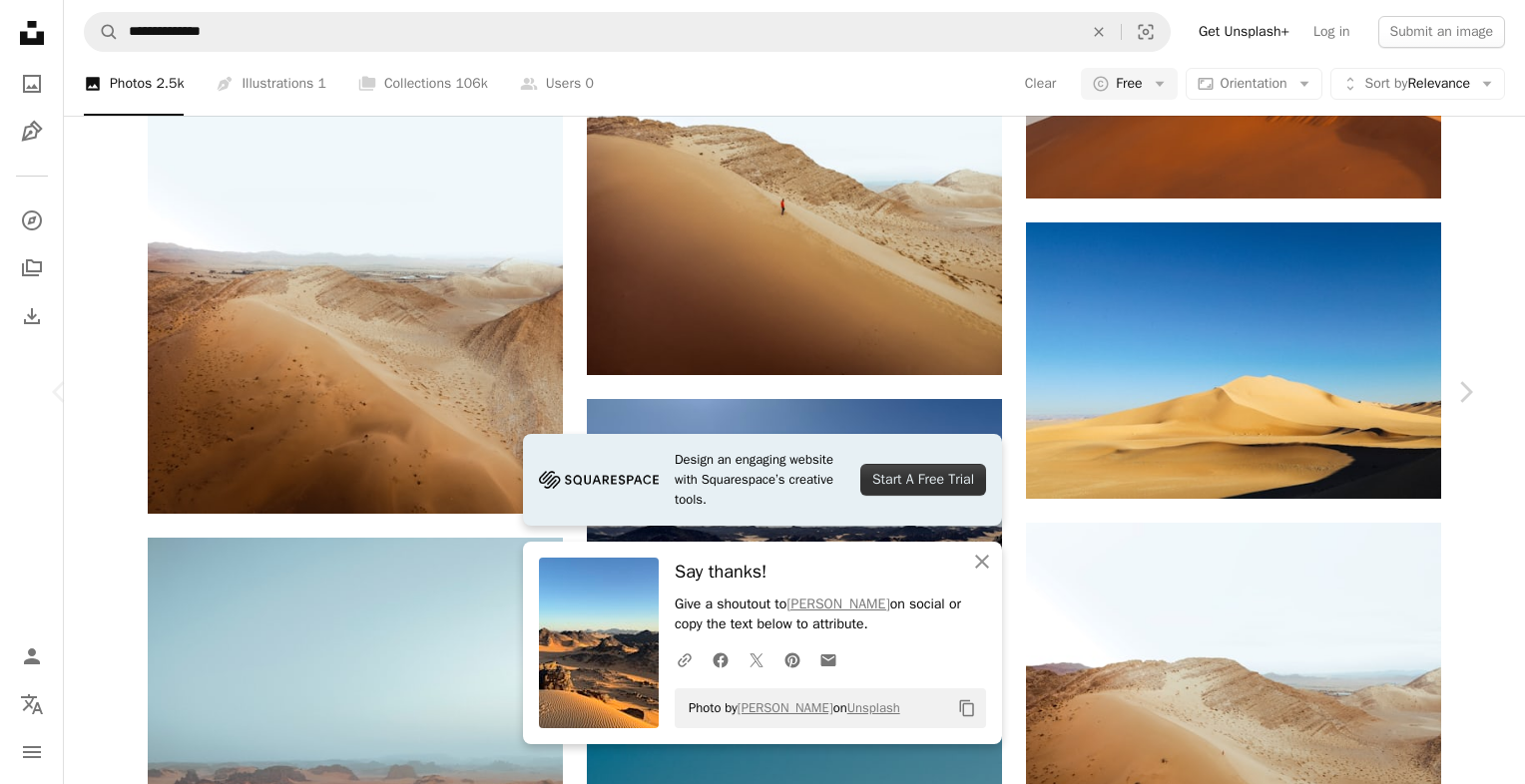 click on "An X shape Chevron left Chevron right Design an engaging website with Squarespace’s creative tools. Start A Free Trial An X shape Close Say thanks! Give a shoutout to  [PERSON_NAME]  on social or copy the text below to attribute. A URL sharing icon (chains) Facebook icon X (formerly Twitter) icon Pinterest icon An envelope Photo by  [PERSON_NAME]  on  Unsplash
Copy content Azzedine Rouichi Available for hire A checkmark inside of a circle A heart A plus sign Download free Chevron down Zoom in Views 36,685 Downloads 260 A forward-right arrow Share Info icon Info More Actions Near Djanet,[PERSON_NAME][GEOGRAPHIC_DATA] in [GEOGRAPHIC_DATA]. photo made by rouichi / [GEOGRAPHIC_DATA] A map marker [GEOGRAPHIC_DATA], [GEOGRAPHIC_DATA], [GEOGRAPHIC_DATA] Calendar outlined Published on  [DATE] Camera Apple, iPhone 15 Pro Max Safety Free to use under the  Unsplash License desert sand rock bitcoin balance brown beige beige aesthetic bedroom interior chill [GEOGRAPHIC_DATA] beige color algerian sahara scenery outdoors horizon  |" at bounding box center [762, 3693] 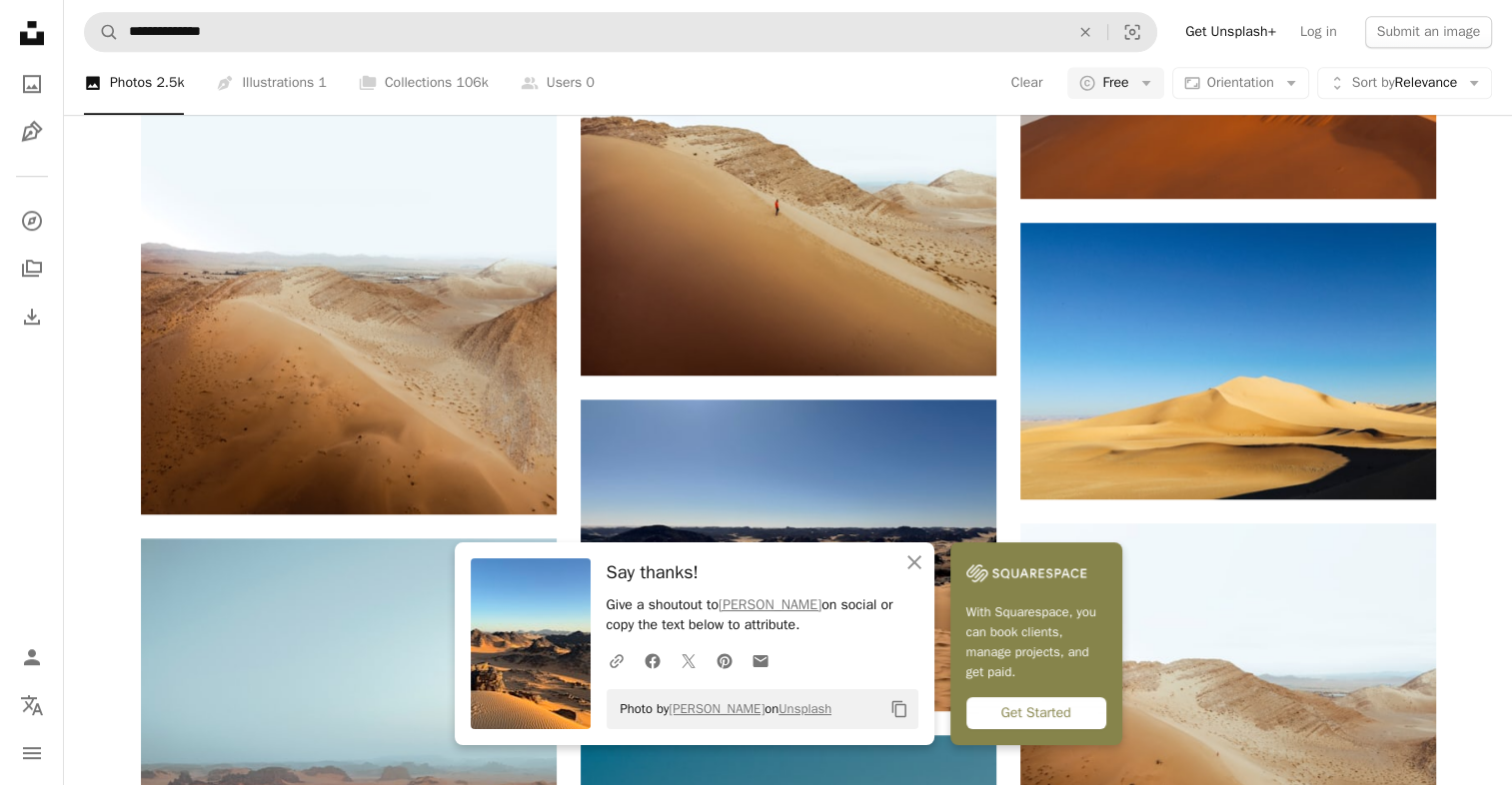scroll, scrollTop: 1165, scrollLeft: 0, axis: vertical 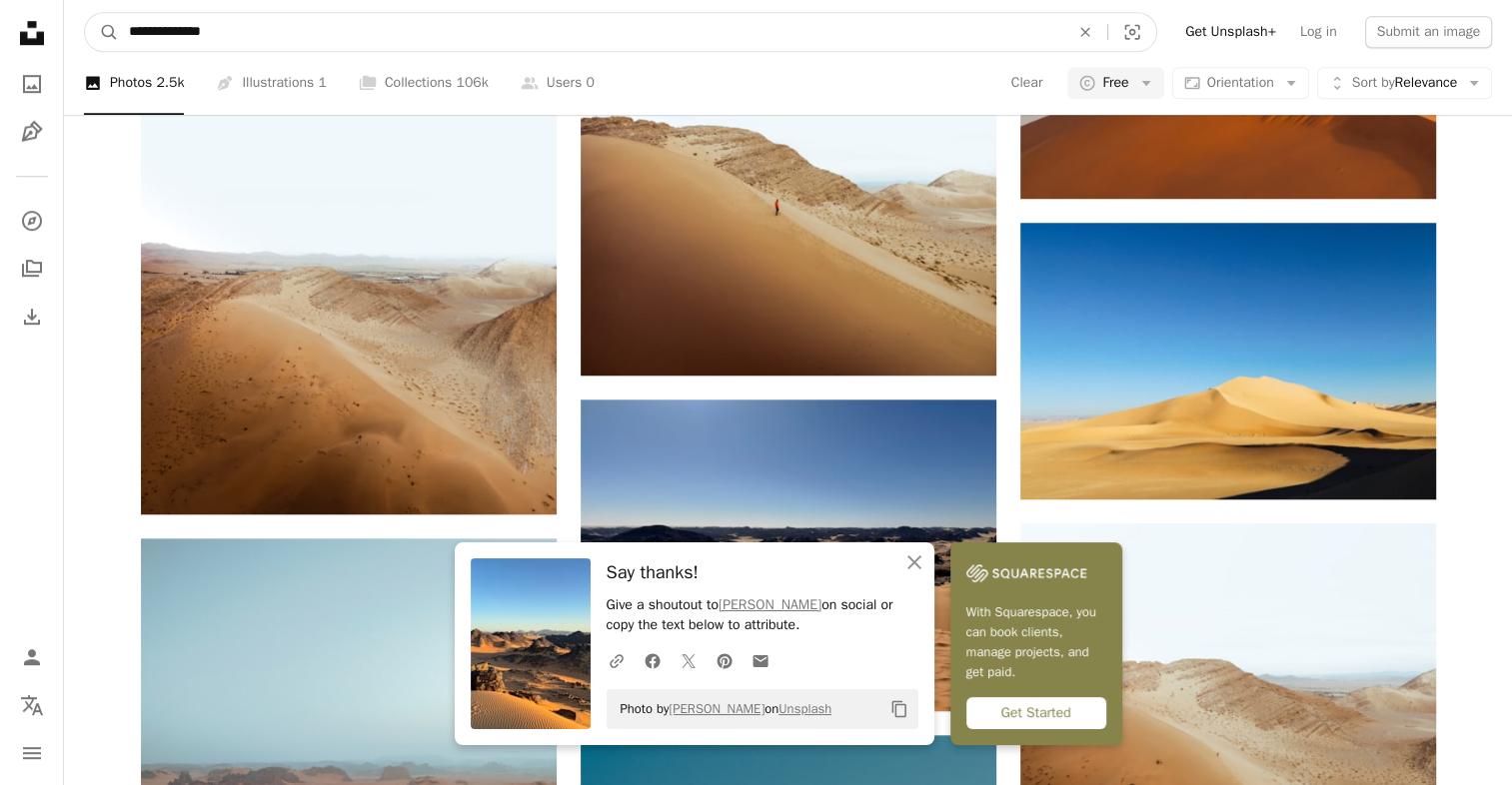 click on "**********" at bounding box center (591, 32) 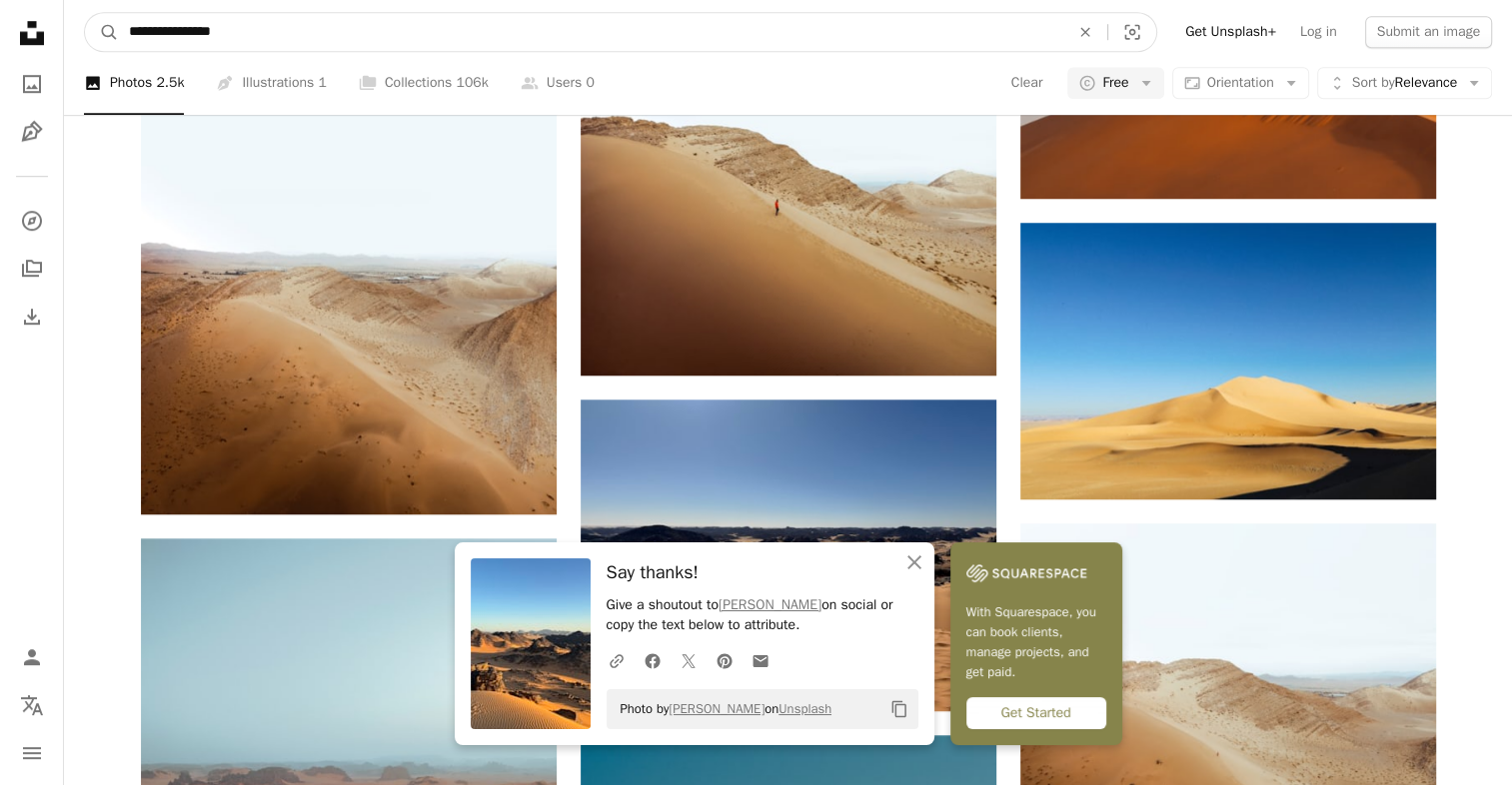 type on "**********" 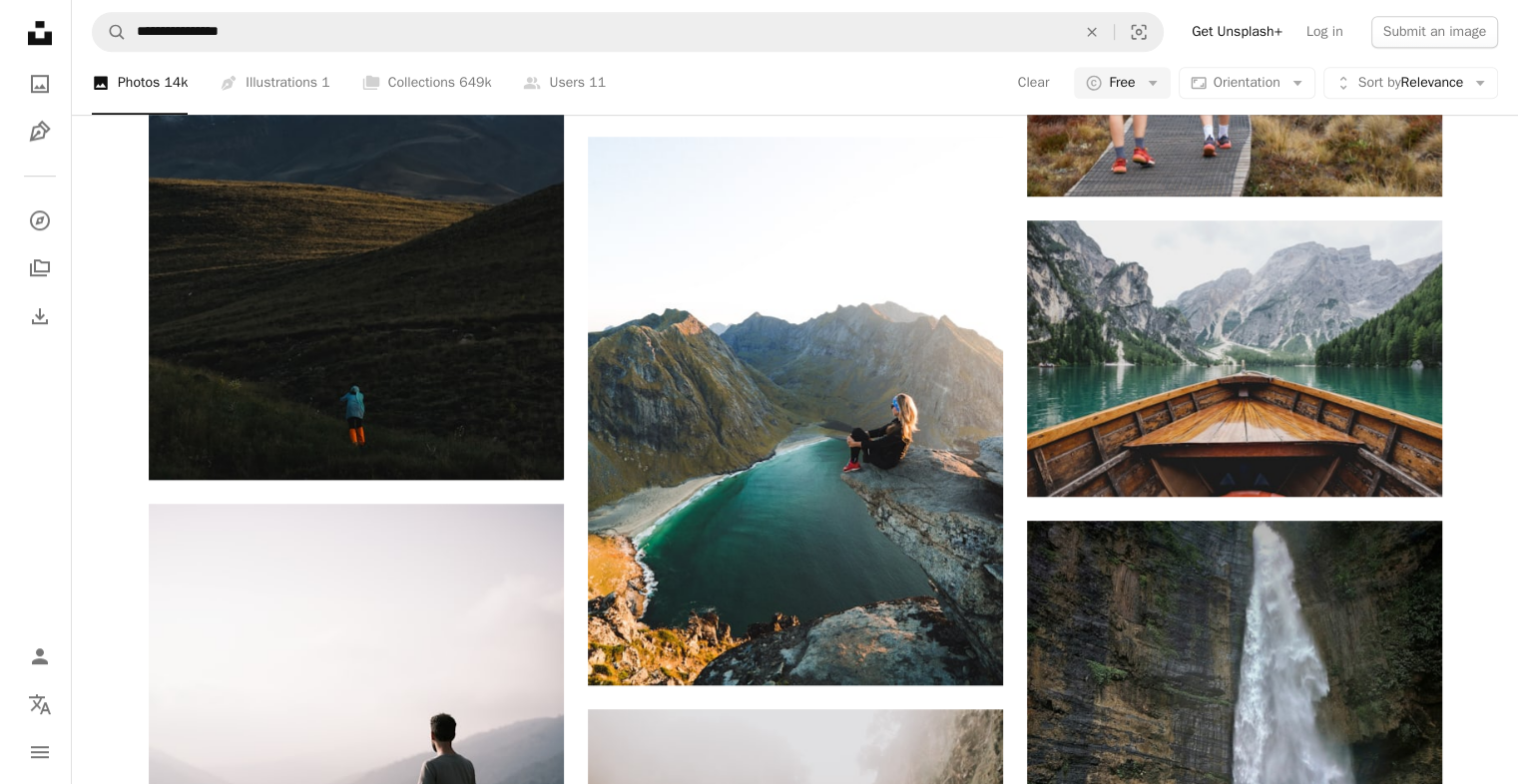 scroll, scrollTop: 698, scrollLeft: 0, axis: vertical 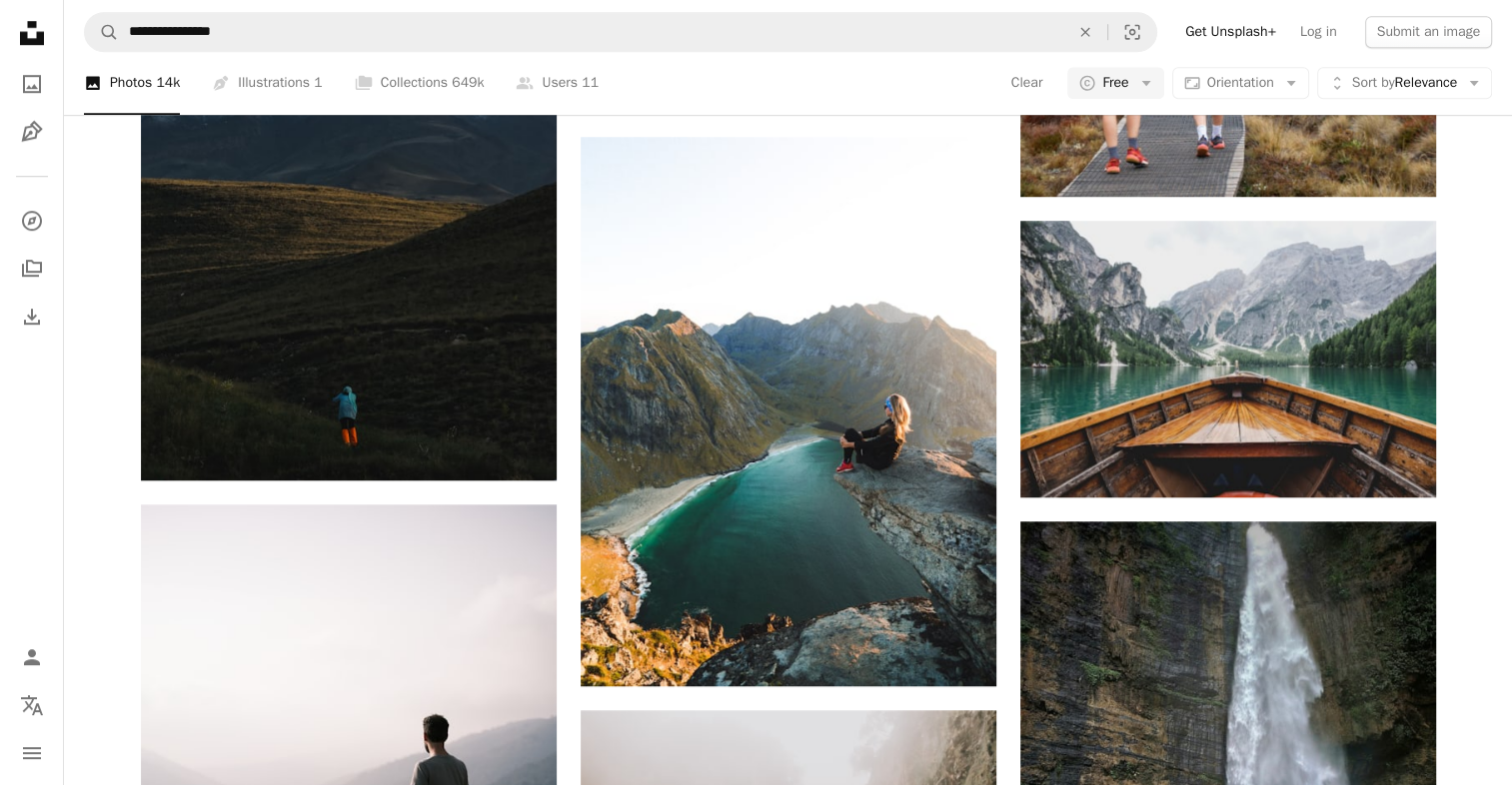 click at bounding box center [349, -307] 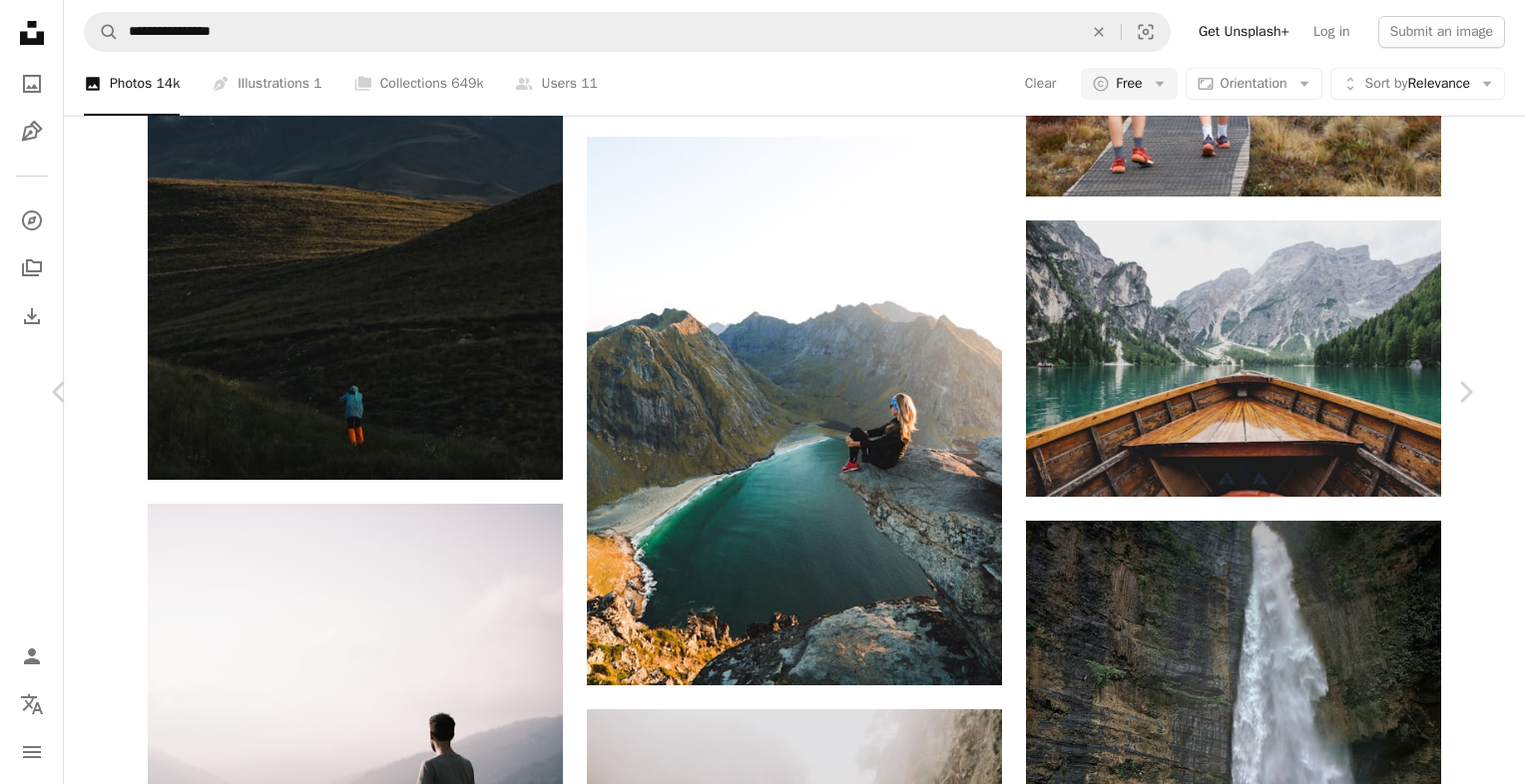 click on "Chevron down" 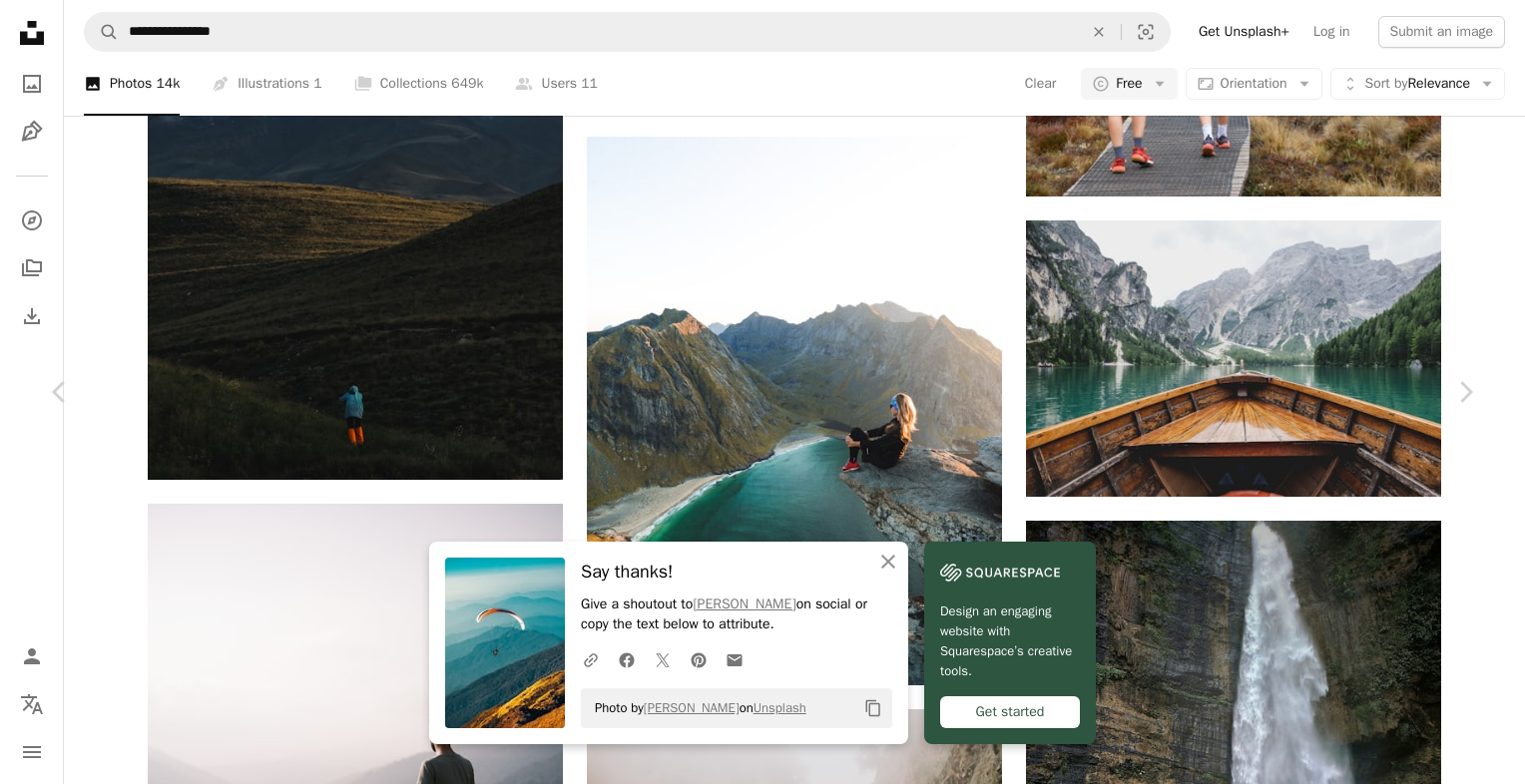 click on "Zoom in" at bounding box center (755, 4138) 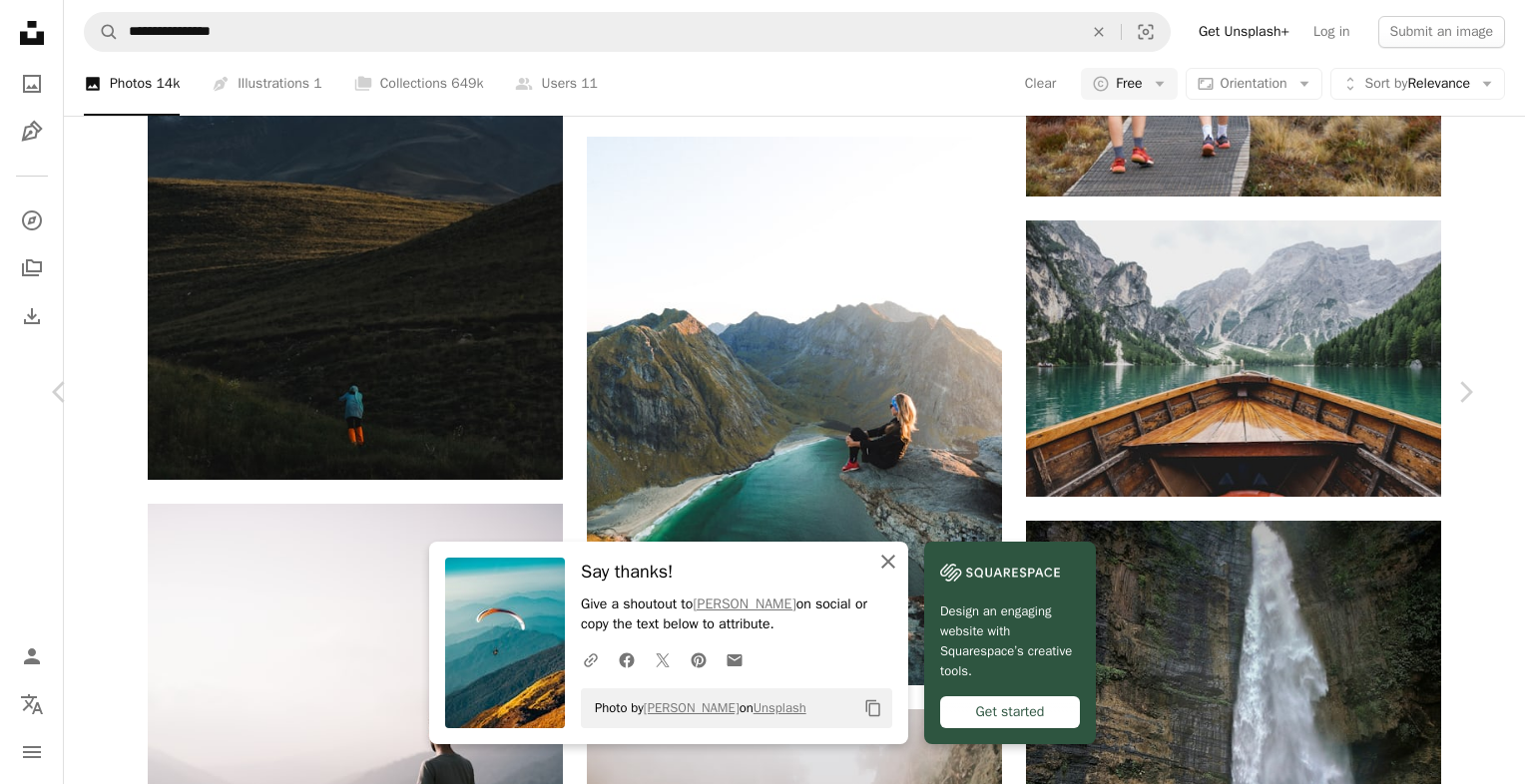 click 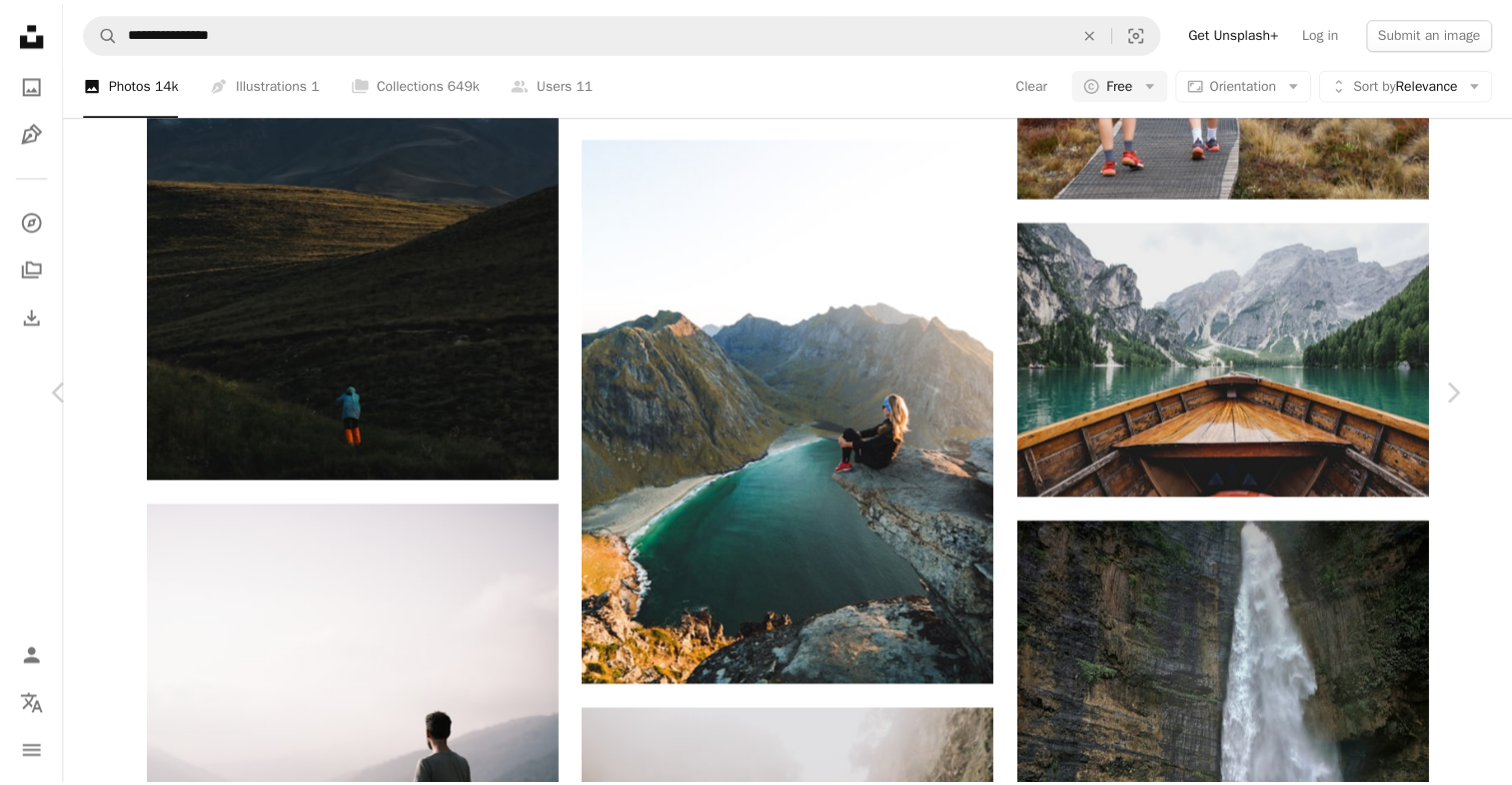 scroll, scrollTop: 0, scrollLeft: 0, axis: both 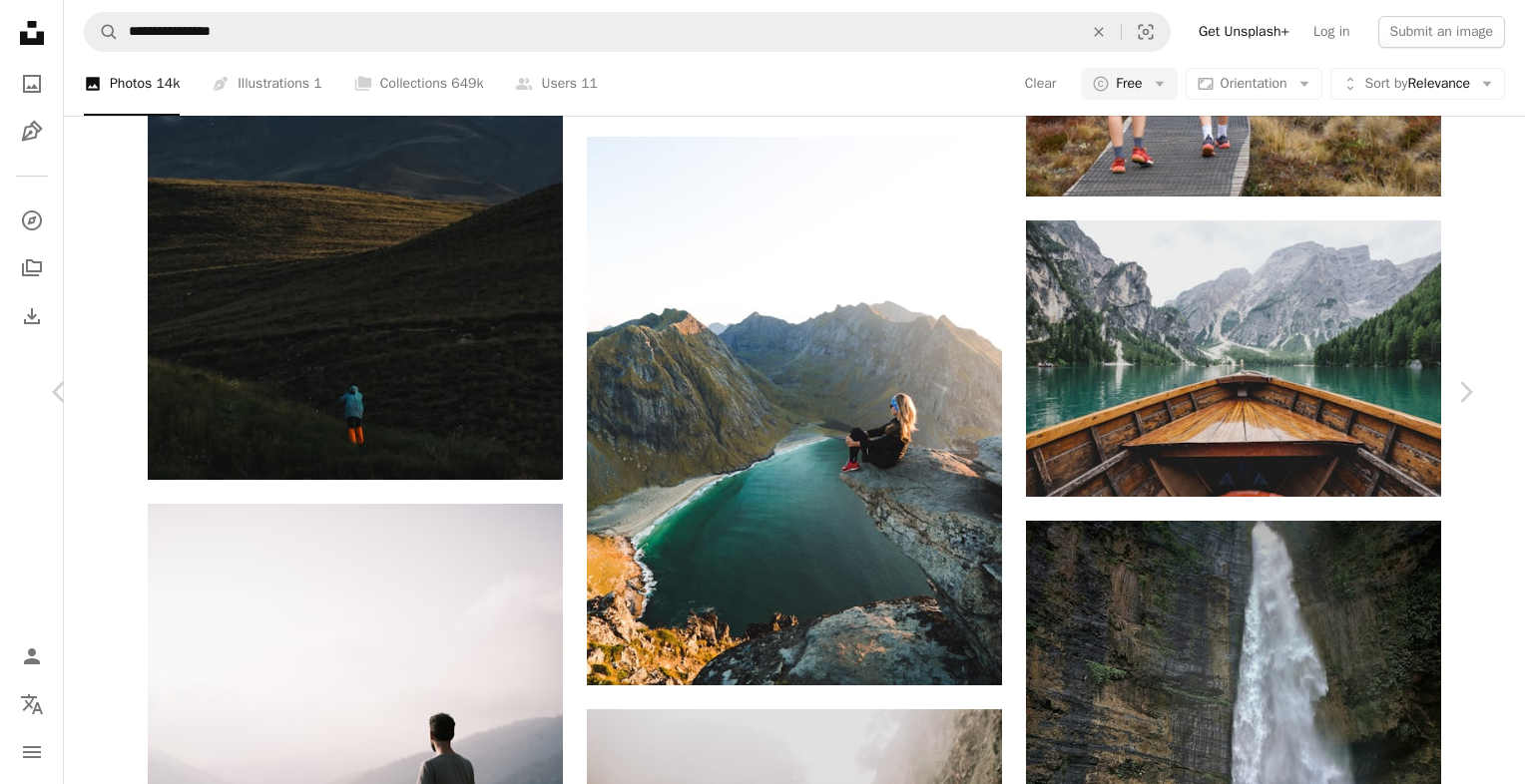 click on "An X shape" at bounding box center (20, 20) 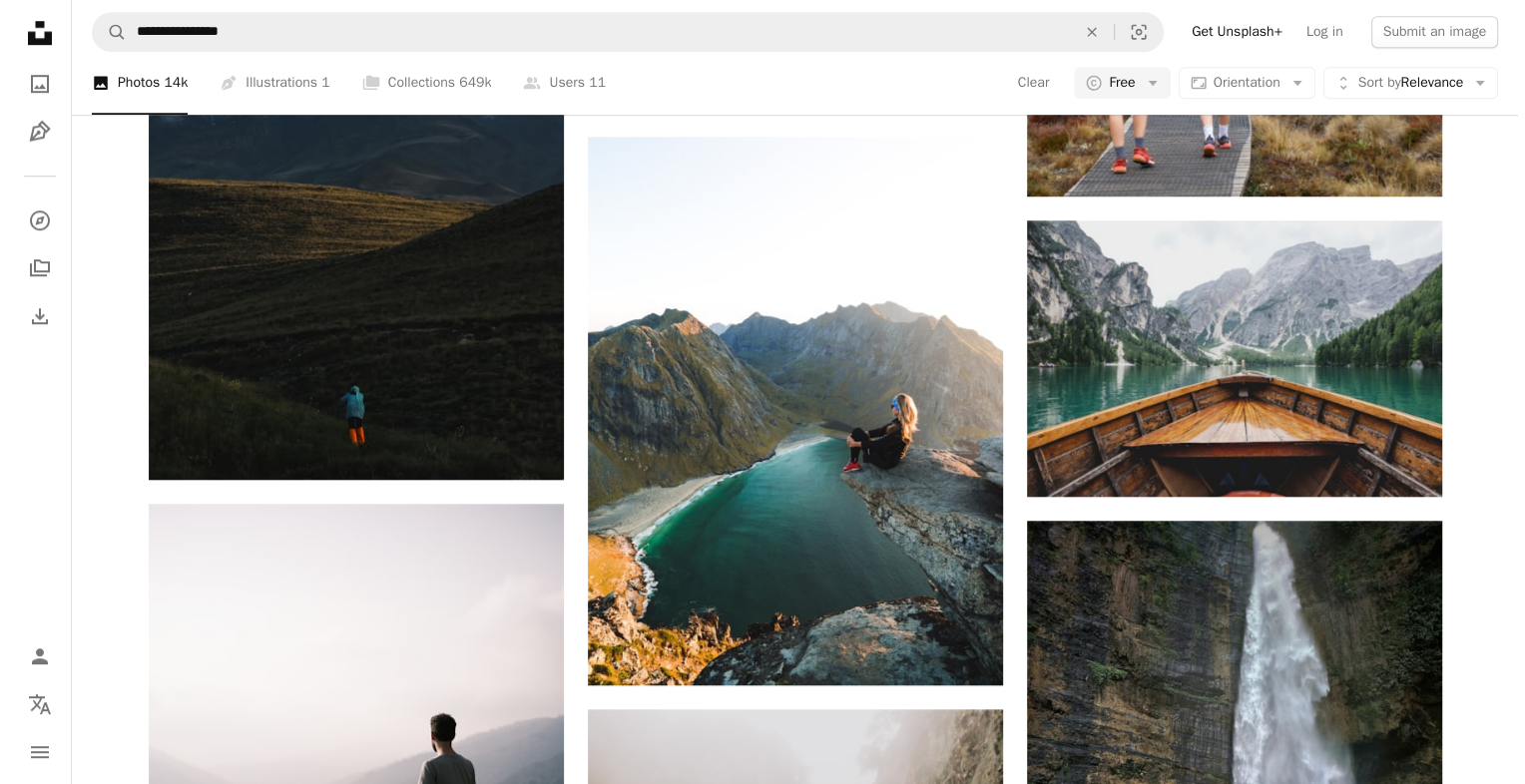 scroll, scrollTop: 232, scrollLeft: 0, axis: vertical 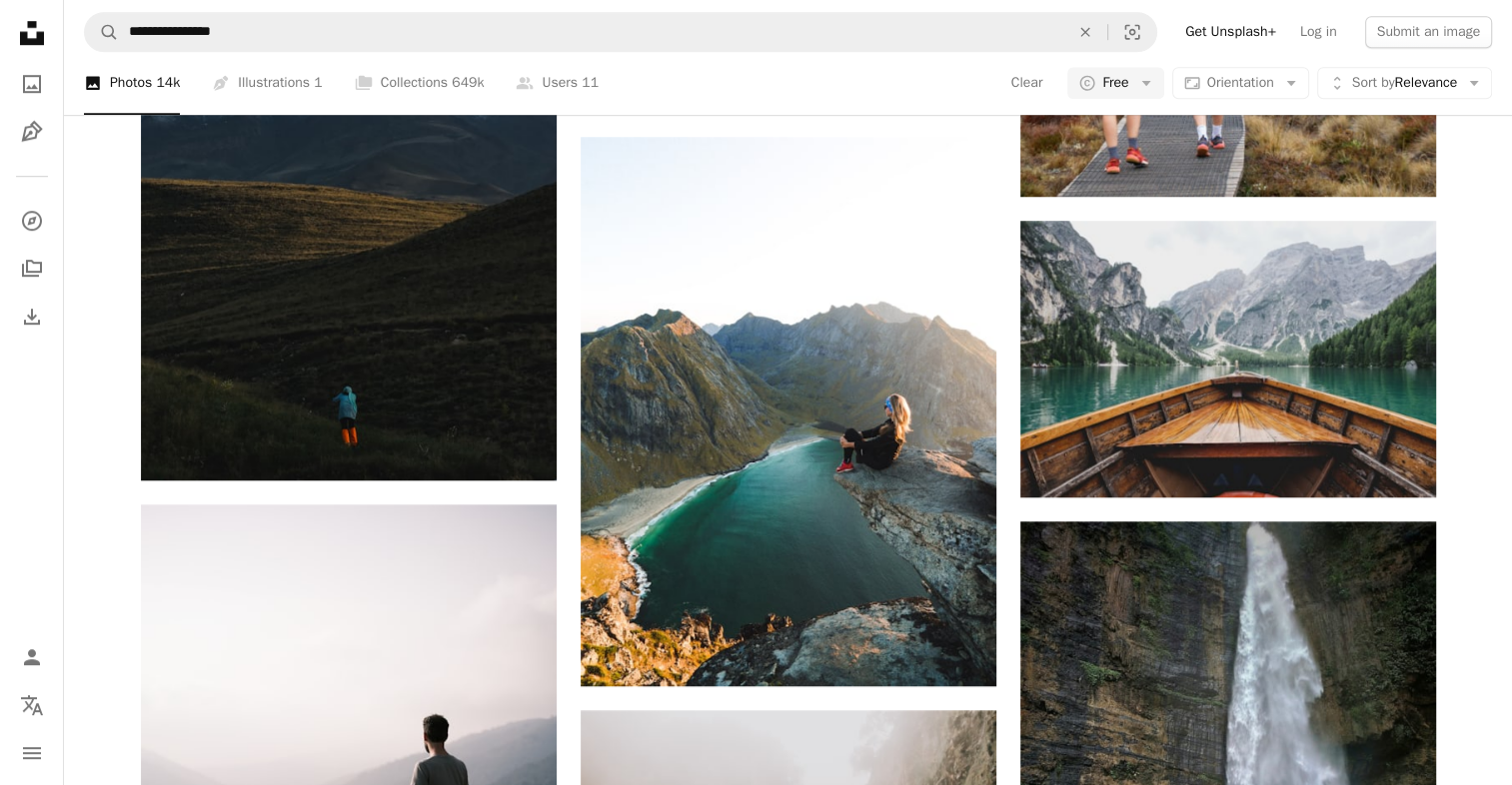 click at bounding box center (788, -832) 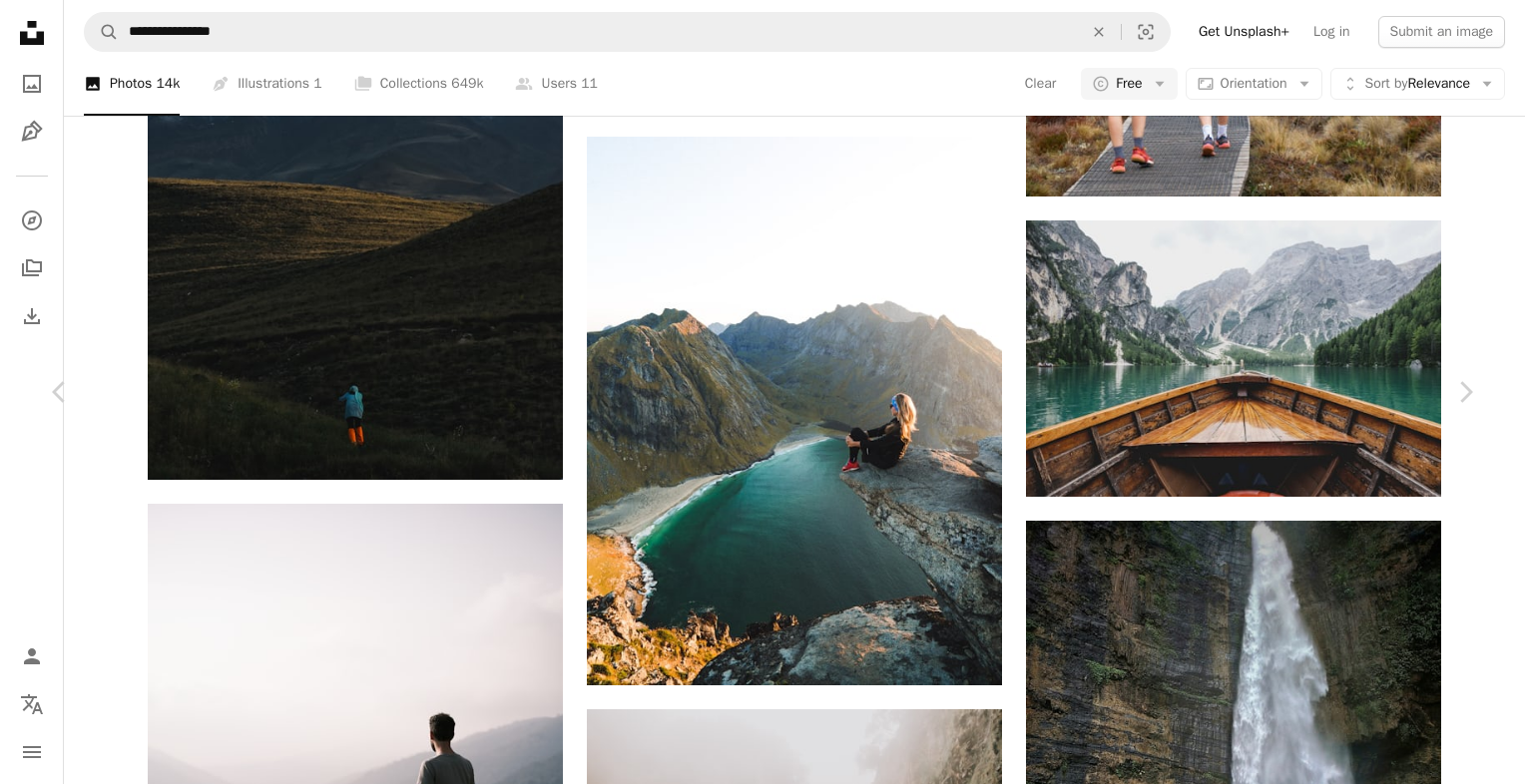 click on "Chevron down" 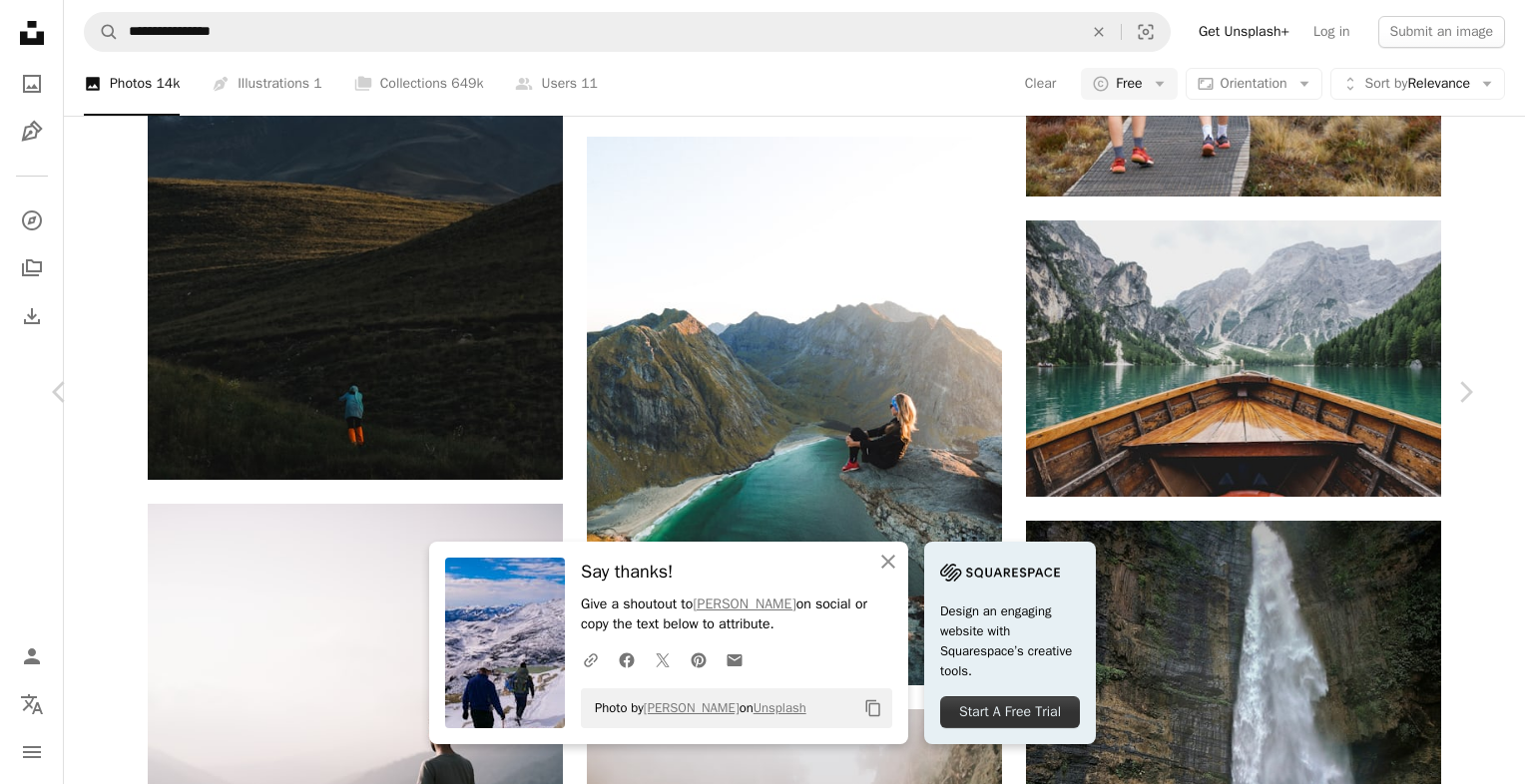 click on "Zoom in" at bounding box center (755, 4138) 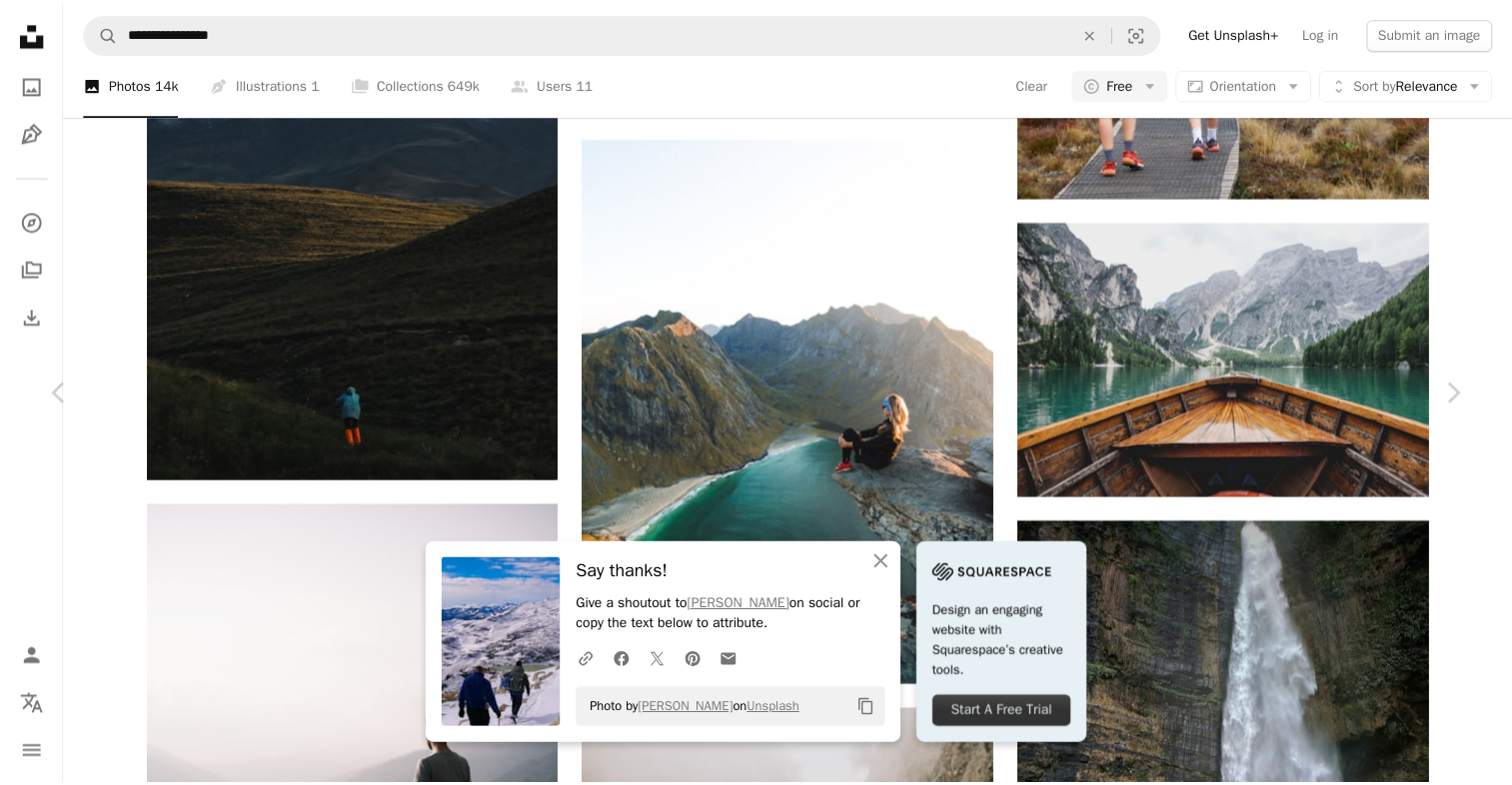 scroll, scrollTop: 0, scrollLeft: 0, axis: both 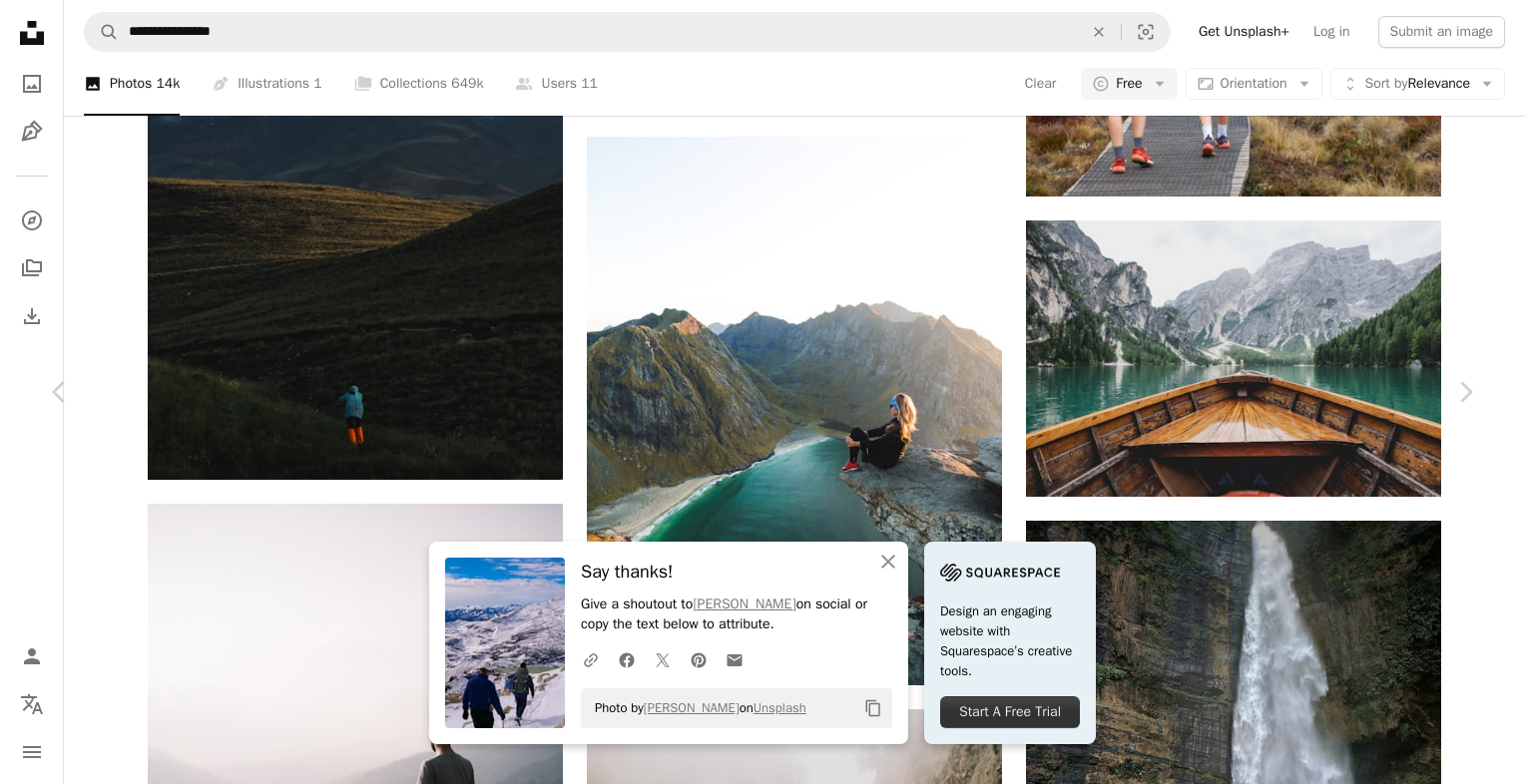 click on "An X shape" at bounding box center (20, 20) 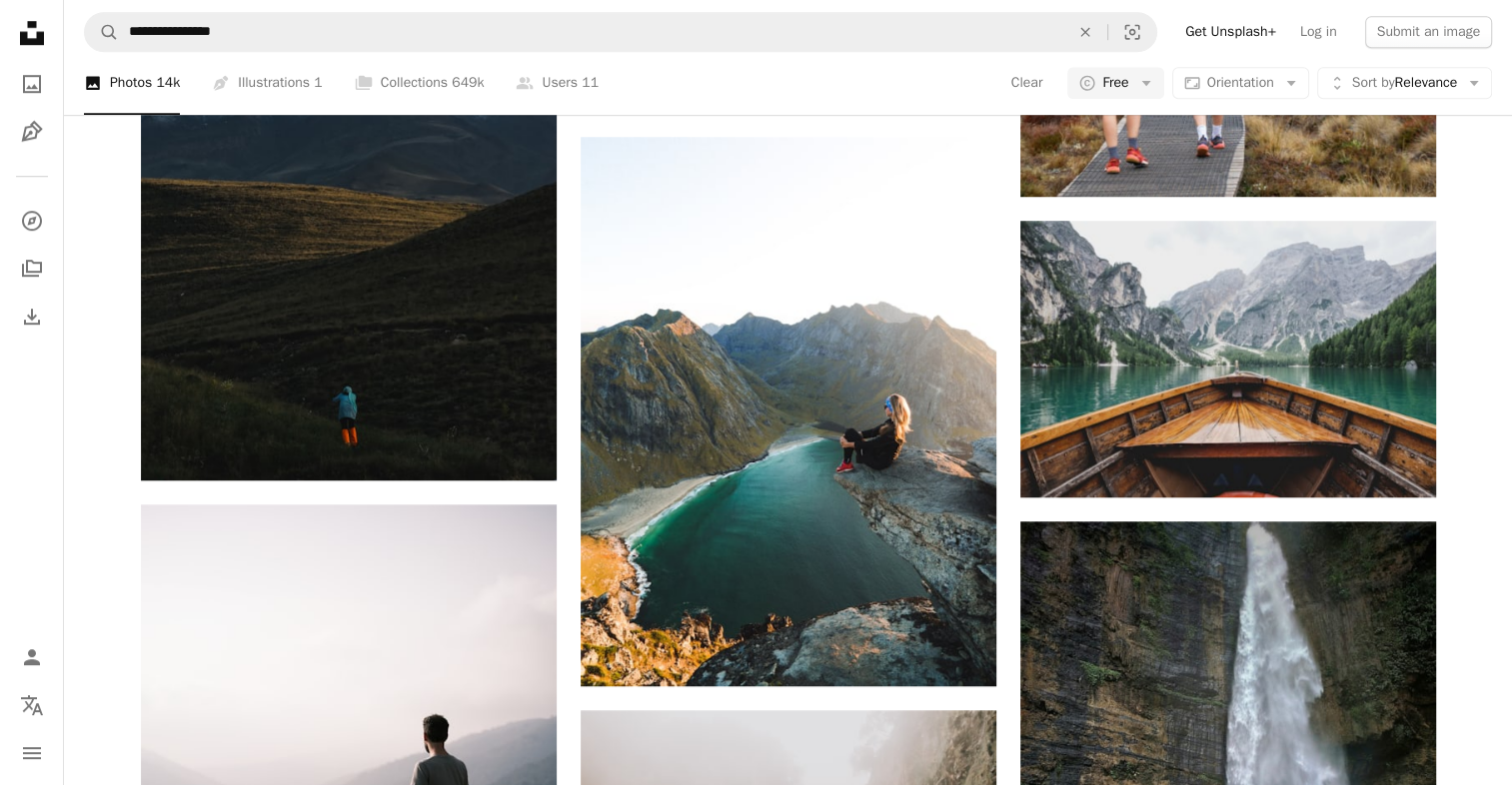 scroll, scrollTop: 3728, scrollLeft: 0, axis: vertical 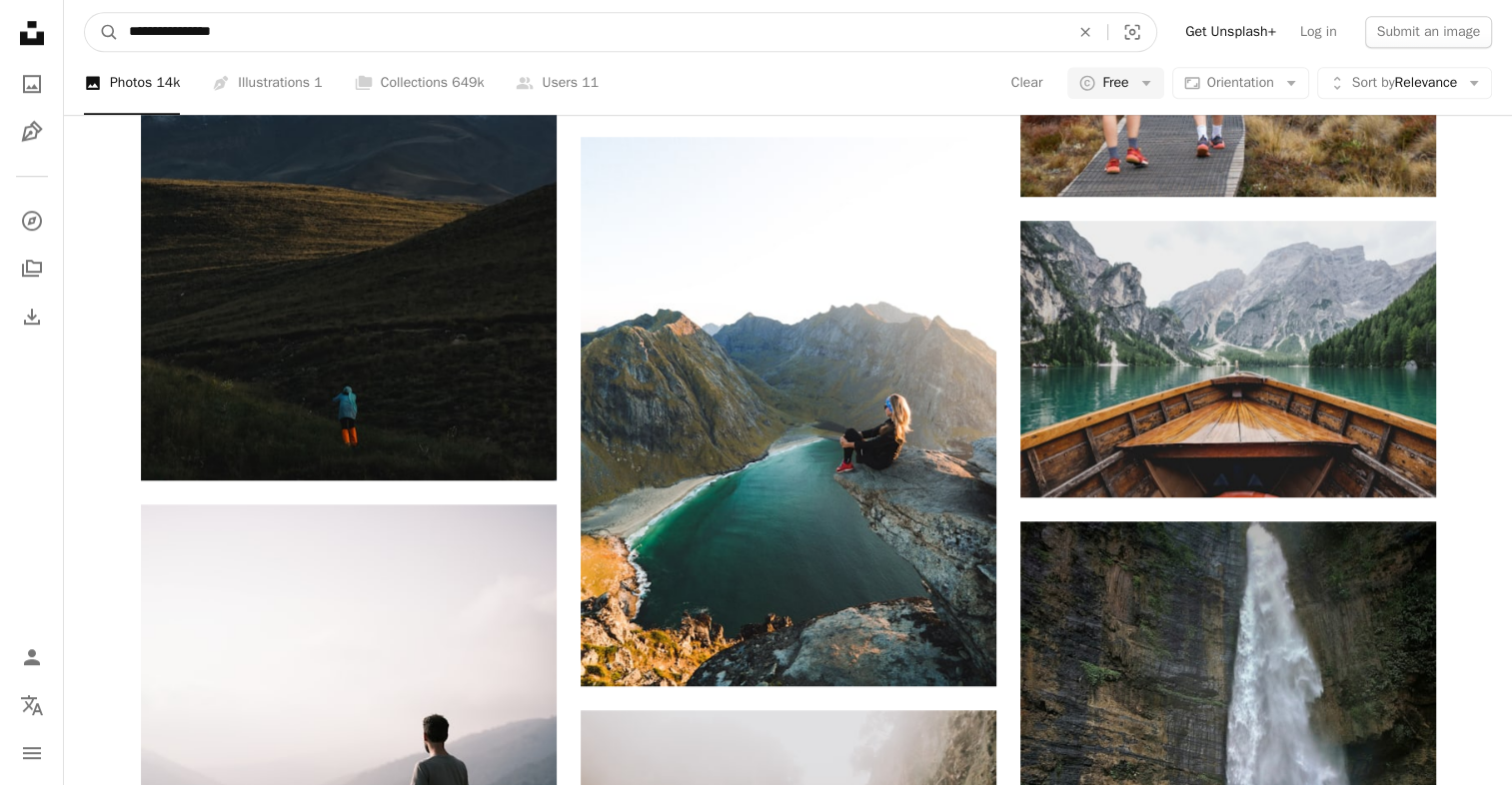 click on "**********" at bounding box center [591, 32] 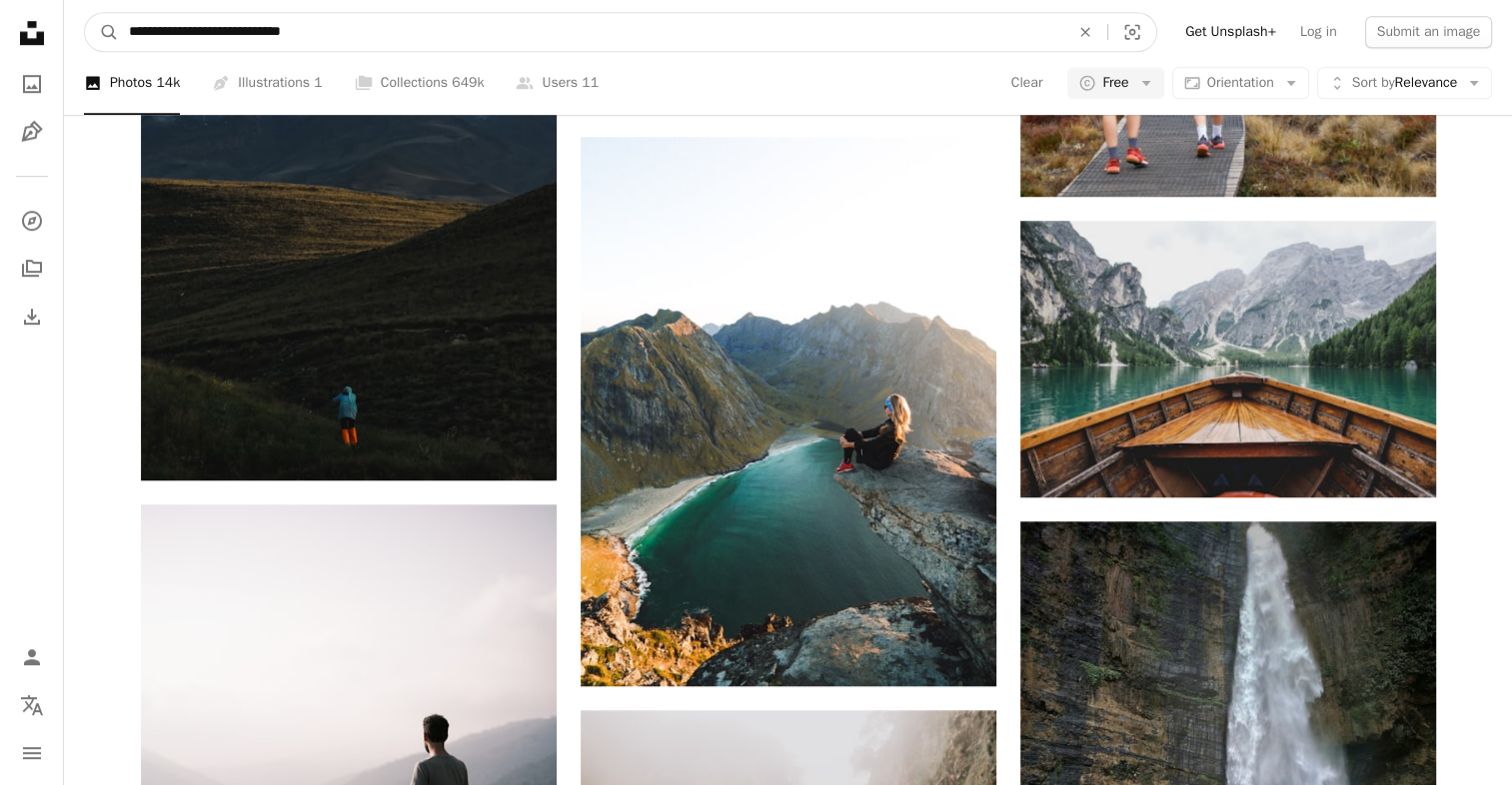 click on "**********" at bounding box center [591, 32] 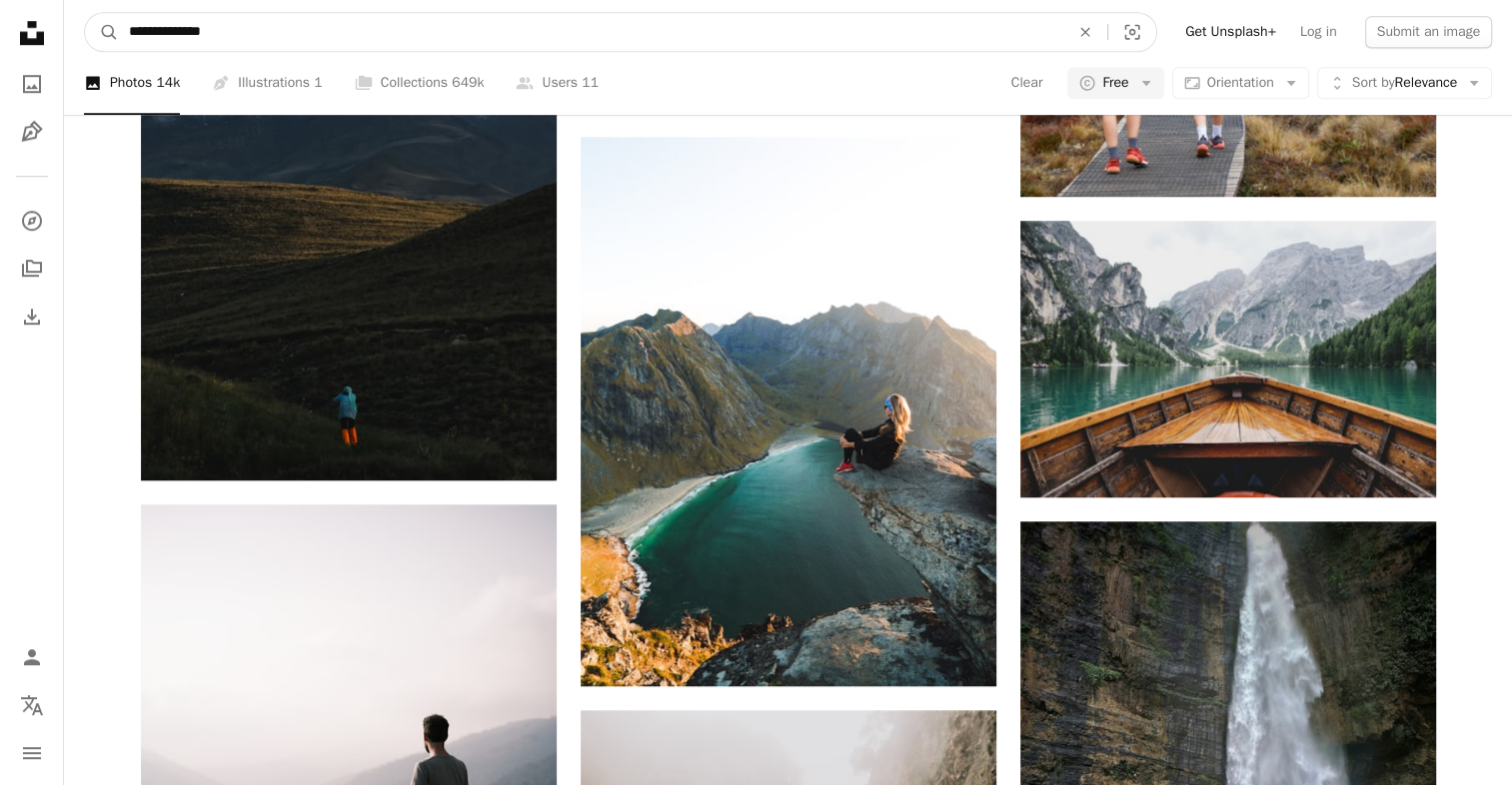 type on "**********" 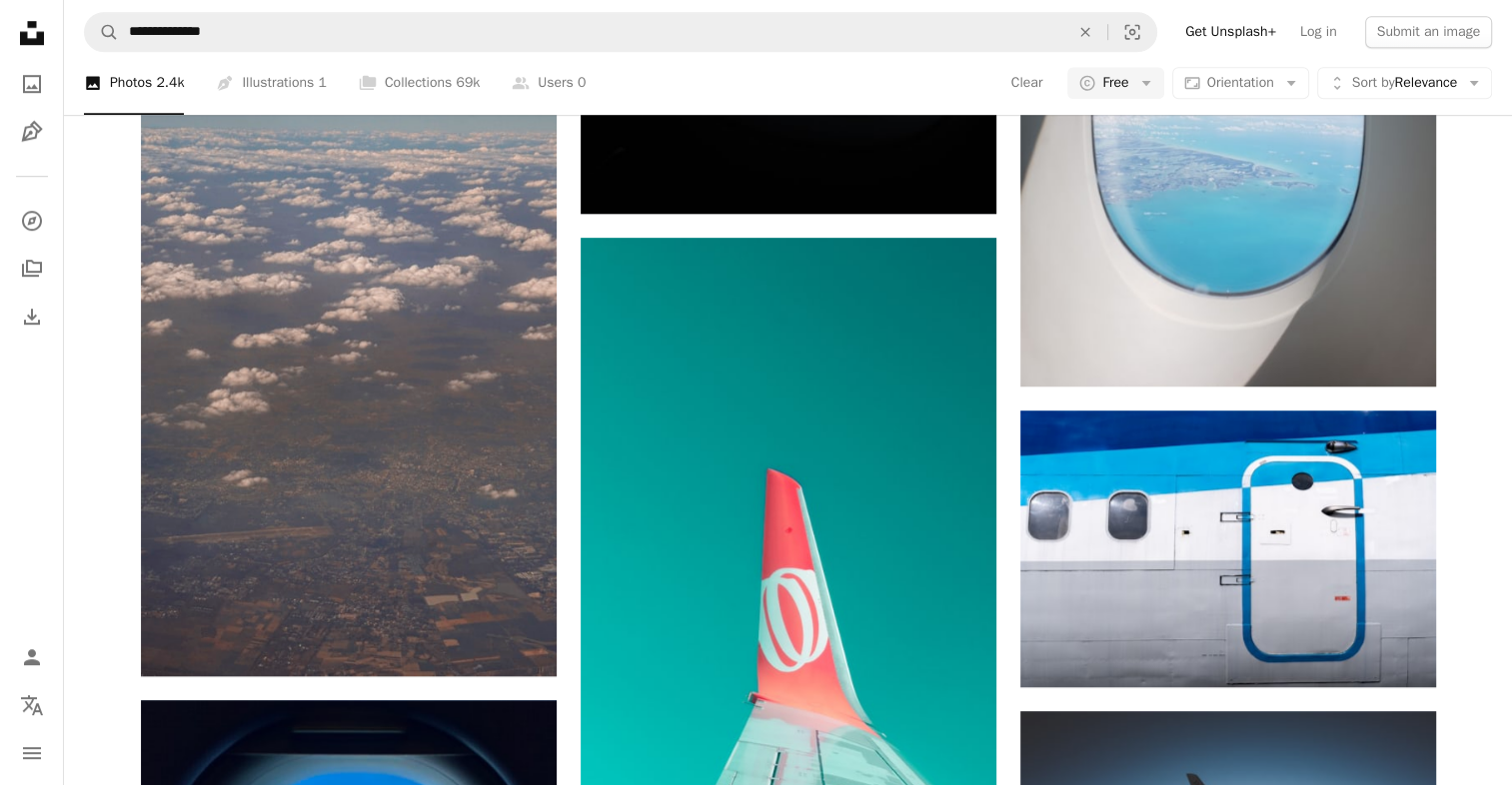 scroll, scrollTop: 2563, scrollLeft: 0, axis: vertical 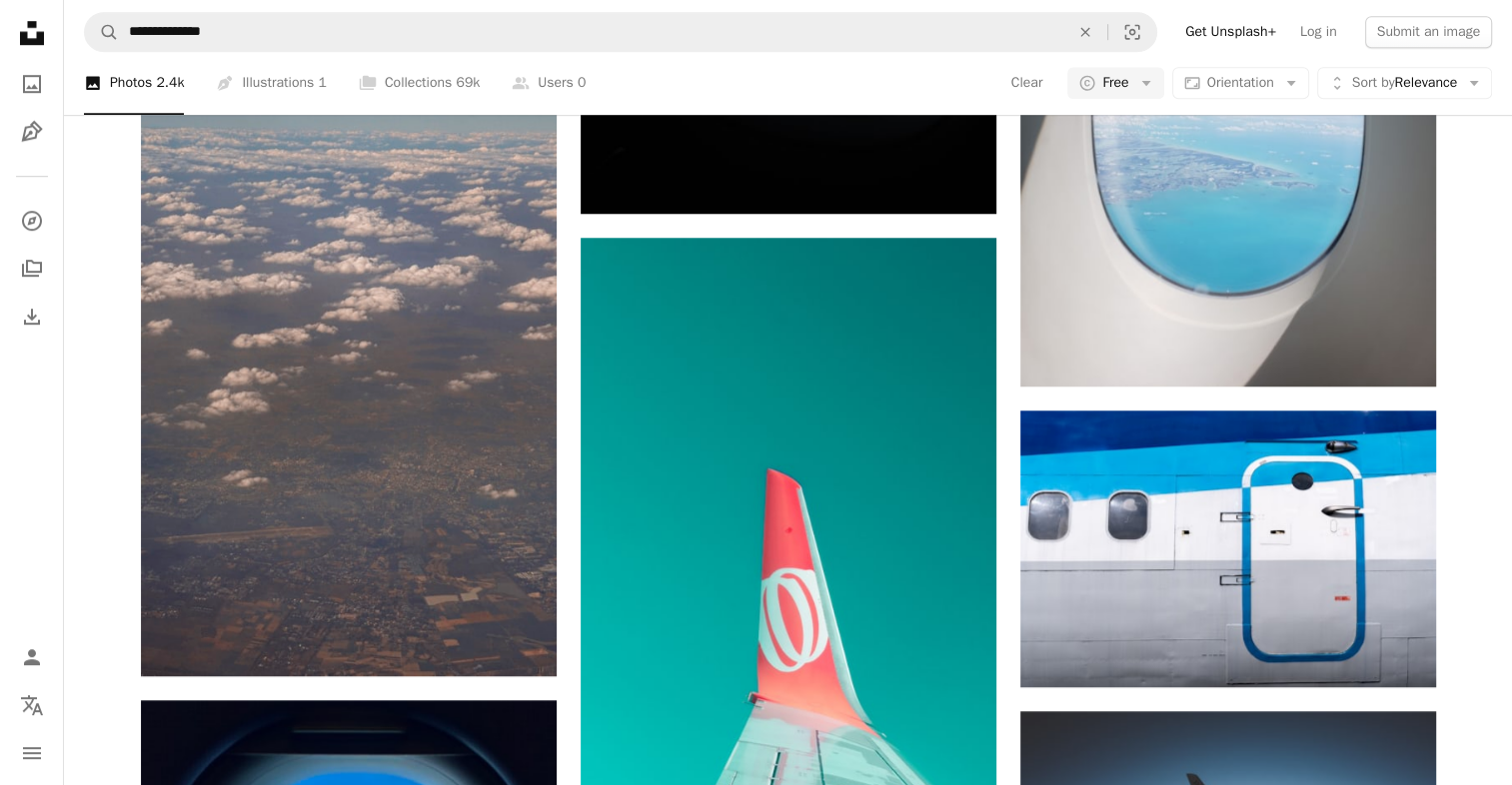click on "A heart A plus sign Madison Olling Arrow pointing down A heart A plus sign [PERSON_NAME] Available for hire A checkmark inside of a circle Arrow pointing down A heart A plus sign [PERSON_NAME] Arrow pointing down A heart A plus sign Ori Song Available for hire A checkmark inside of a circle Arrow pointing down A heart A plus sign [PERSON_NAME] Available for hire A checkmark inside of a circle Arrow pointing down A heart A plus sign Lavi Perchik Arrow pointing down A heart A plus sign Ch Photography Arrow pointing down A heart A plus sign [PERSON_NAME] 🇺🇦 Available for hire A checkmark inside of a circle Arrow pointing down A heart A plus sign [PERSON_NAME] Available for hire A checkmark inside of a circle Arrow pointing down A heart A plus sign [PERSON_NAME] Arrow pointing down A heart A plus sign [PERSON_NAME] De Cock Arrow pointing down A heart A plus sign Ryuno Available for hire A checkmark inside of a circle Arrow pointing down Squarespace: get projects, get paid Get Started A heart A plus sign - -" at bounding box center [787, 740] 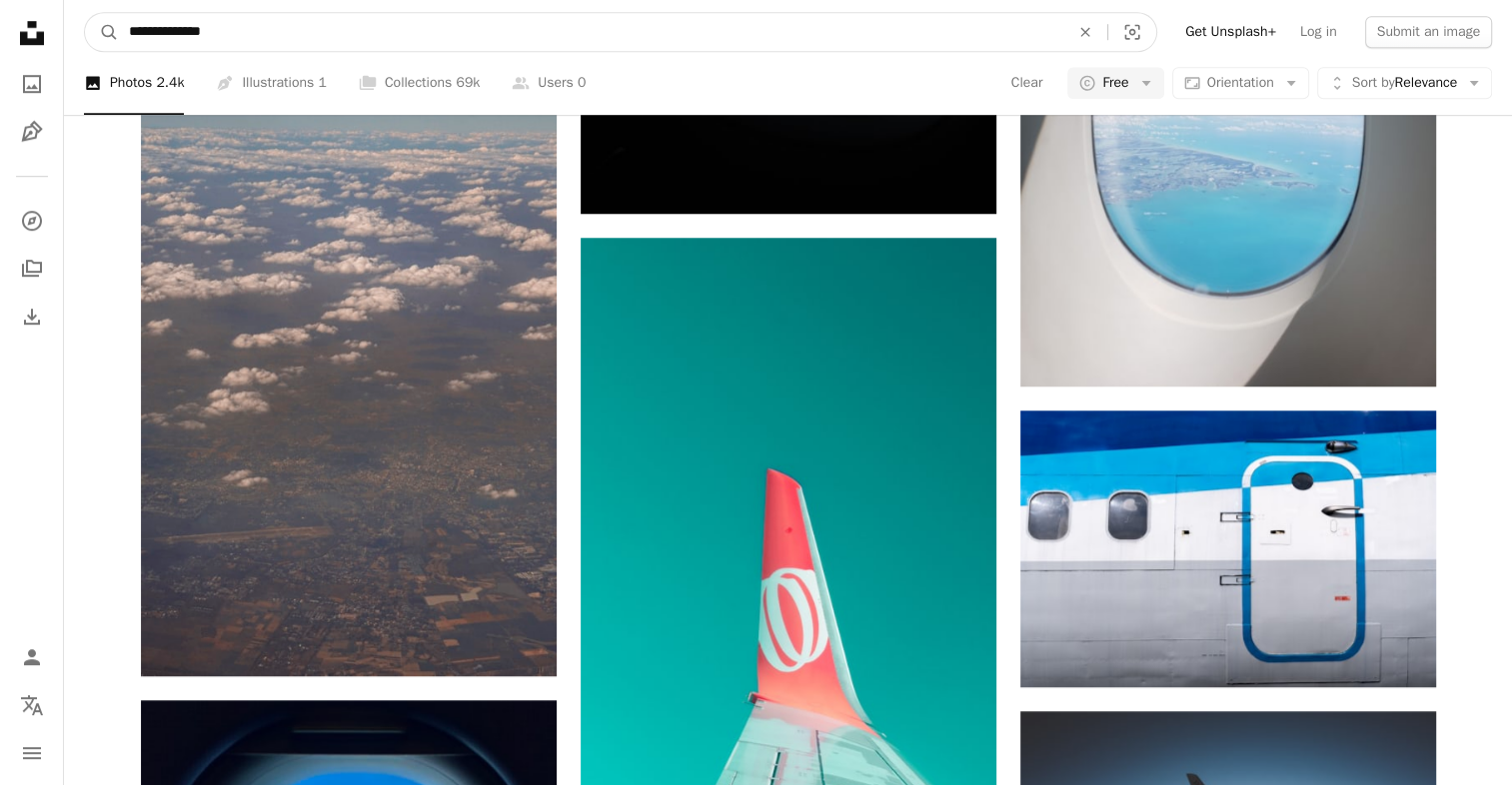 click on "**********" at bounding box center (591, 32) 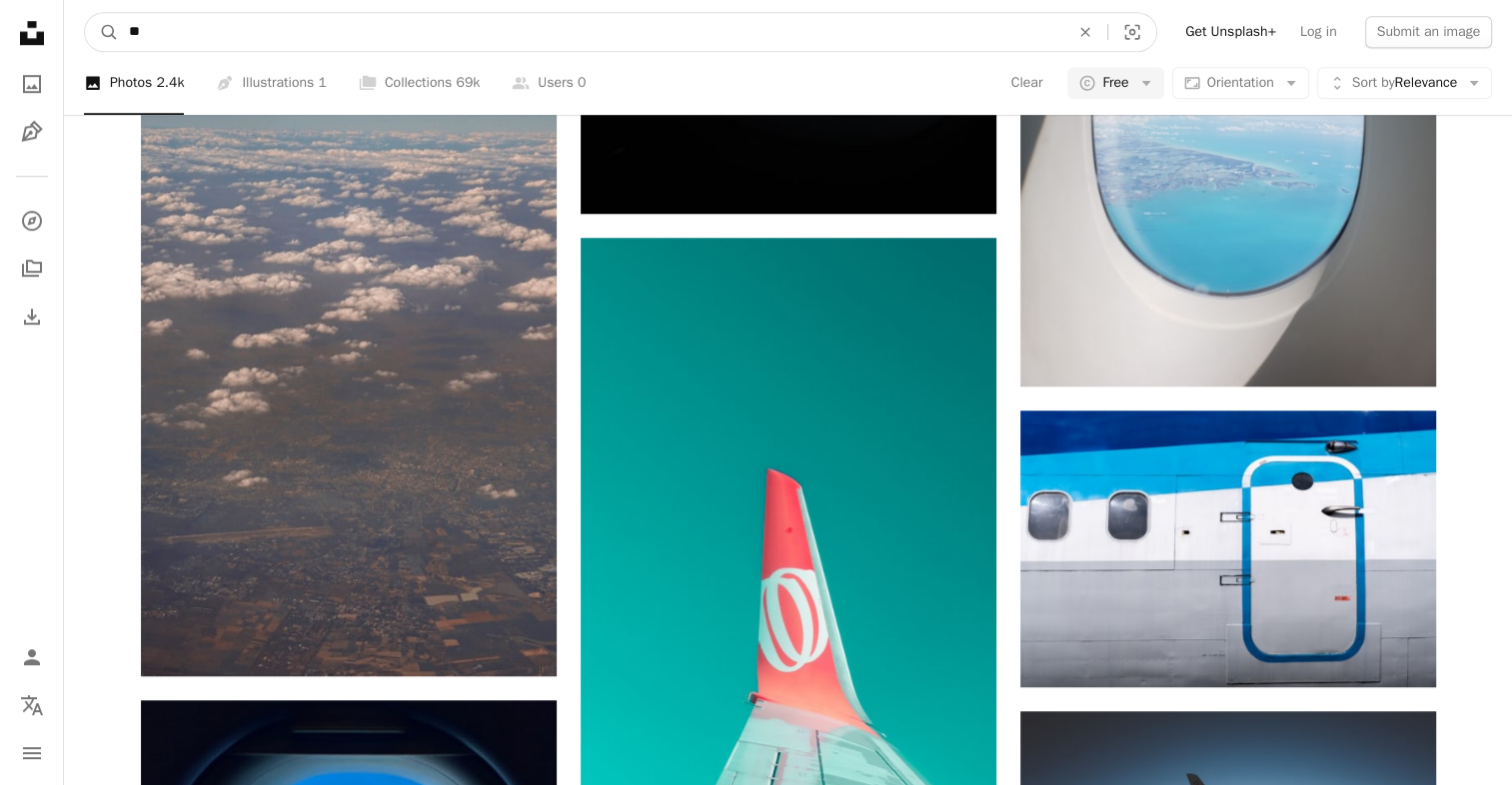 type on "*" 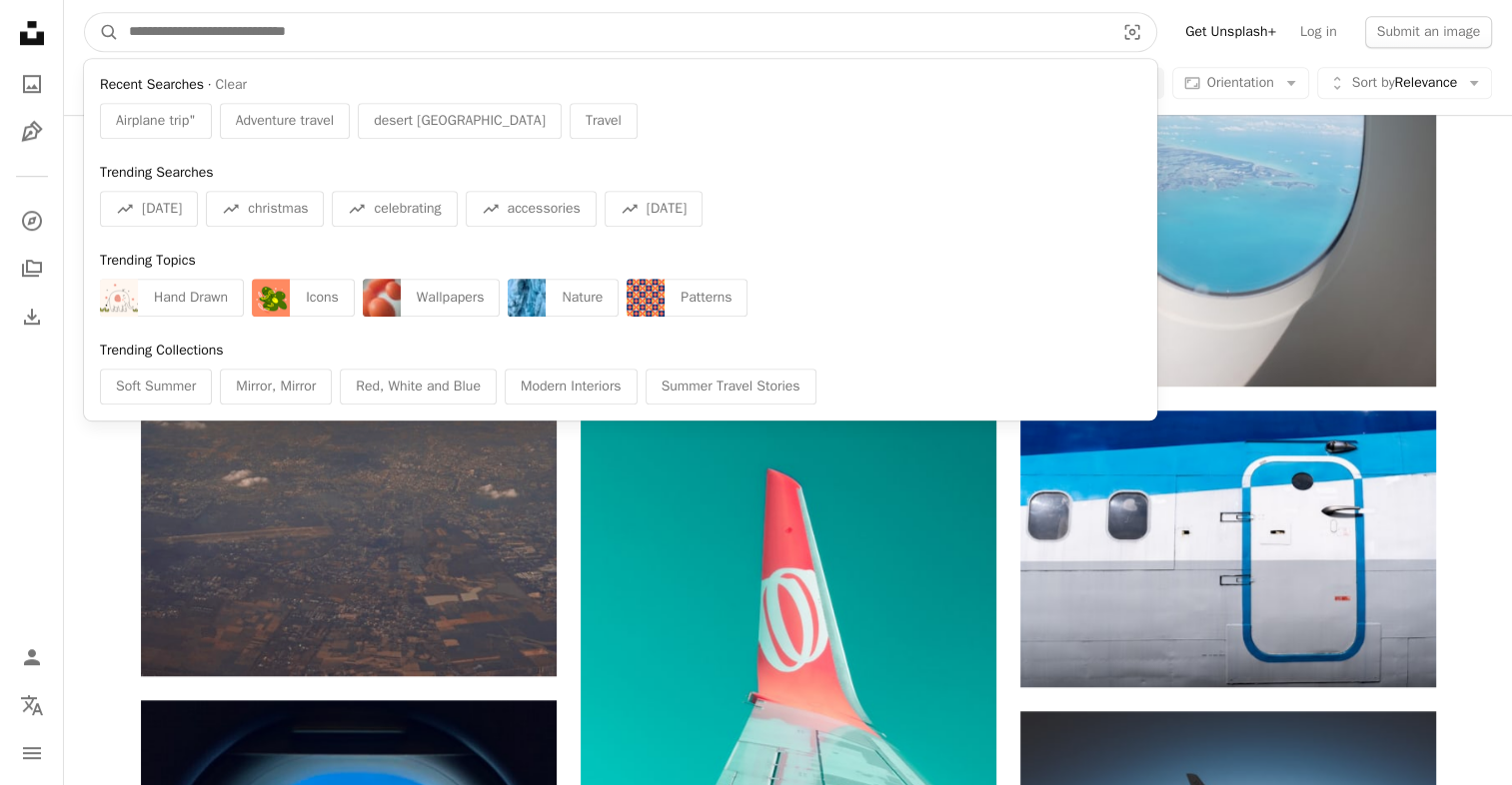 type on "*" 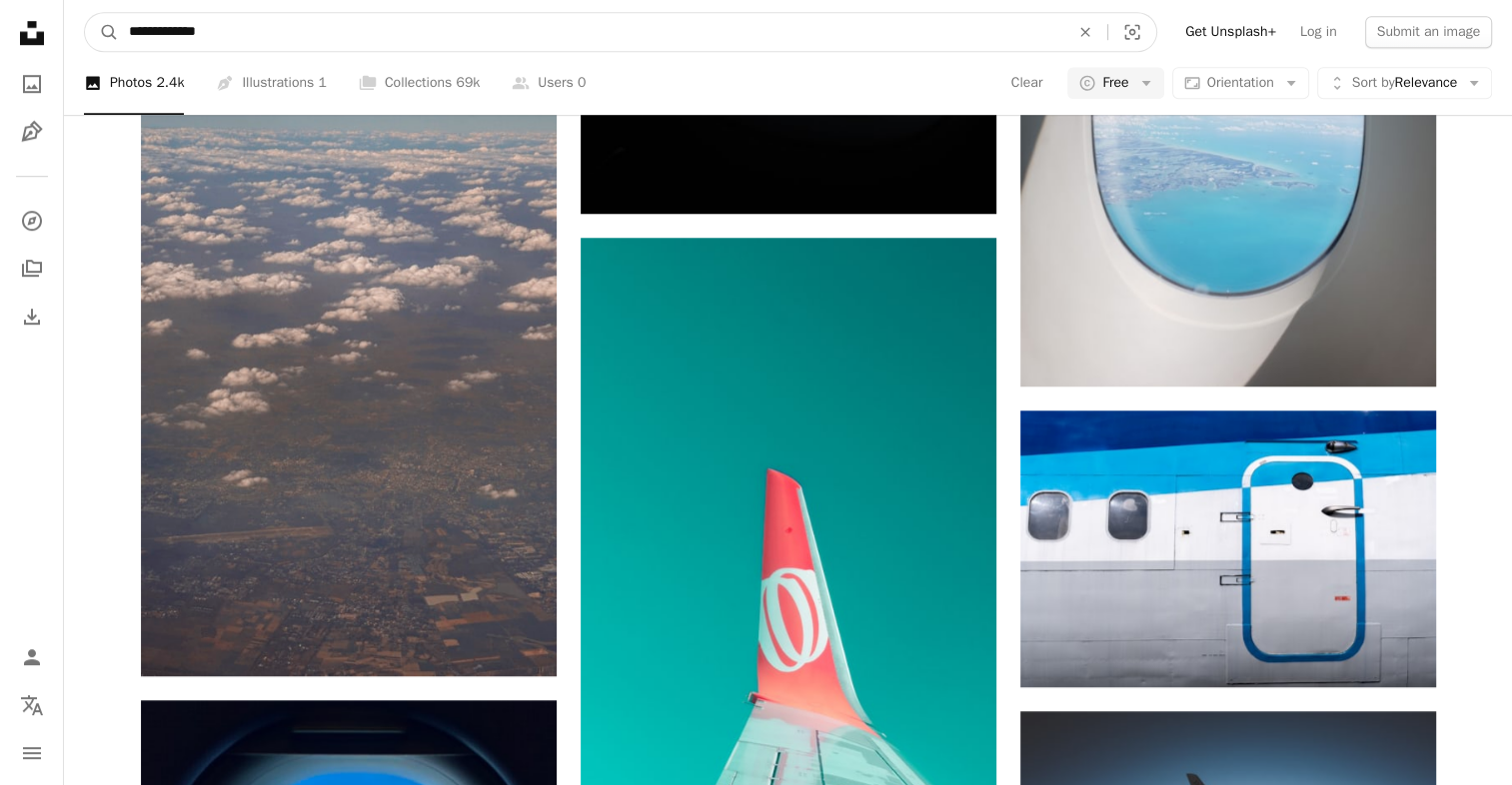 type on "**********" 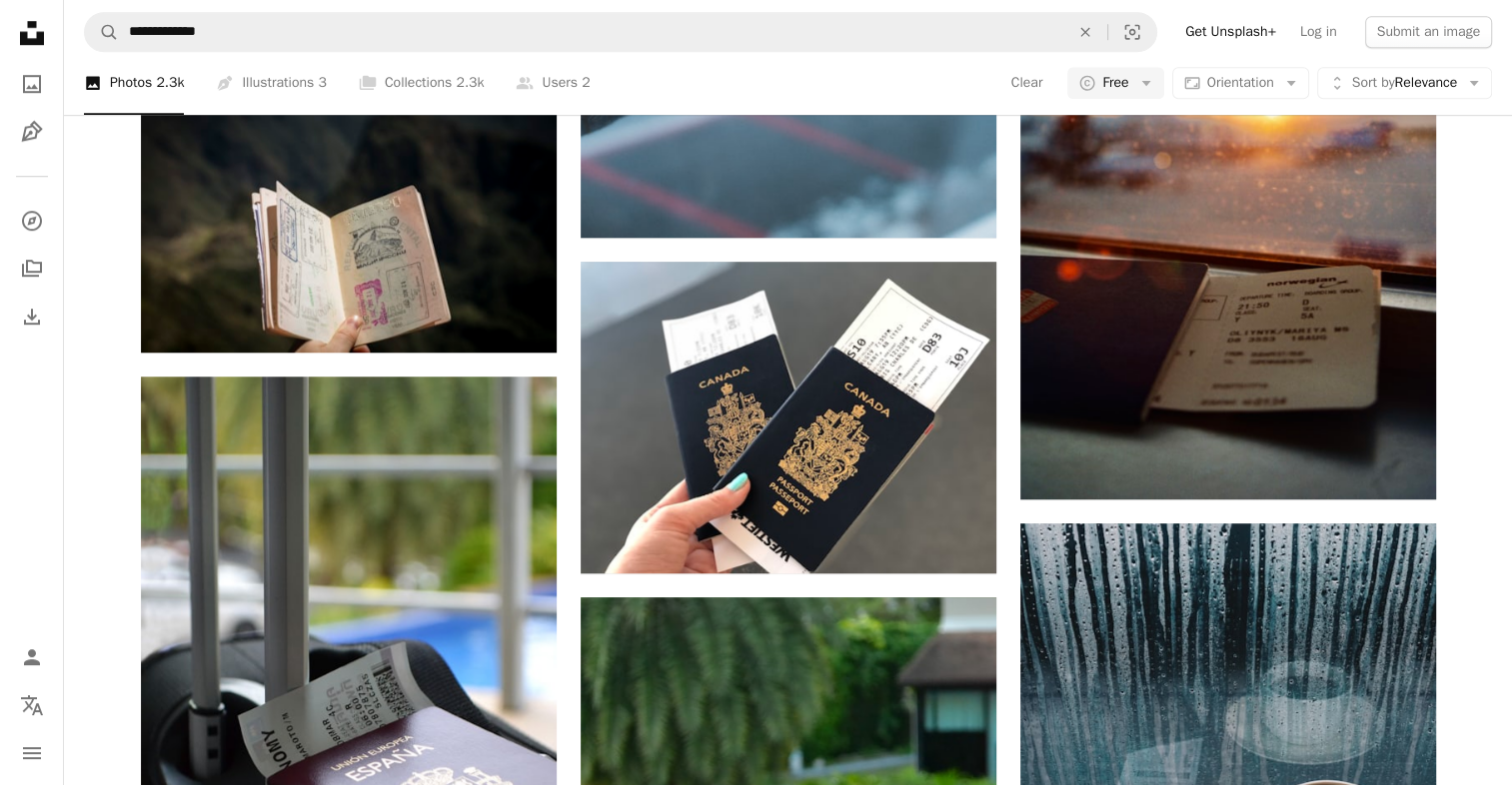 scroll, scrollTop: 0, scrollLeft: 0, axis: both 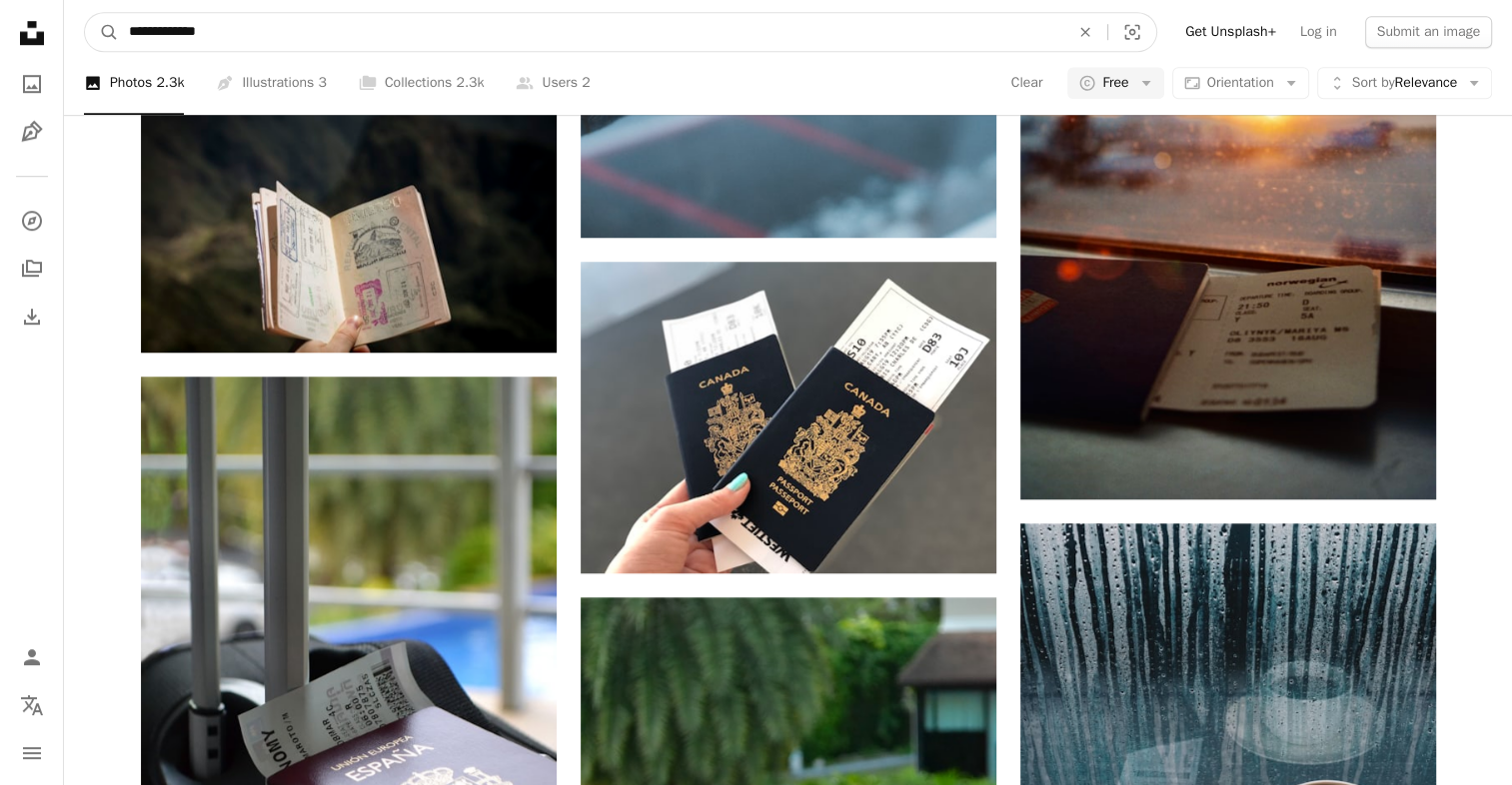 click on "**********" at bounding box center (591, 32) 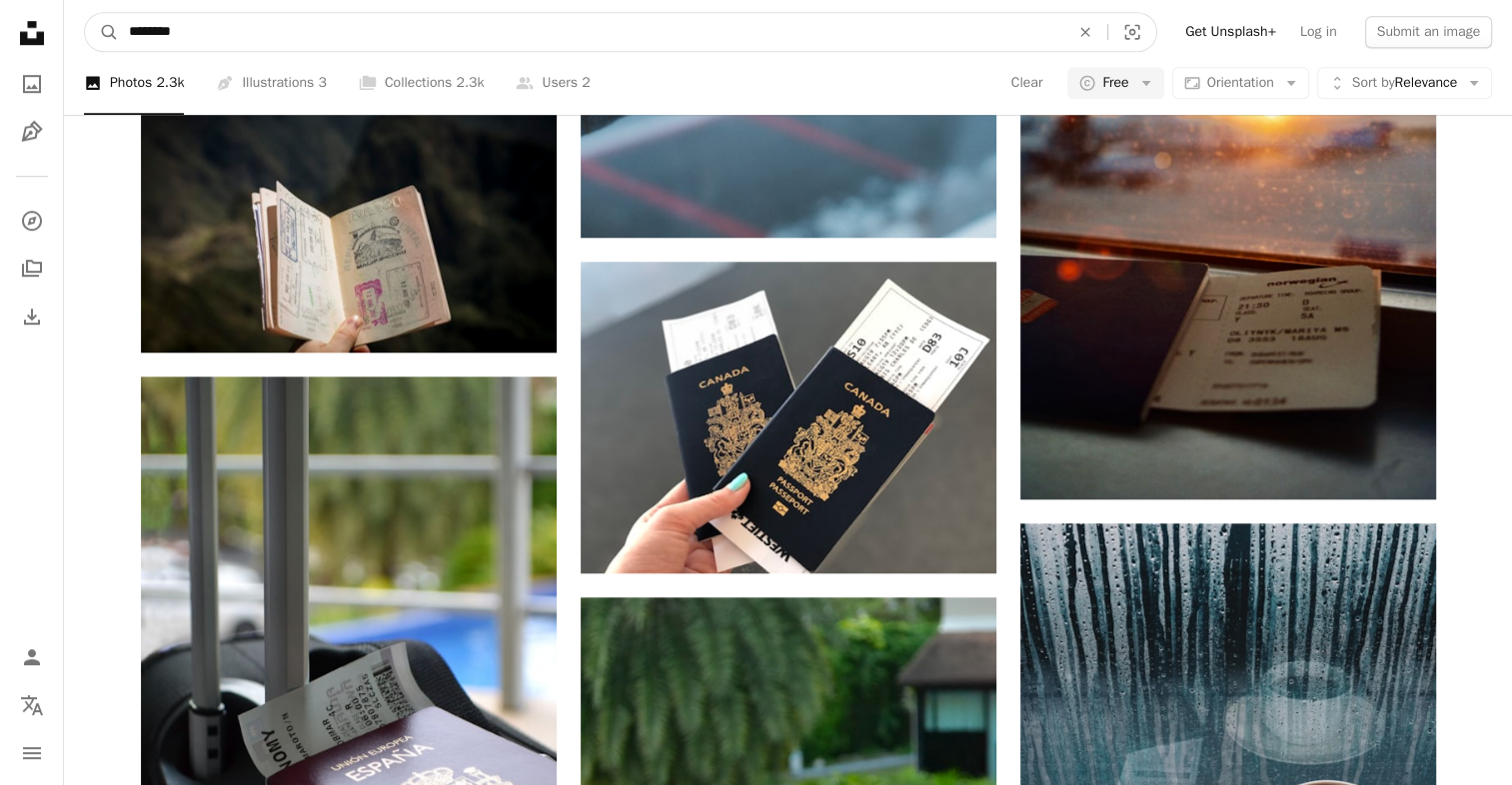 type on "********" 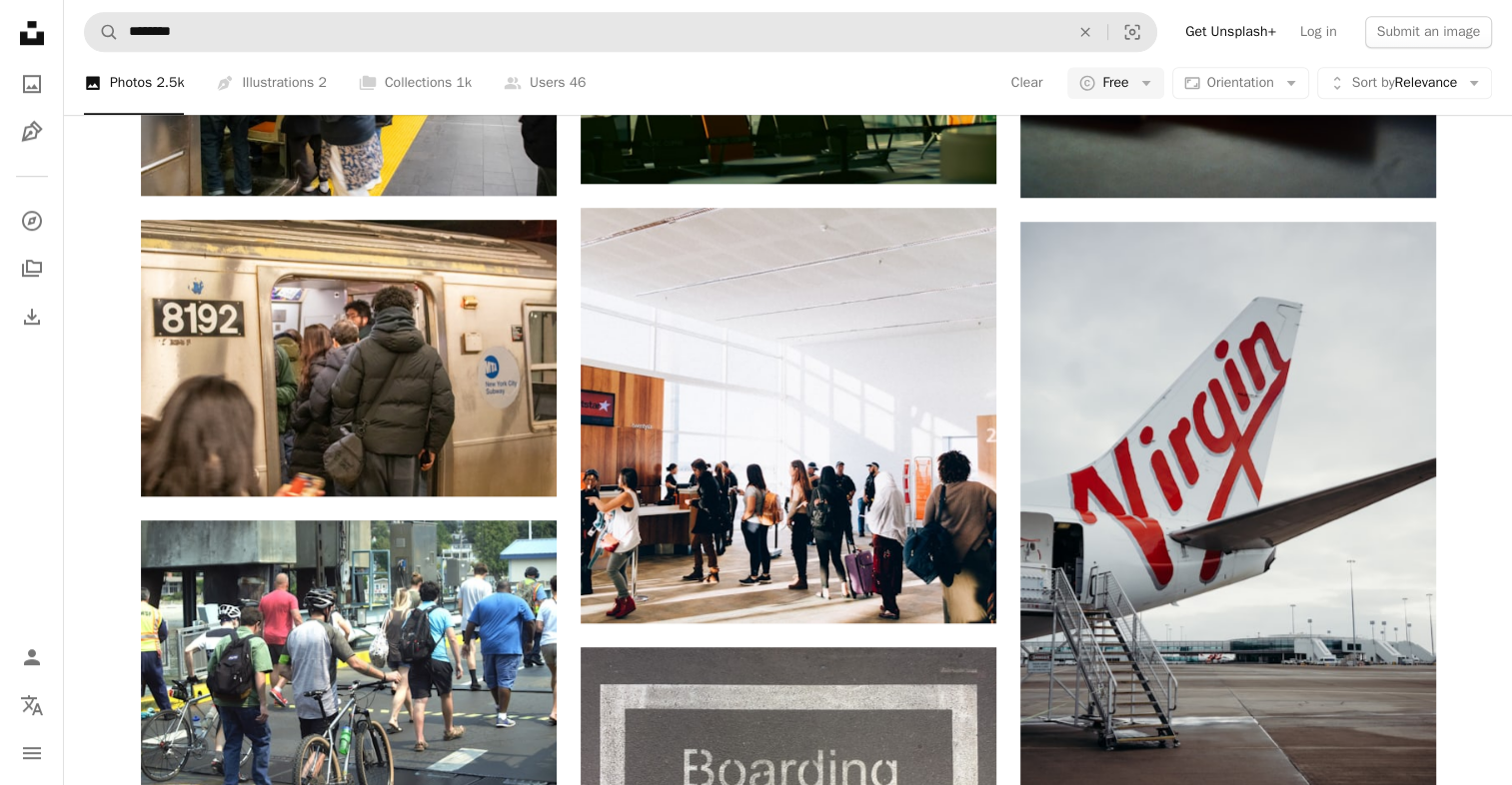 scroll, scrollTop: 0, scrollLeft: 0, axis: both 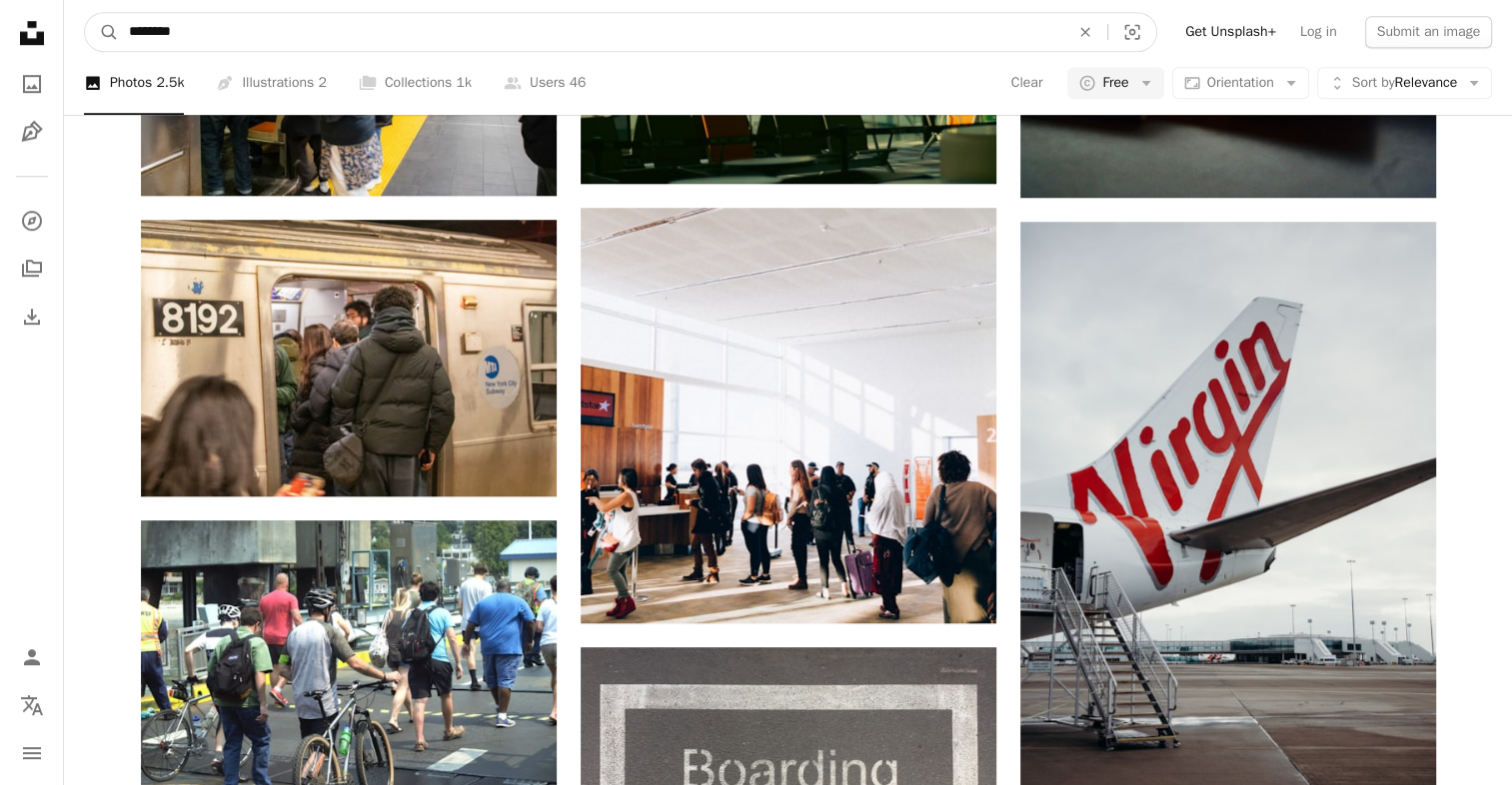 click on "********" at bounding box center [591, 32] 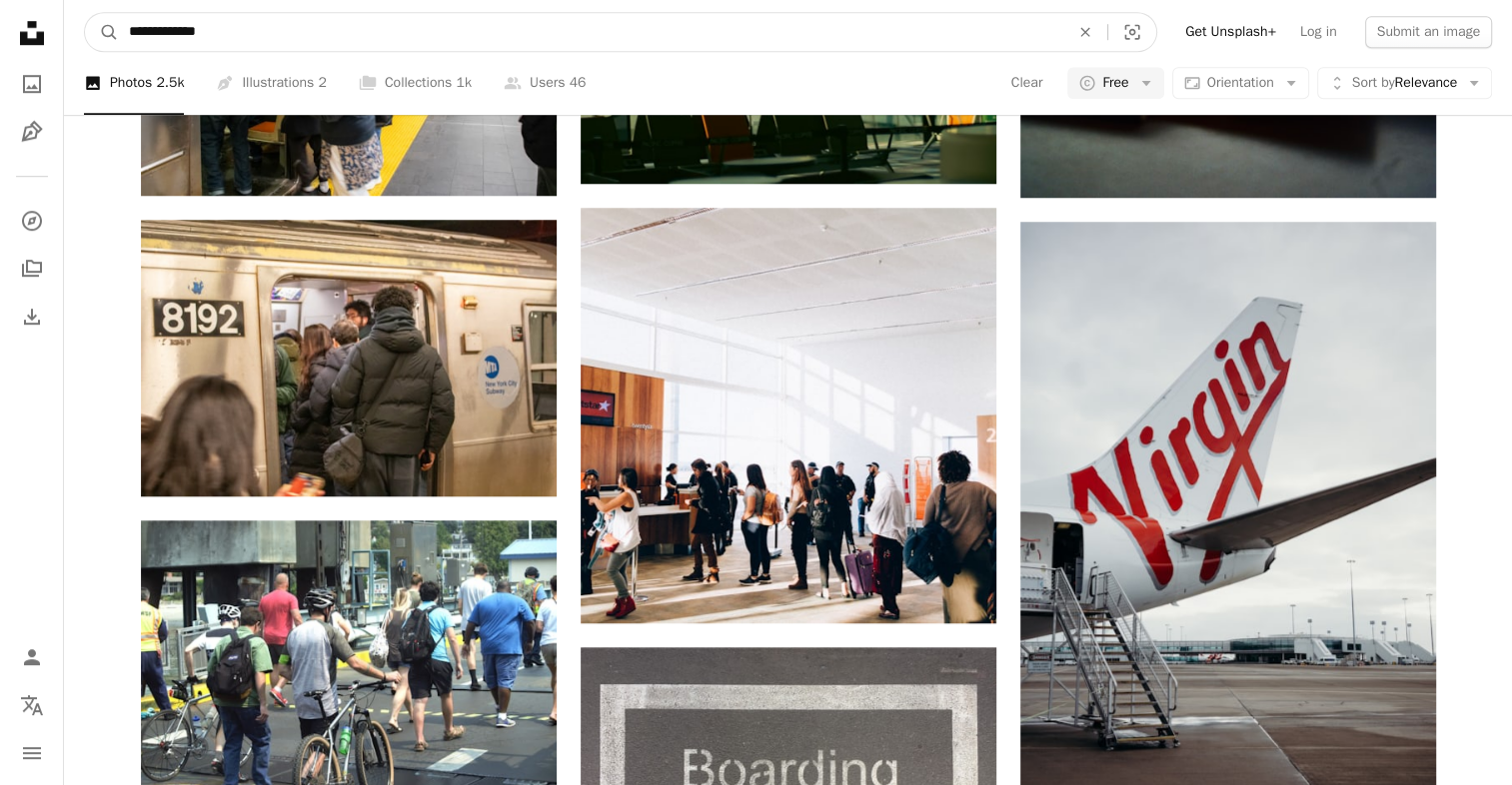 type on "**********" 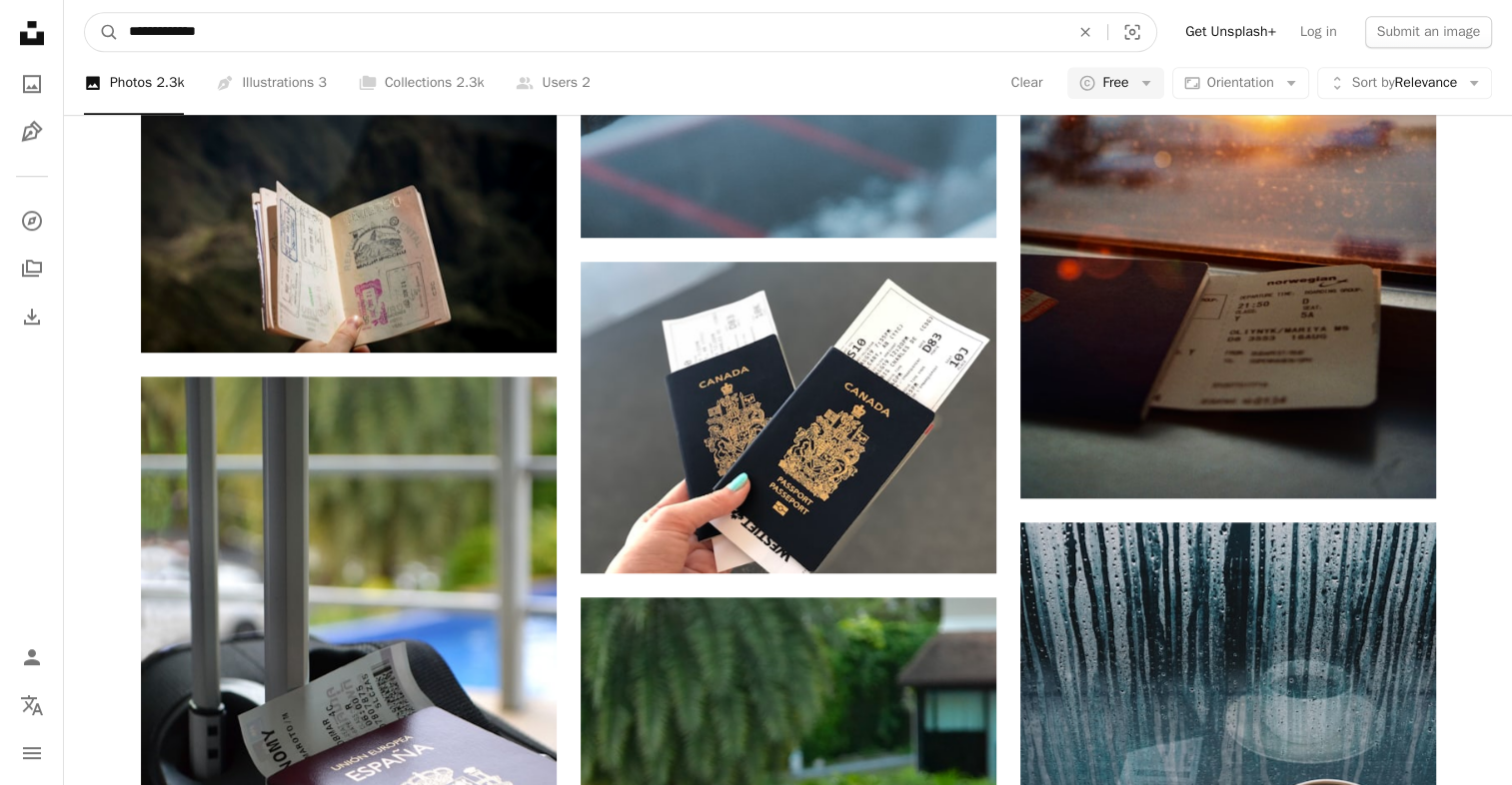 click on "**********" at bounding box center [591, 32] 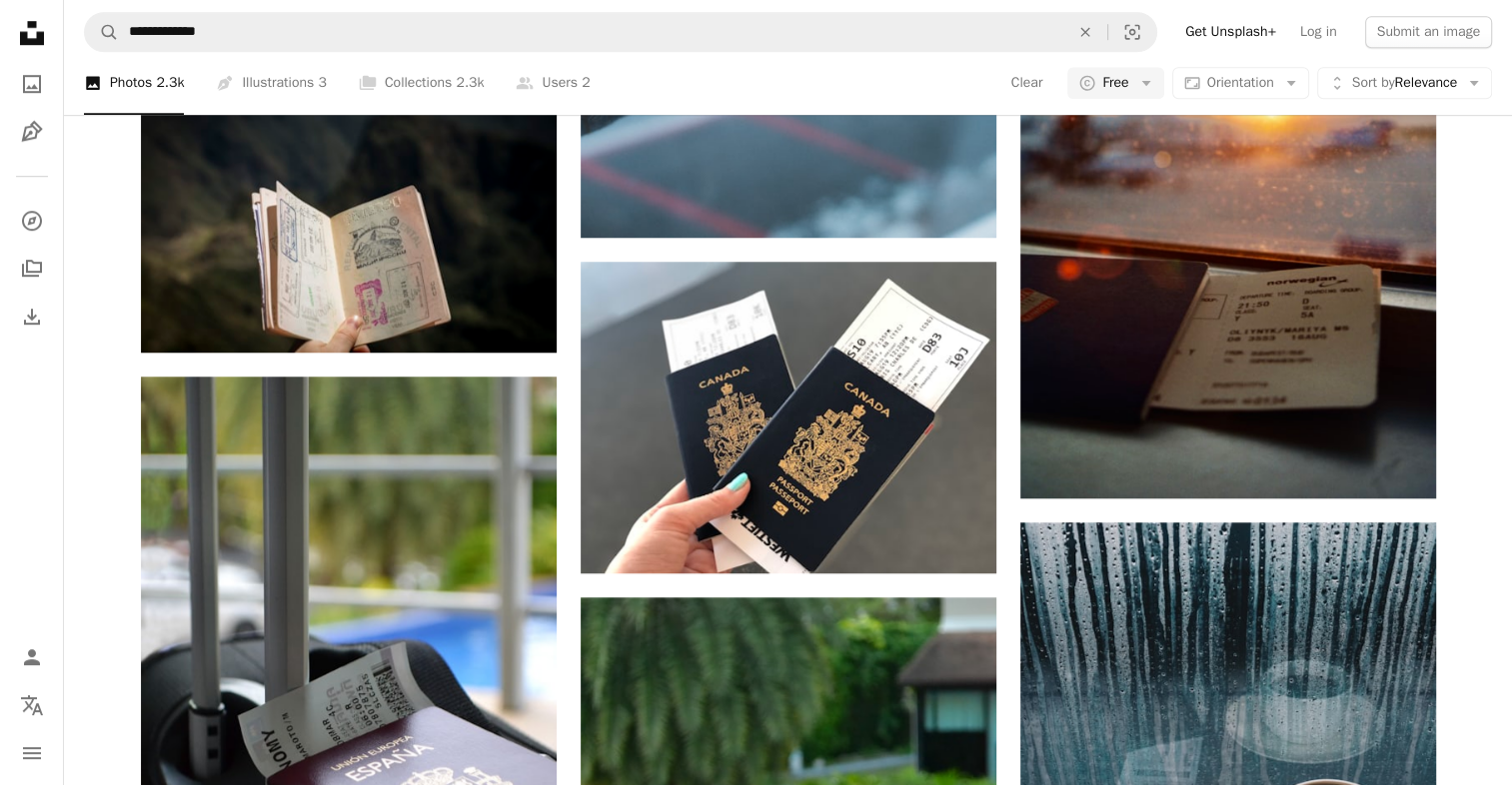click on "flight" at bounding box center (824, -1041) 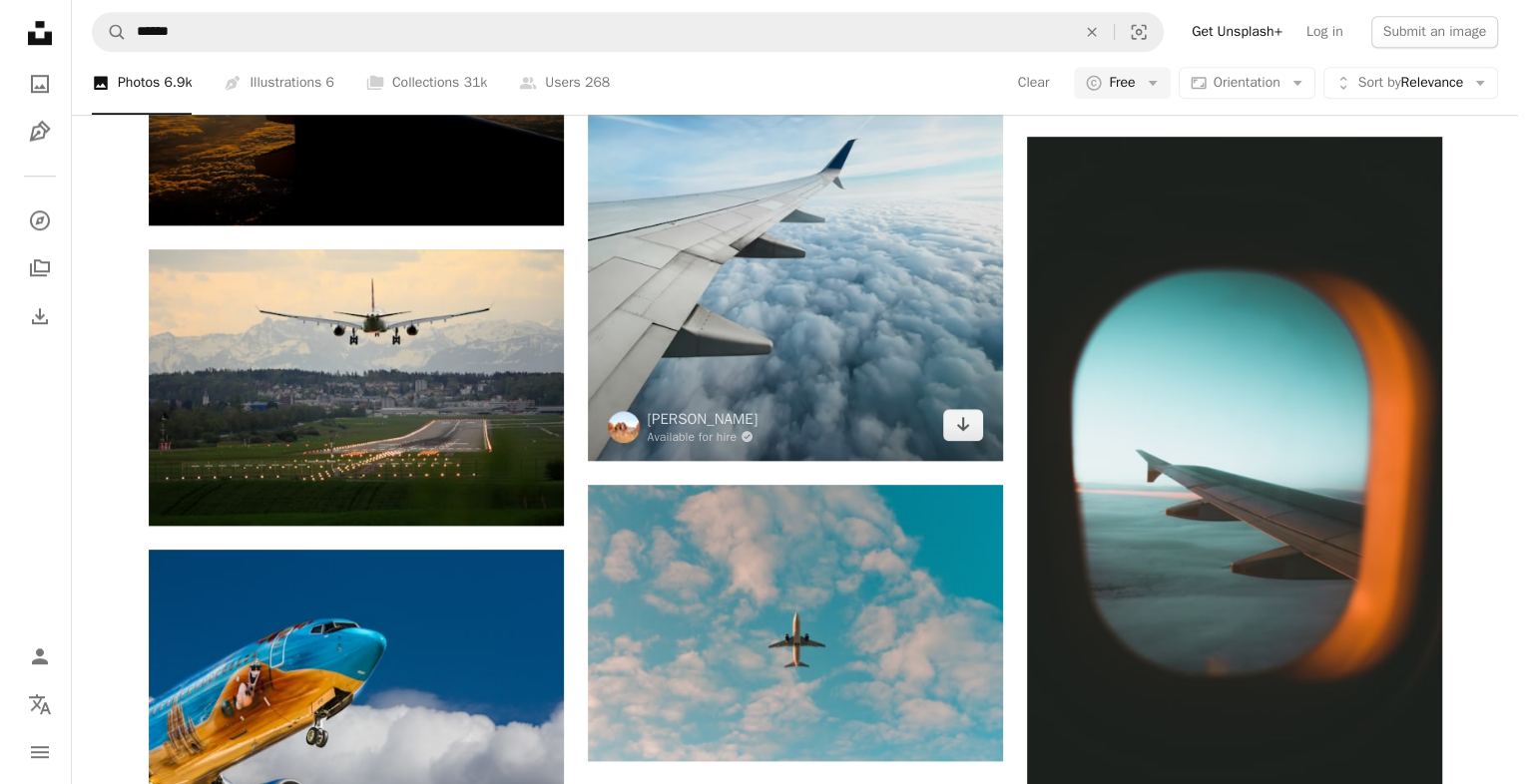 scroll, scrollTop: 1861, scrollLeft: 0, axis: vertical 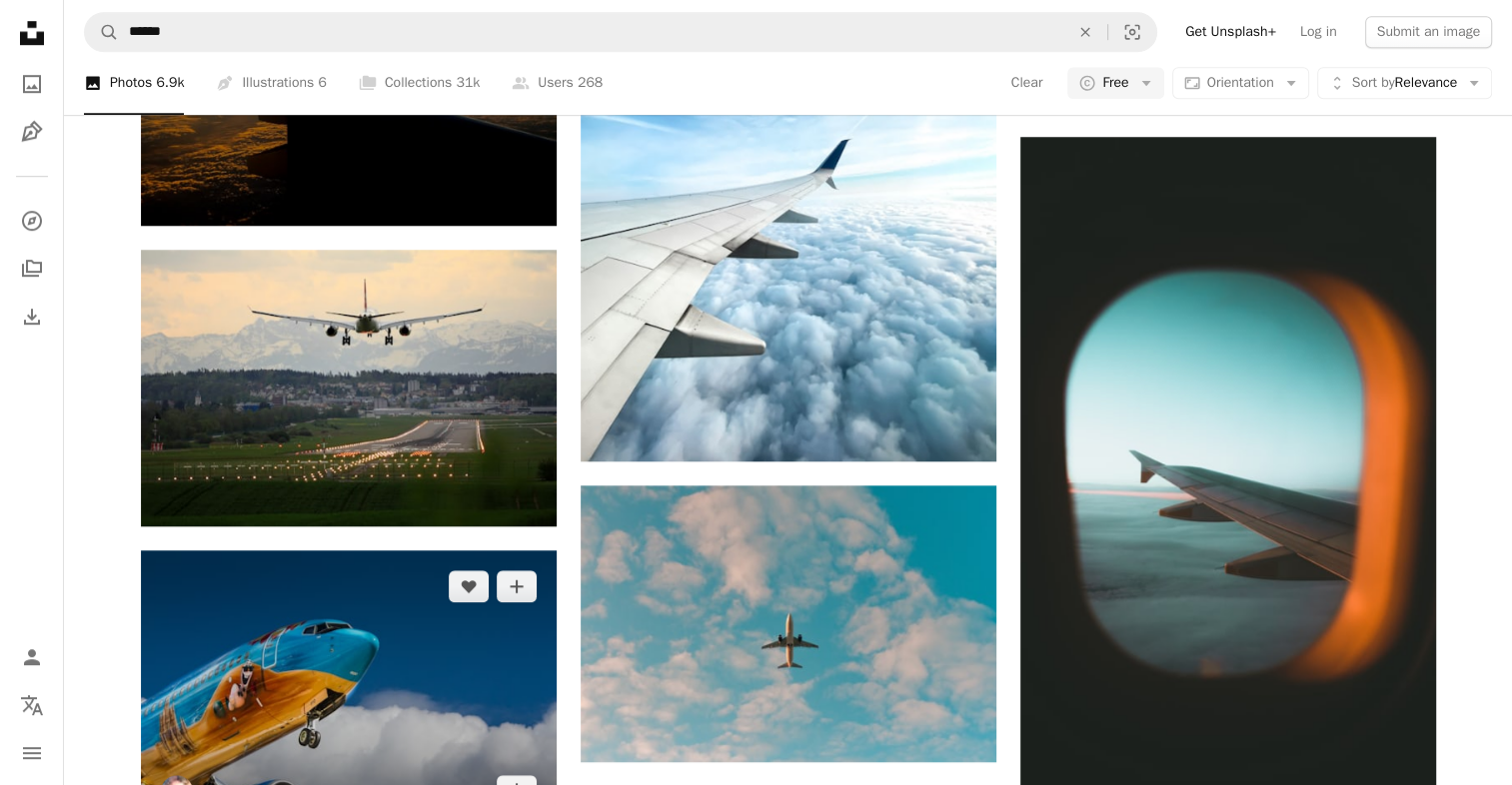 click at bounding box center [349, 688] 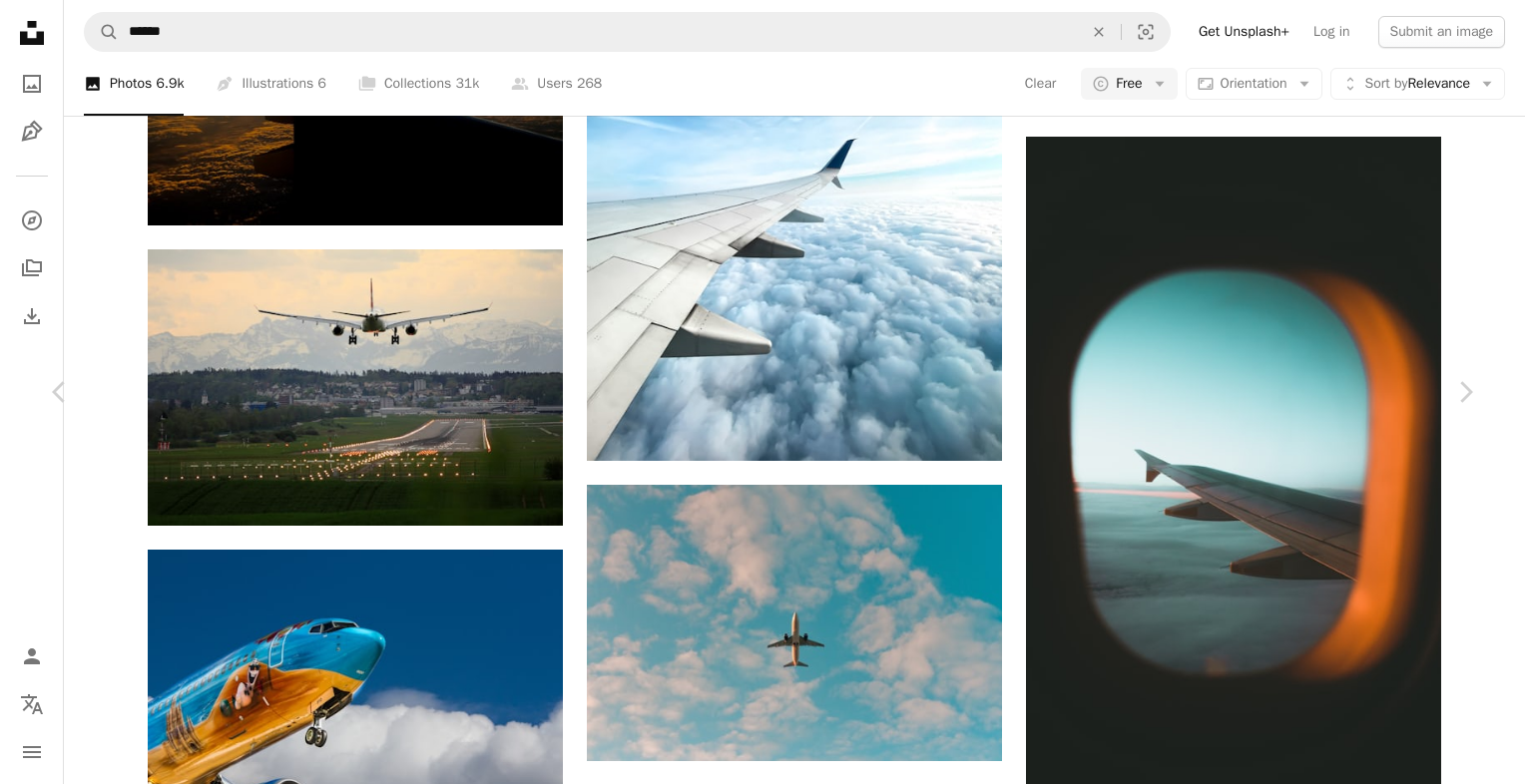click on "Chevron down" 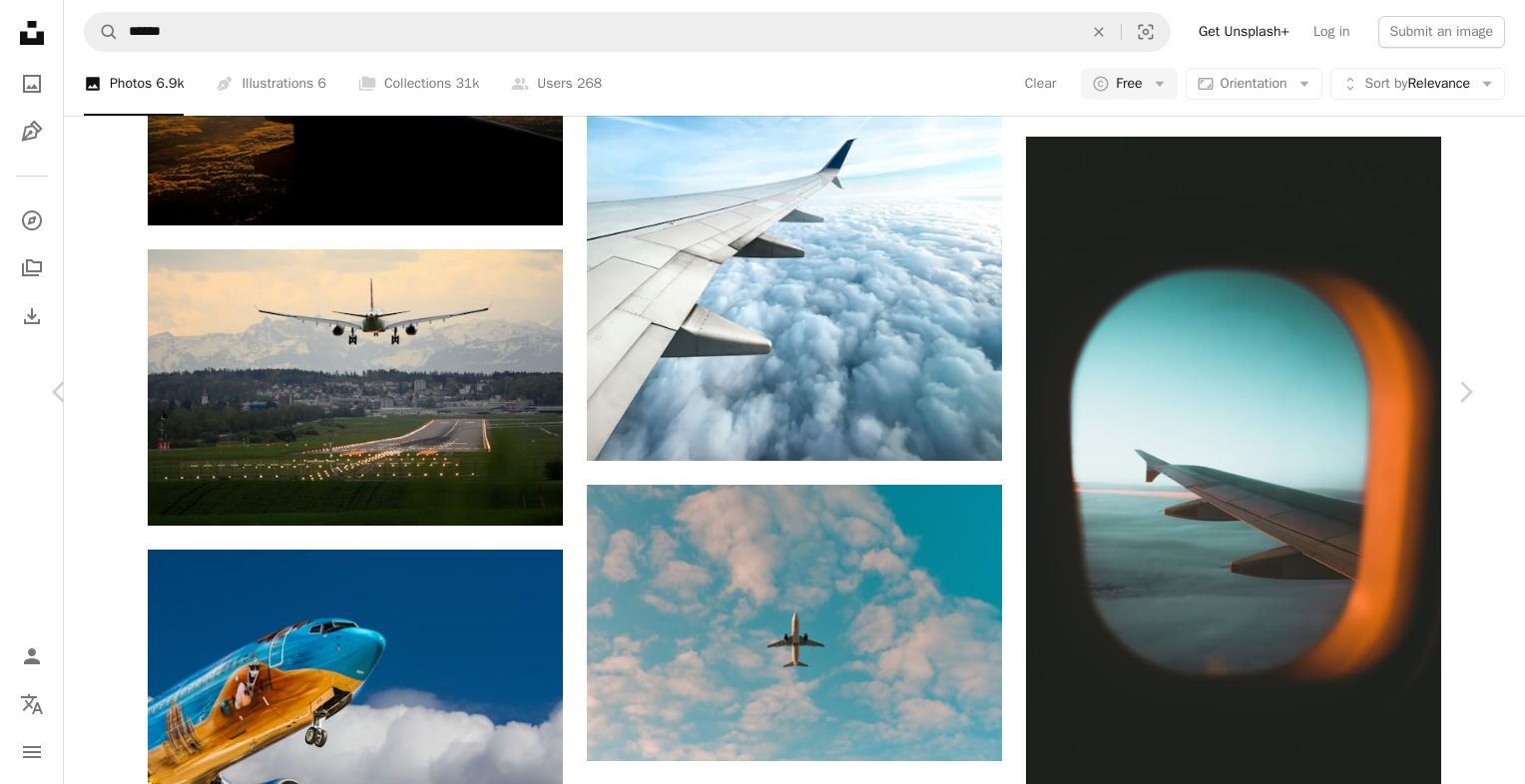 click on "Original Size" at bounding box center [1202, 7166] 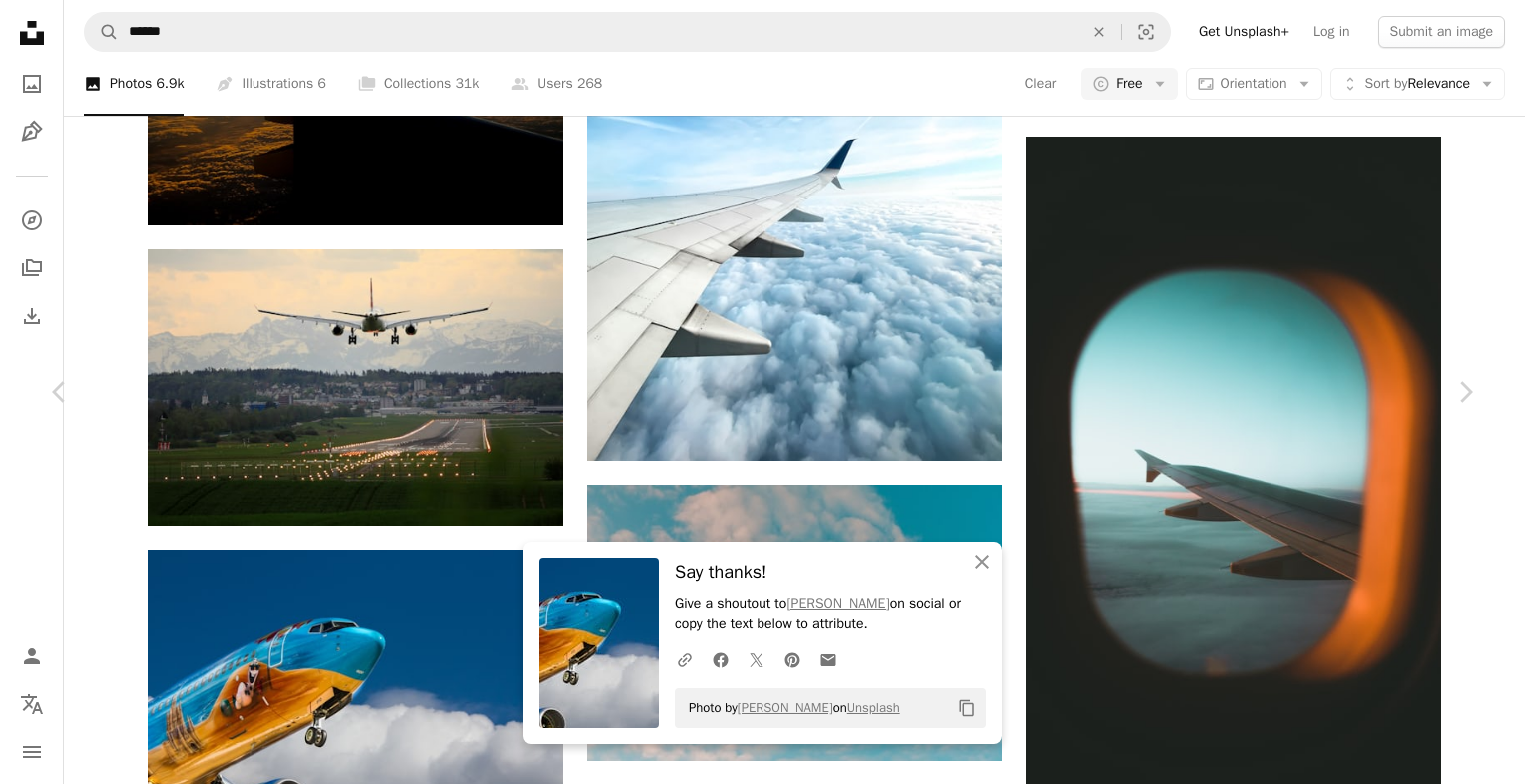 click on "Zoom in" at bounding box center (755, 7337) 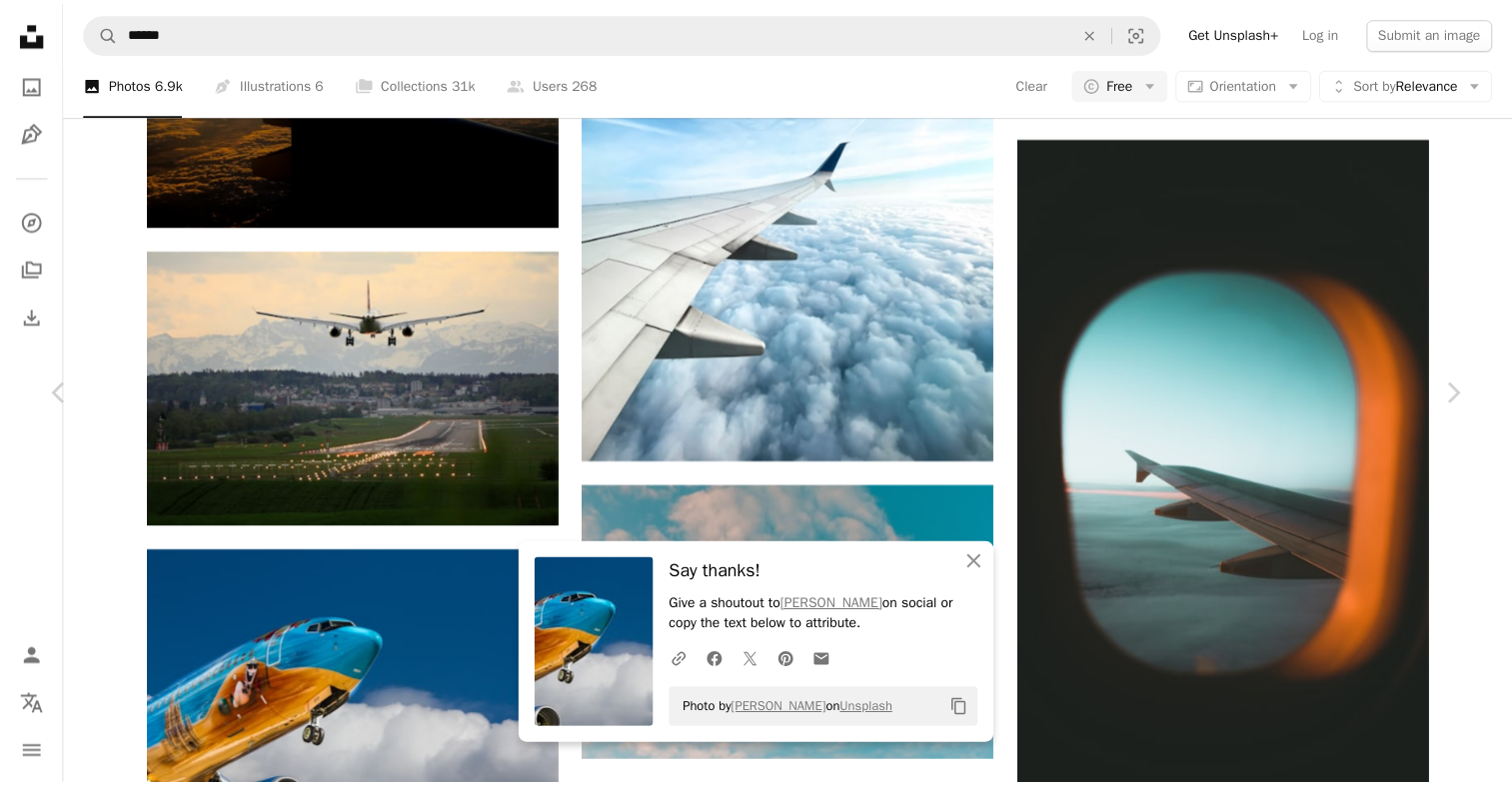 scroll, scrollTop: 3496, scrollLeft: 0, axis: vertical 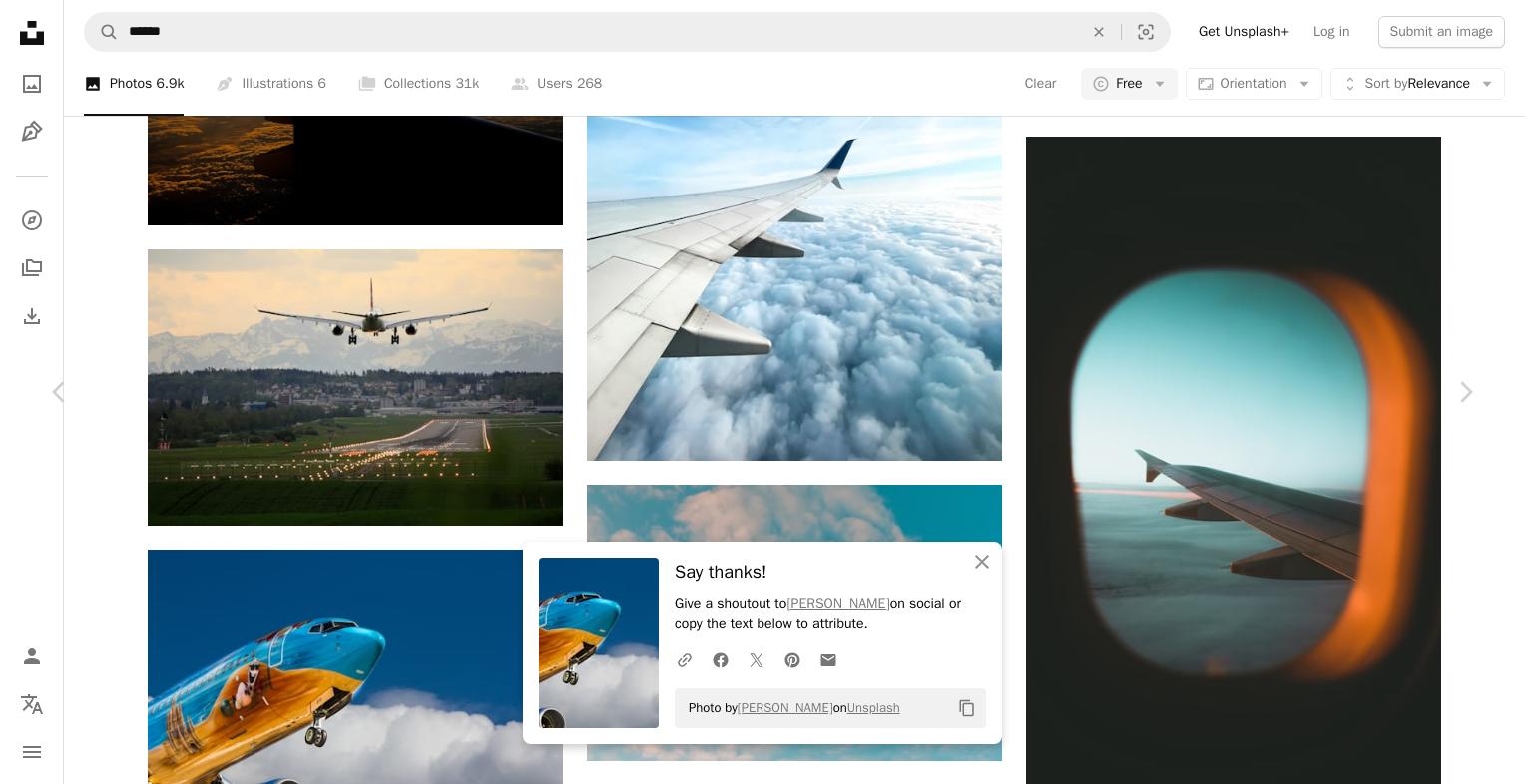 click on "An X shape" at bounding box center (20, 20) 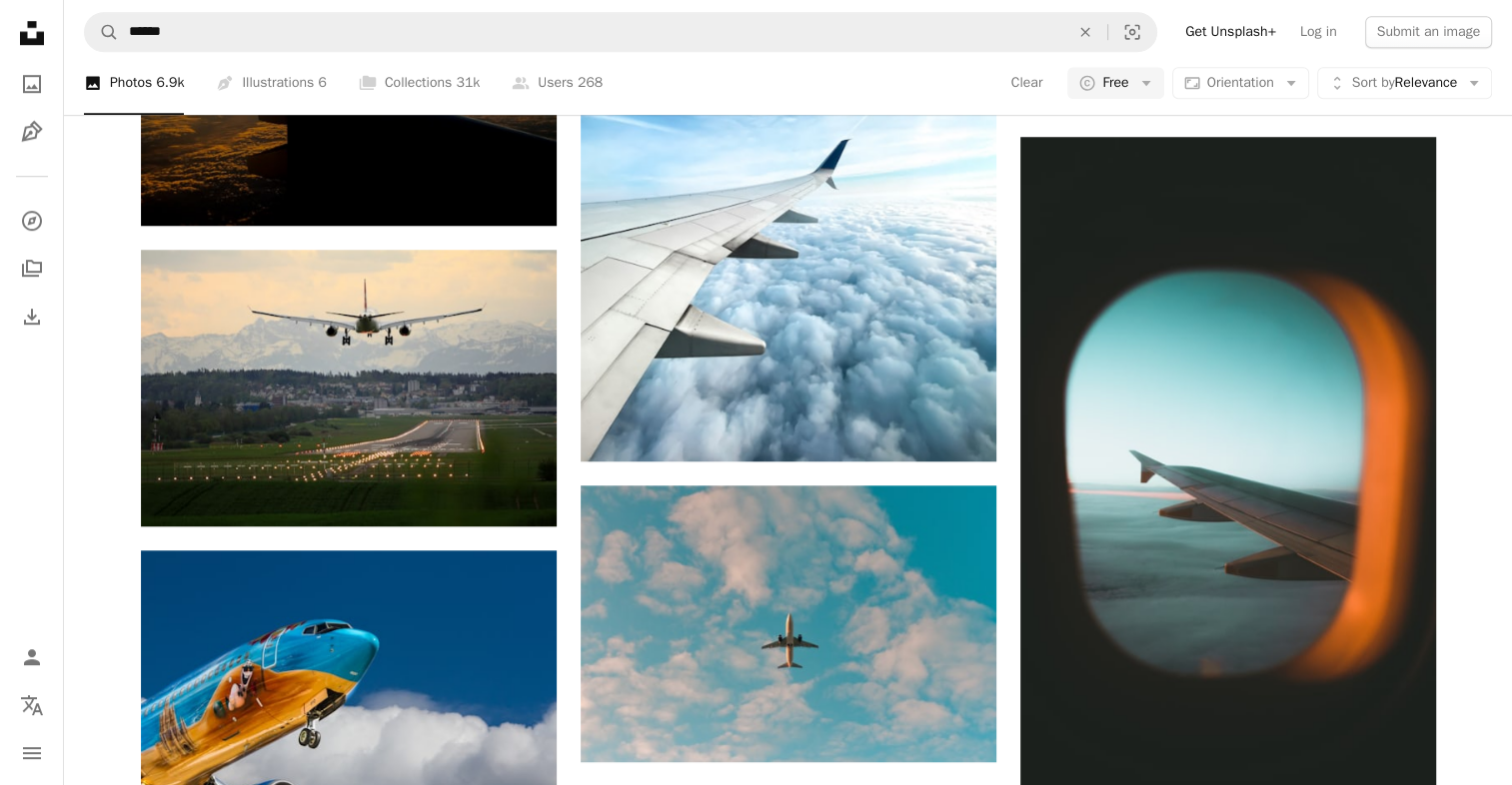 scroll, scrollTop: 3262, scrollLeft: 0, axis: vertical 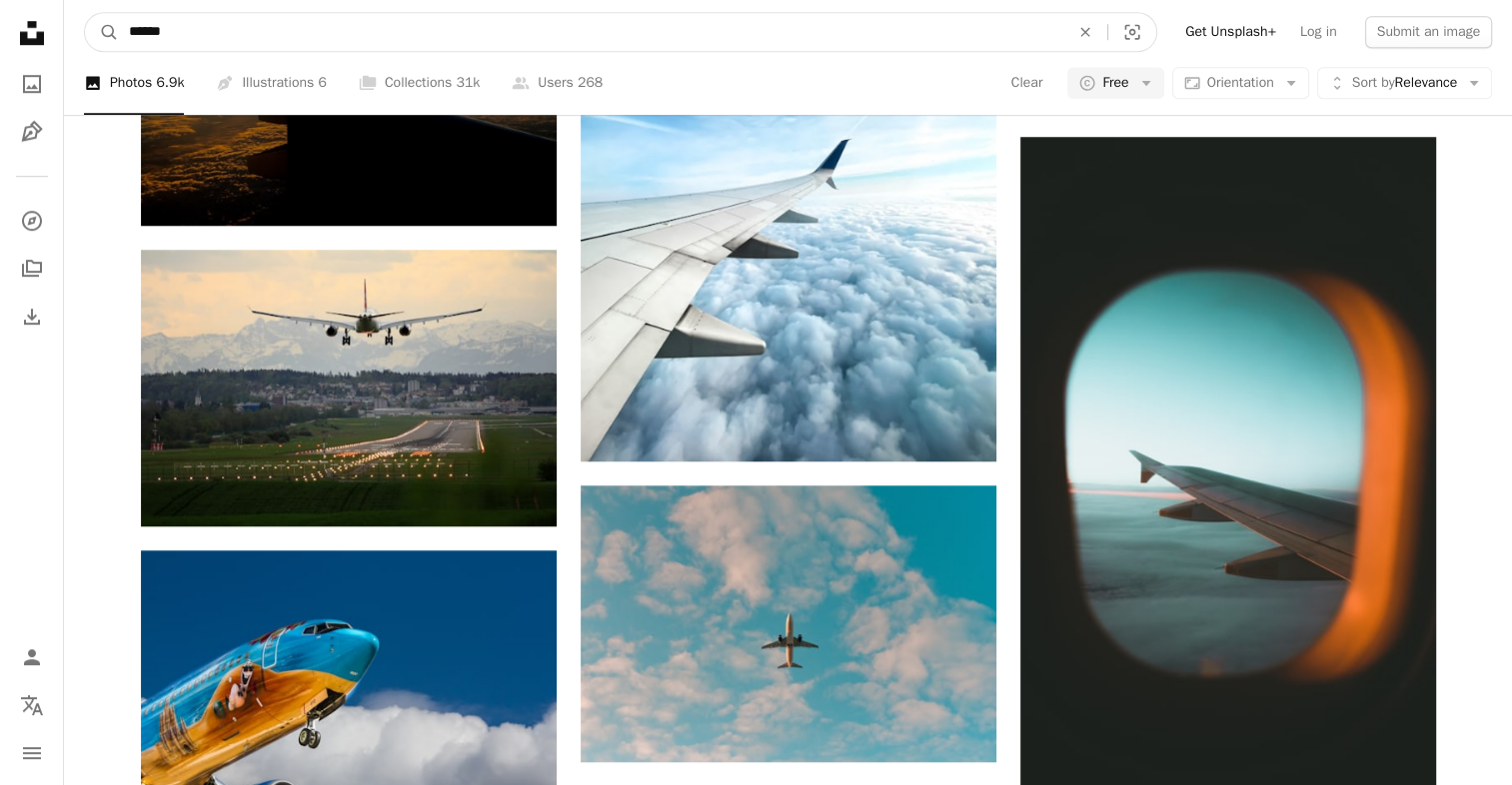 click on "******" at bounding box center (591, 32) 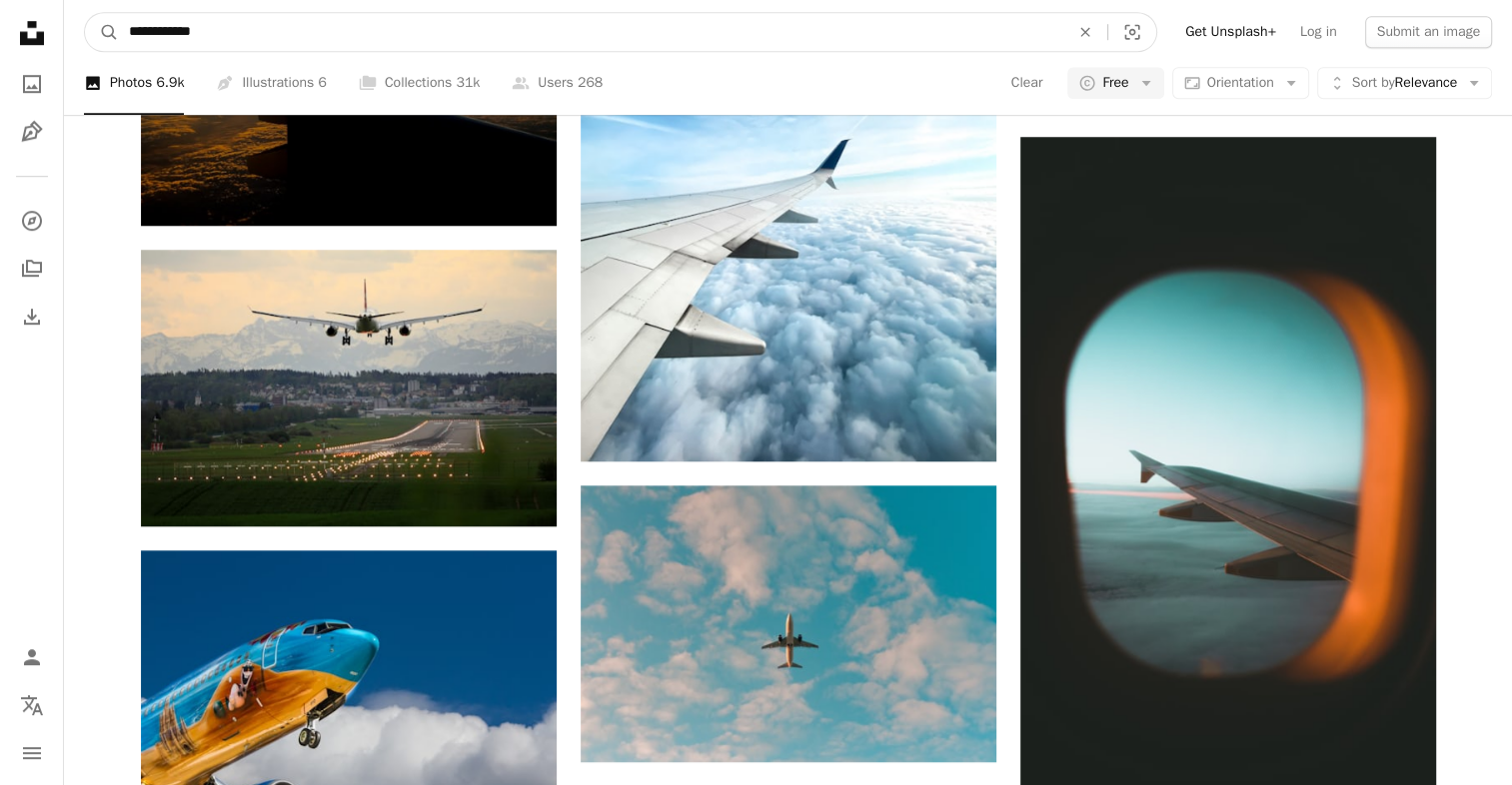 type on "**********" 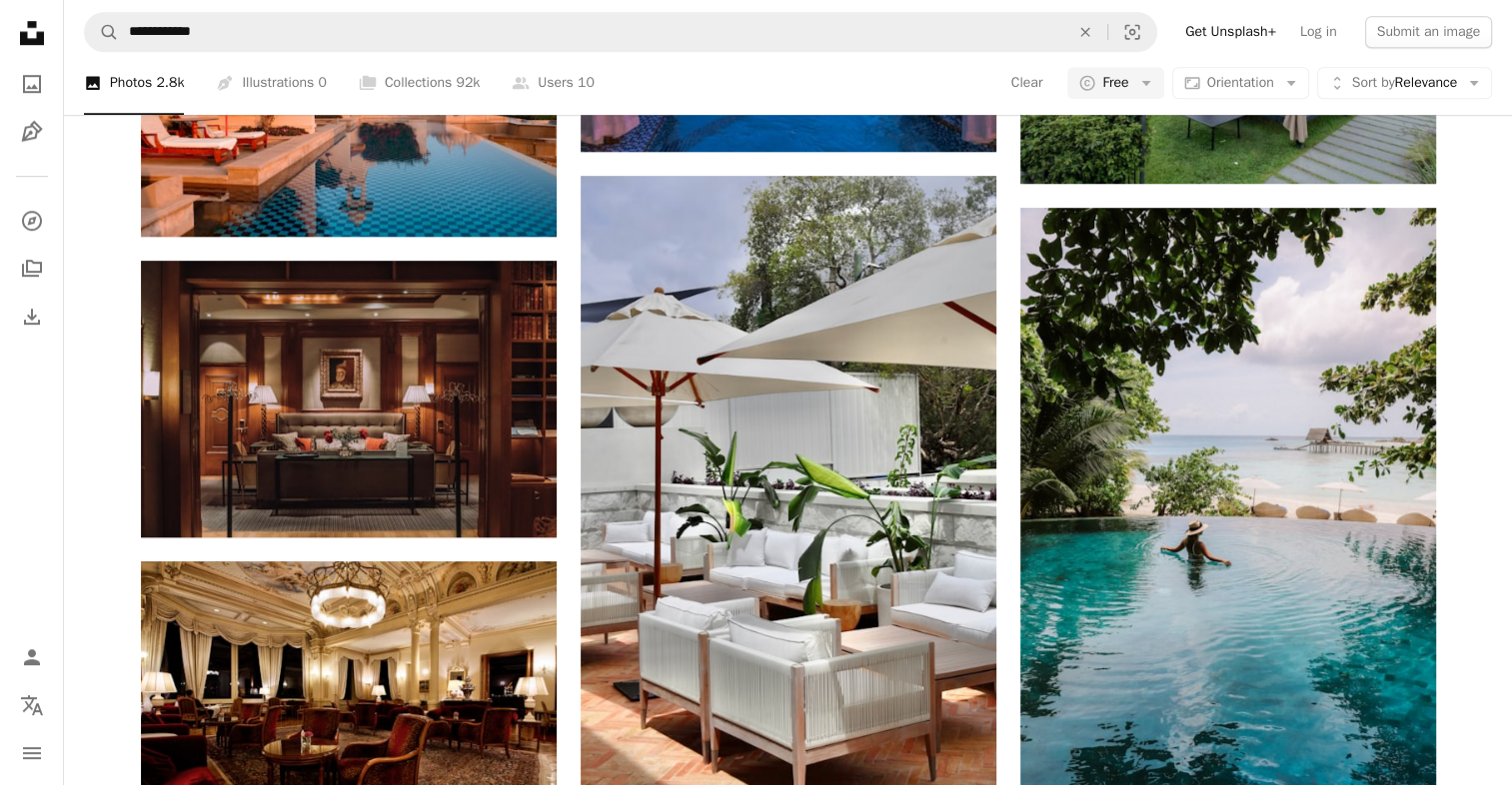 scroll, scrollTop: 1165, scrollLeft: 0, axis: vertical 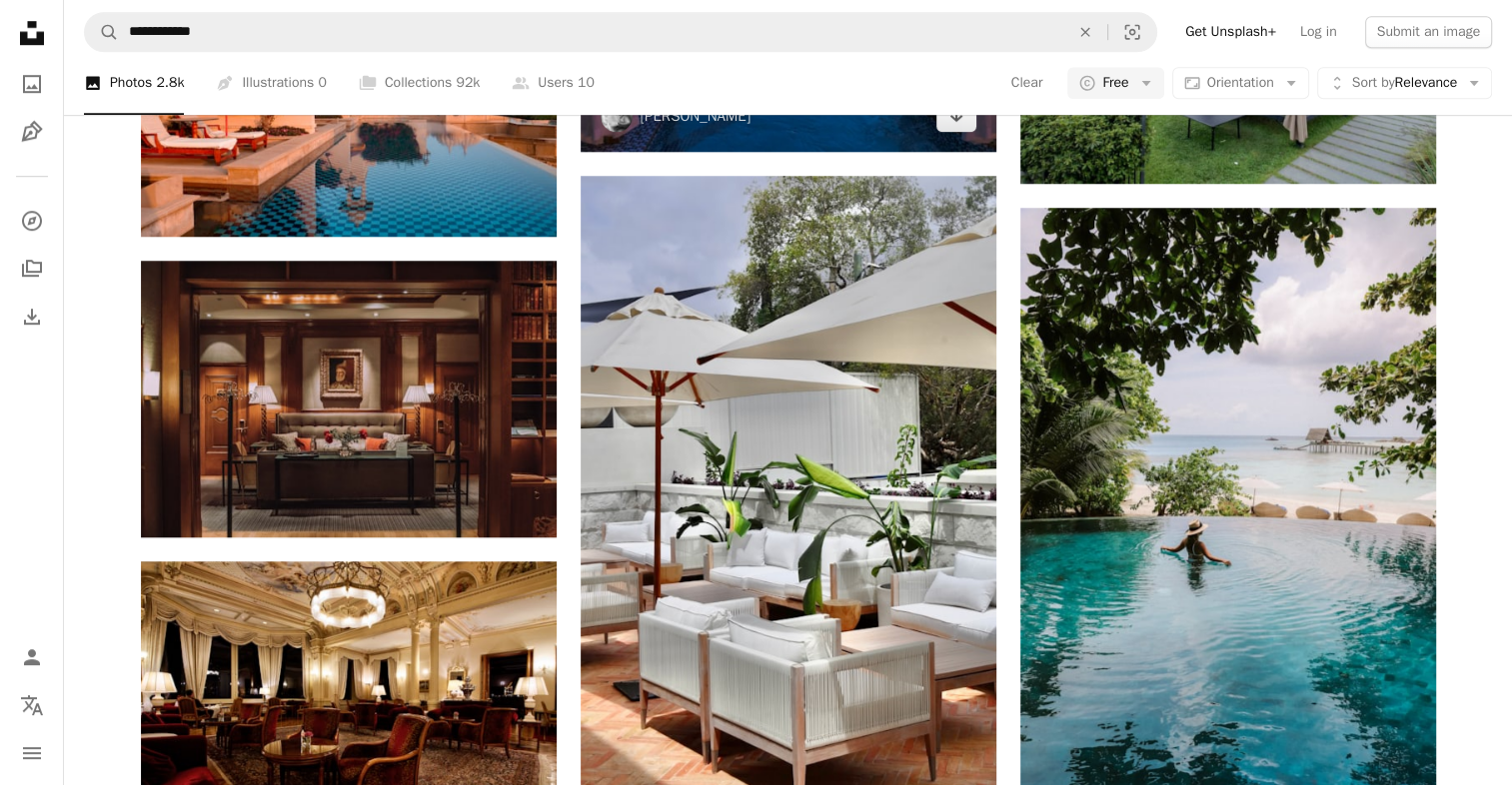 click at bounding box center (788, -117) 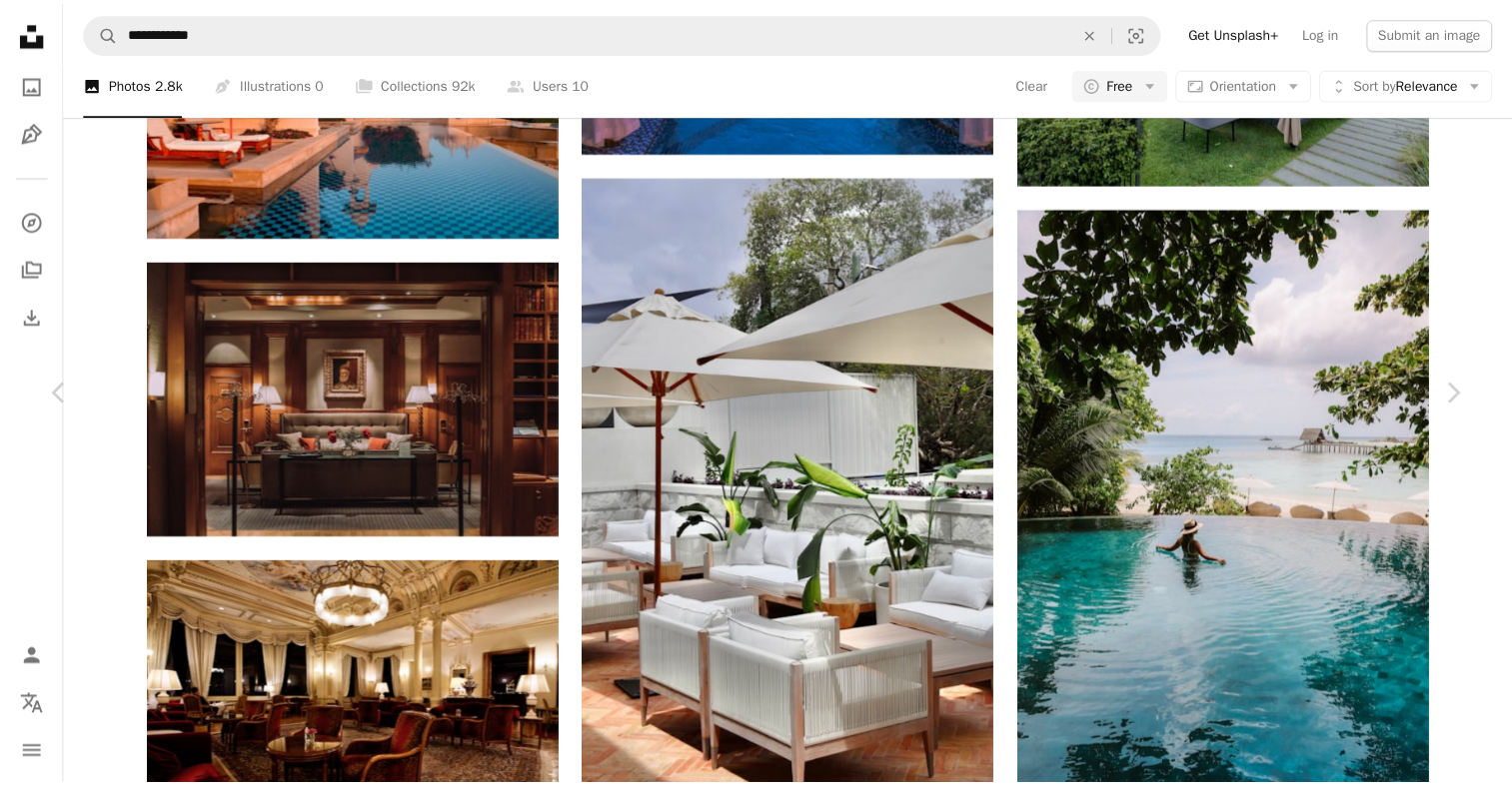 scroll, scrollTop: 0, scrollLeft: 0, axis: both 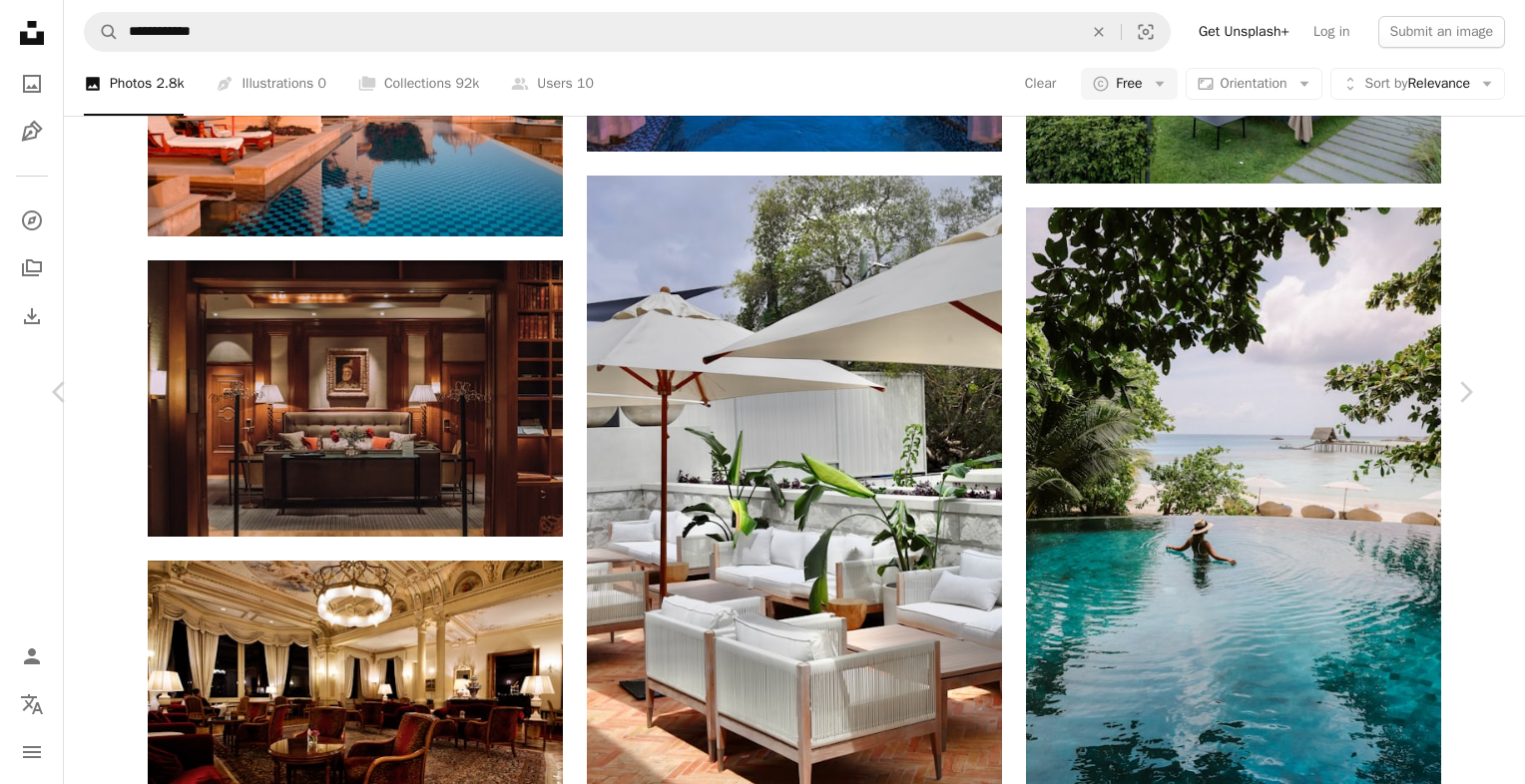 click on "Chevron down" 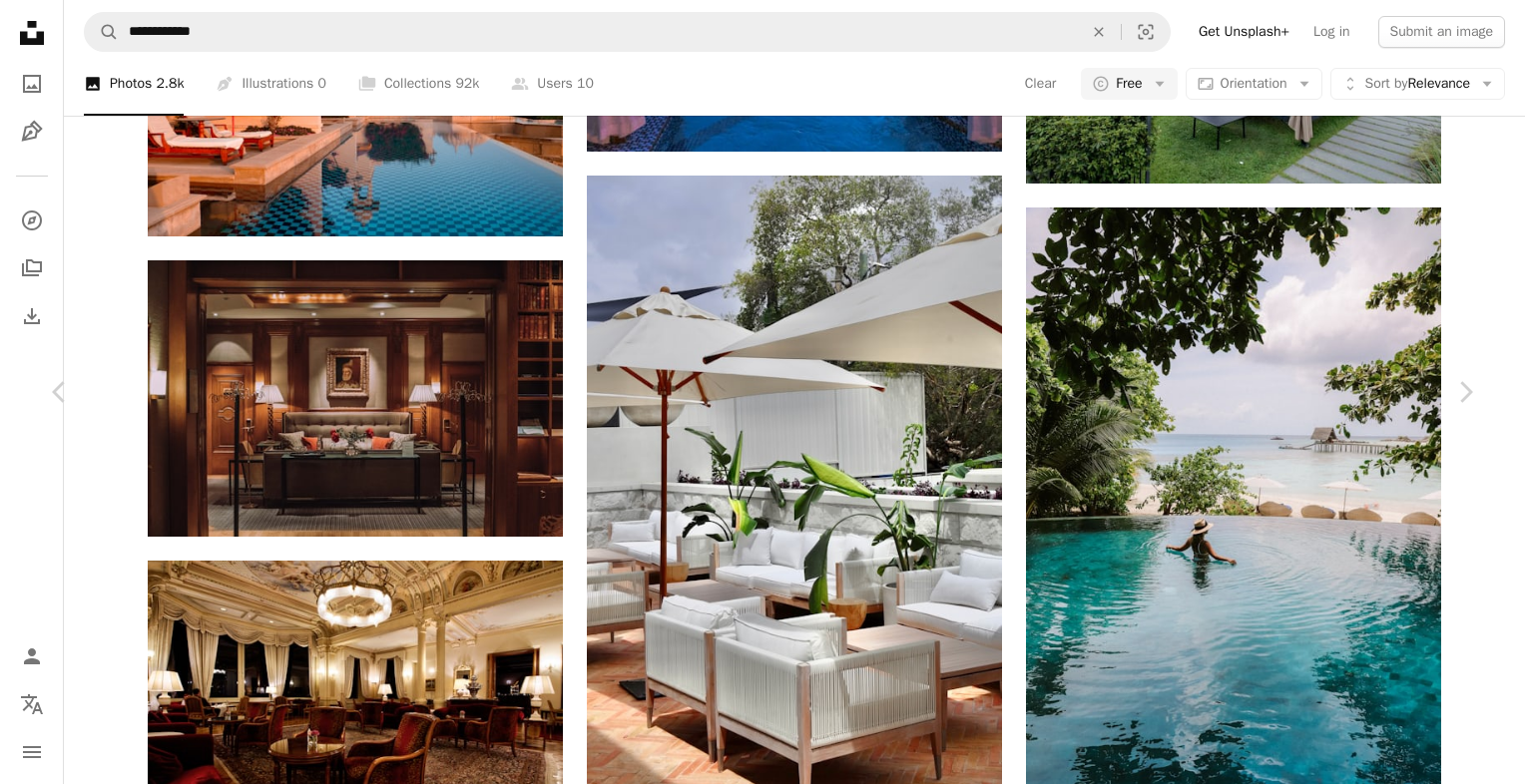 click on "Original Size" at bounding box center [1202, 3456] 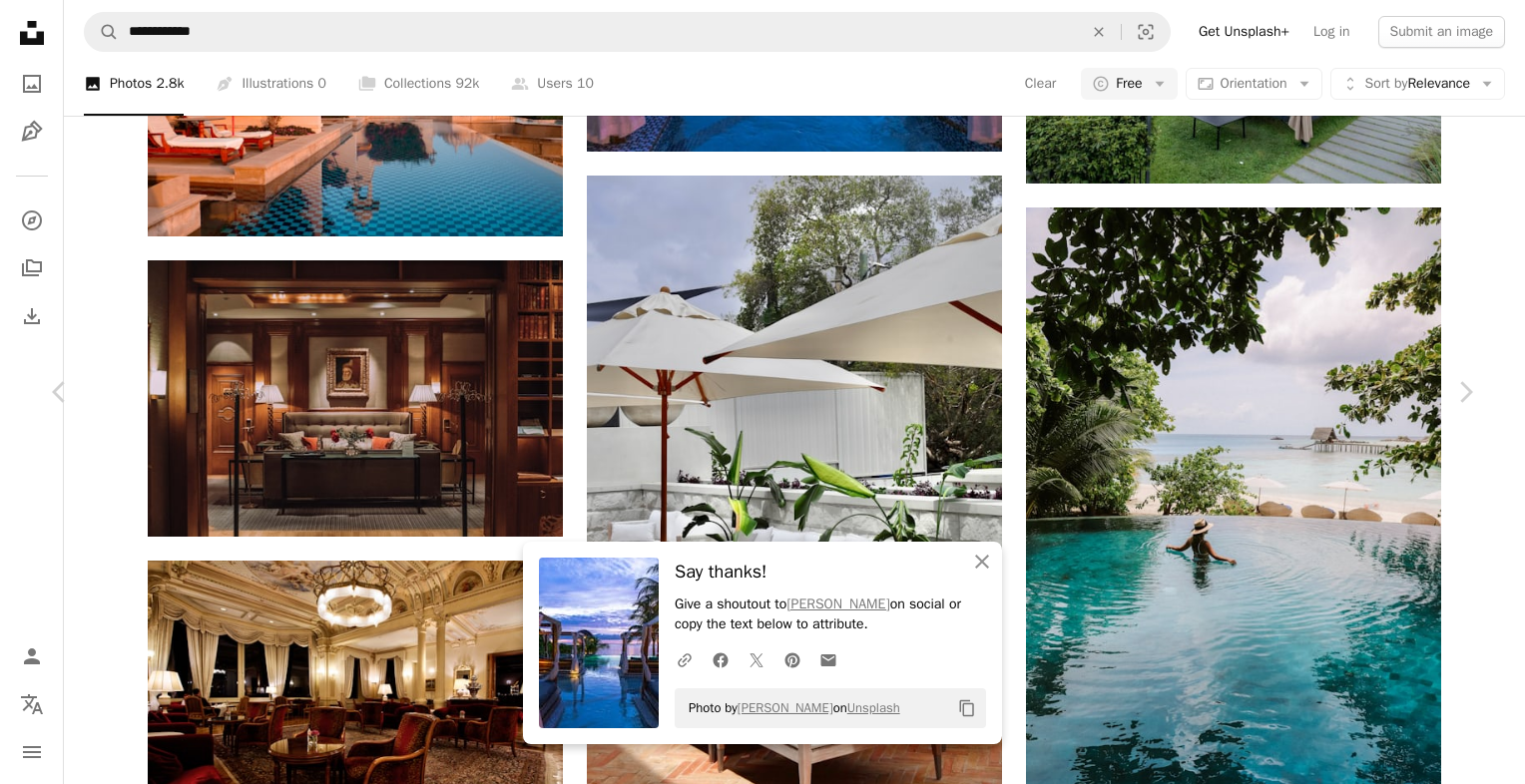 click on "Zoom in" at bounding box center (755, 3628) 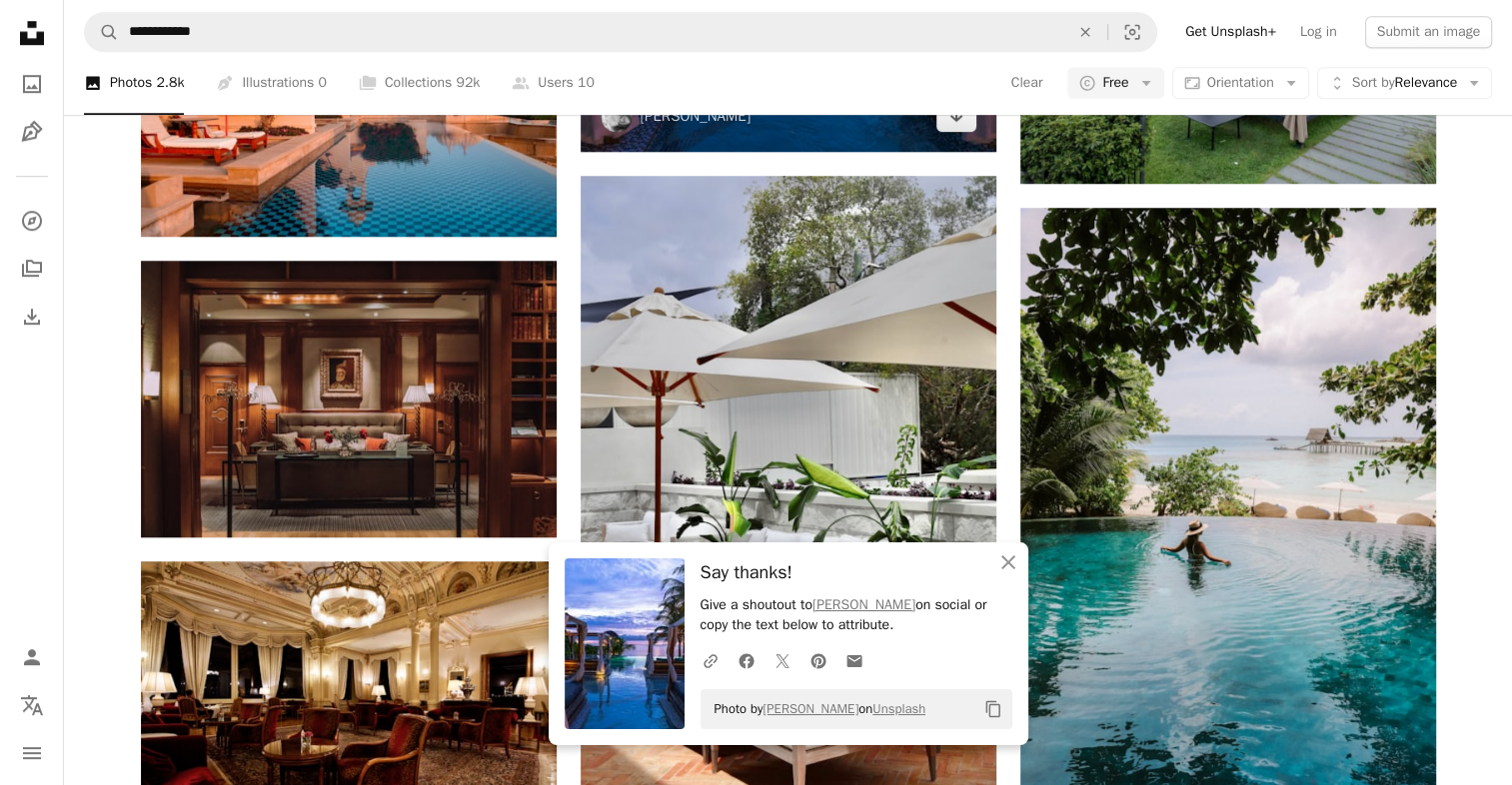 scroll, scrollTop: 0, scrollLeft: 0, axis: both 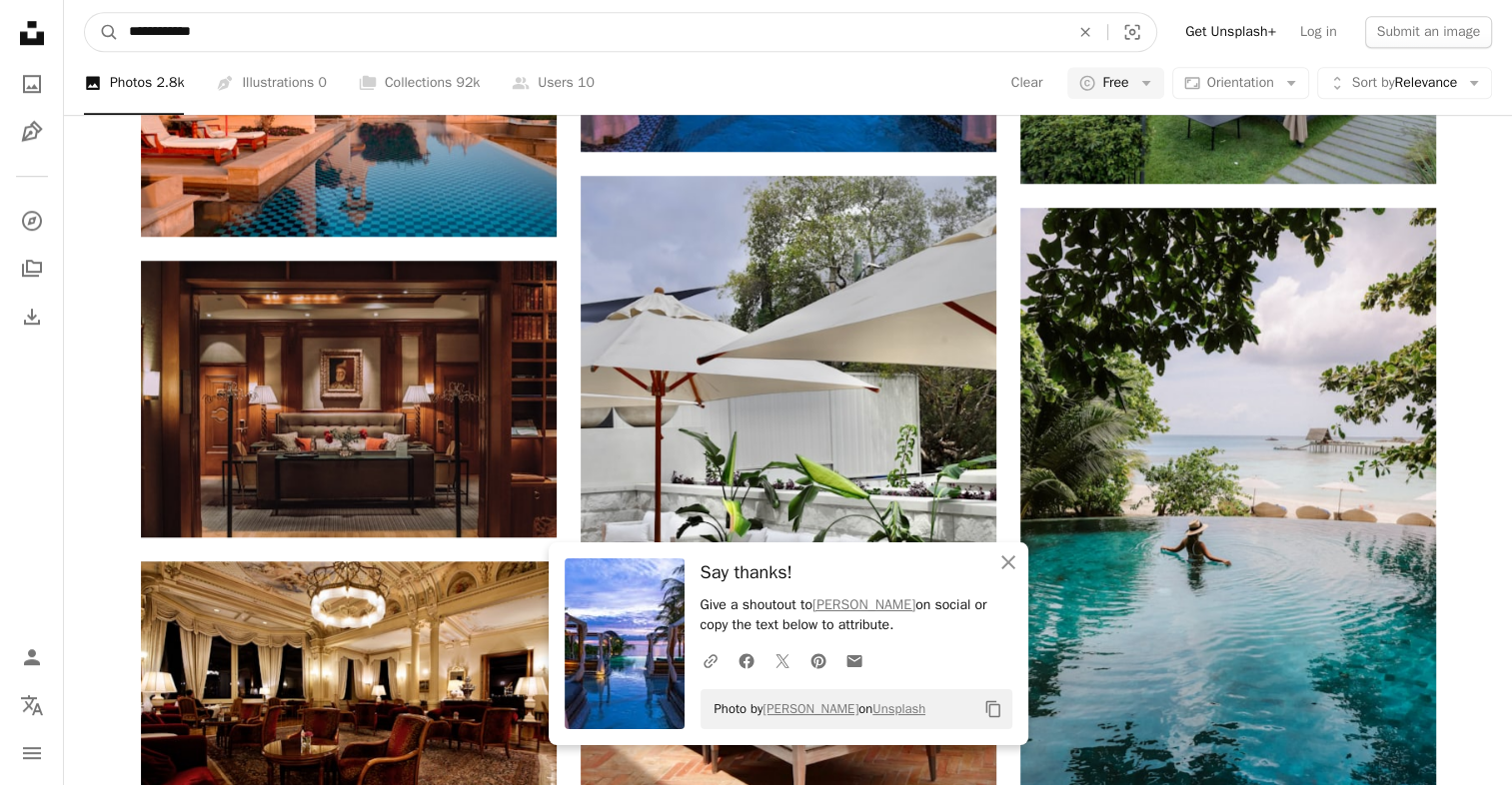 click on "**********" at bounding box center (591, 32) 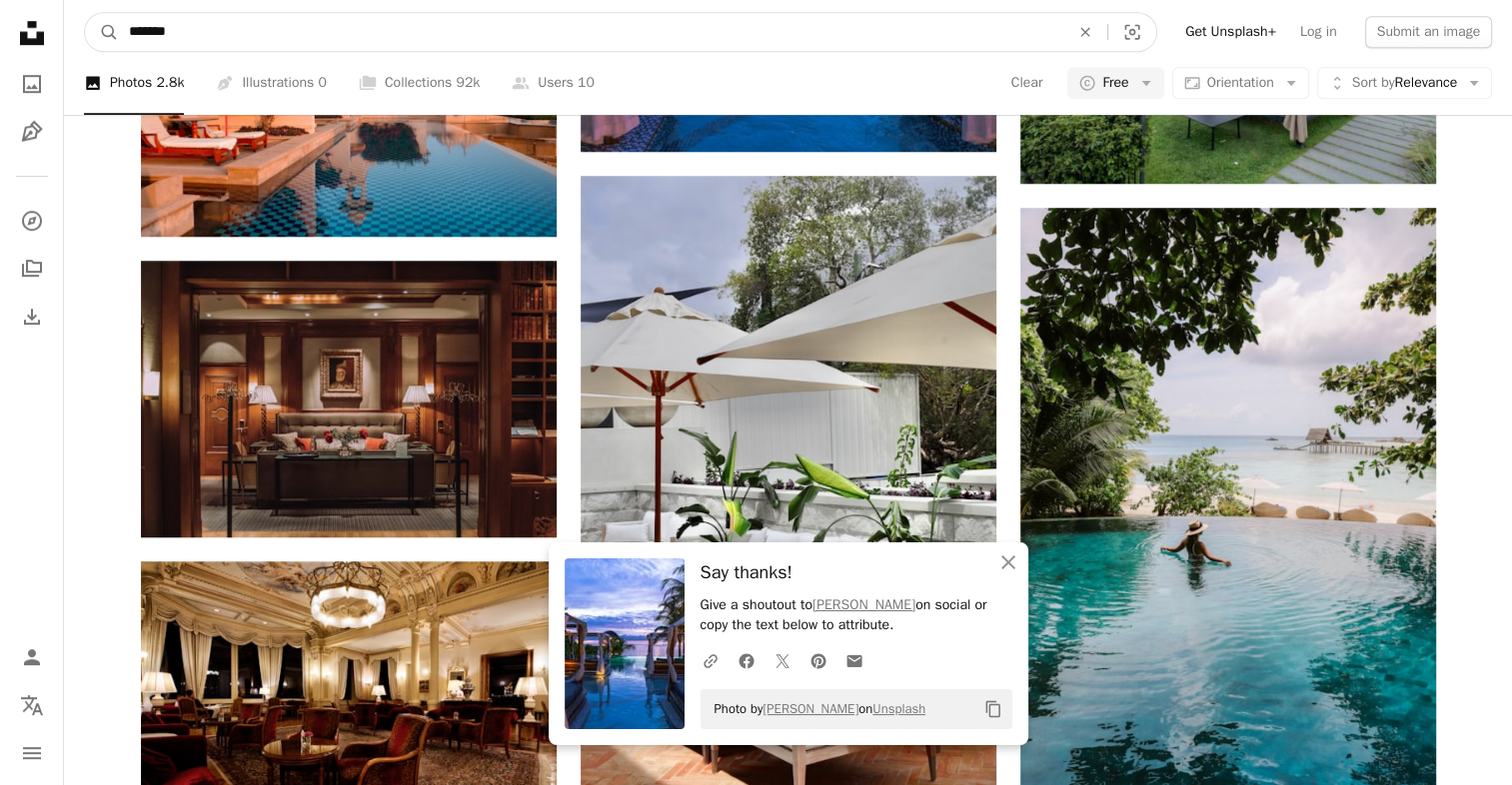 click on "A magnifying glass" at bounding box center (102, 32) 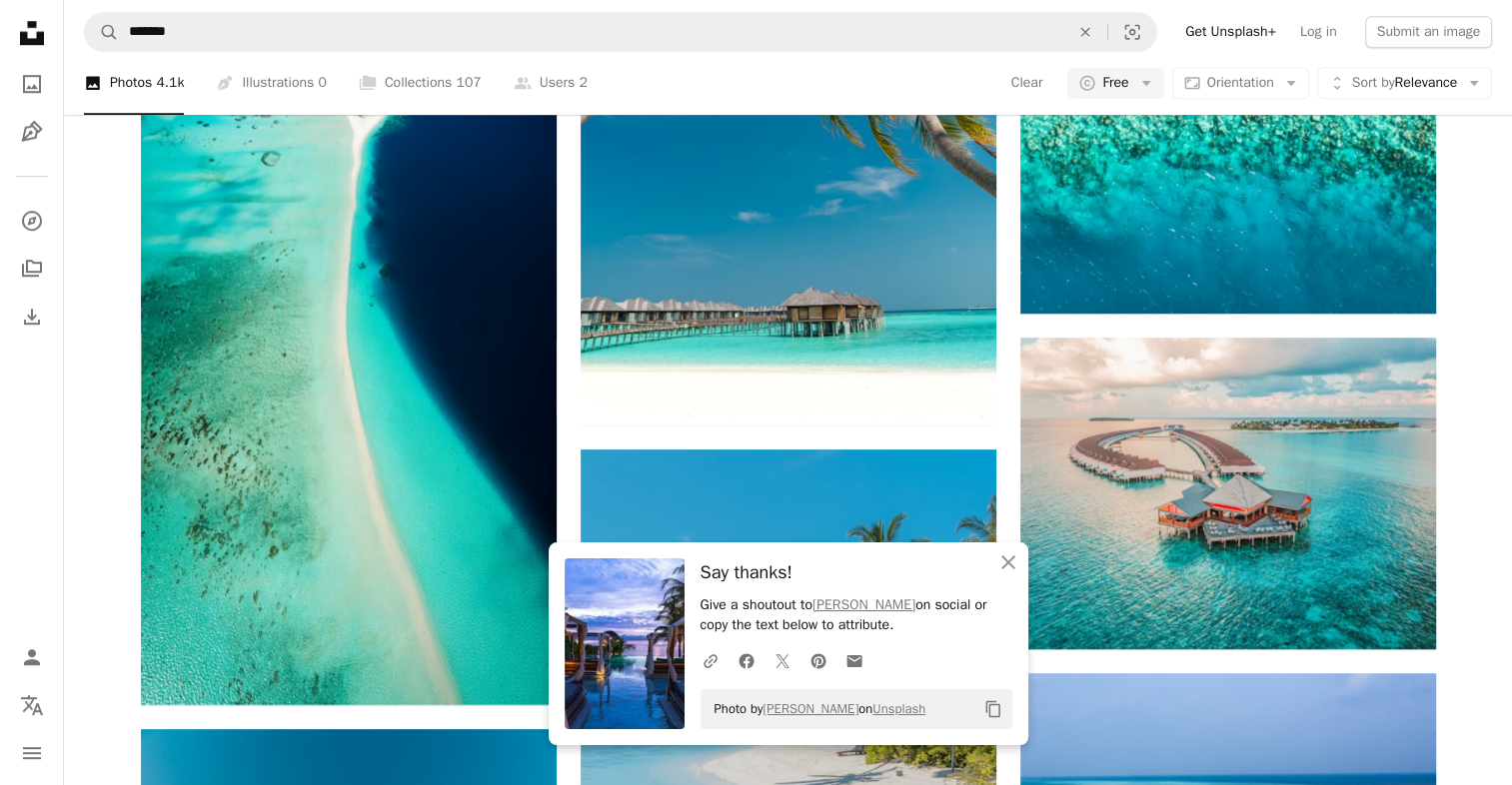 scroll, scrollTop: 233, scrollLeft: 0, axis: vertical 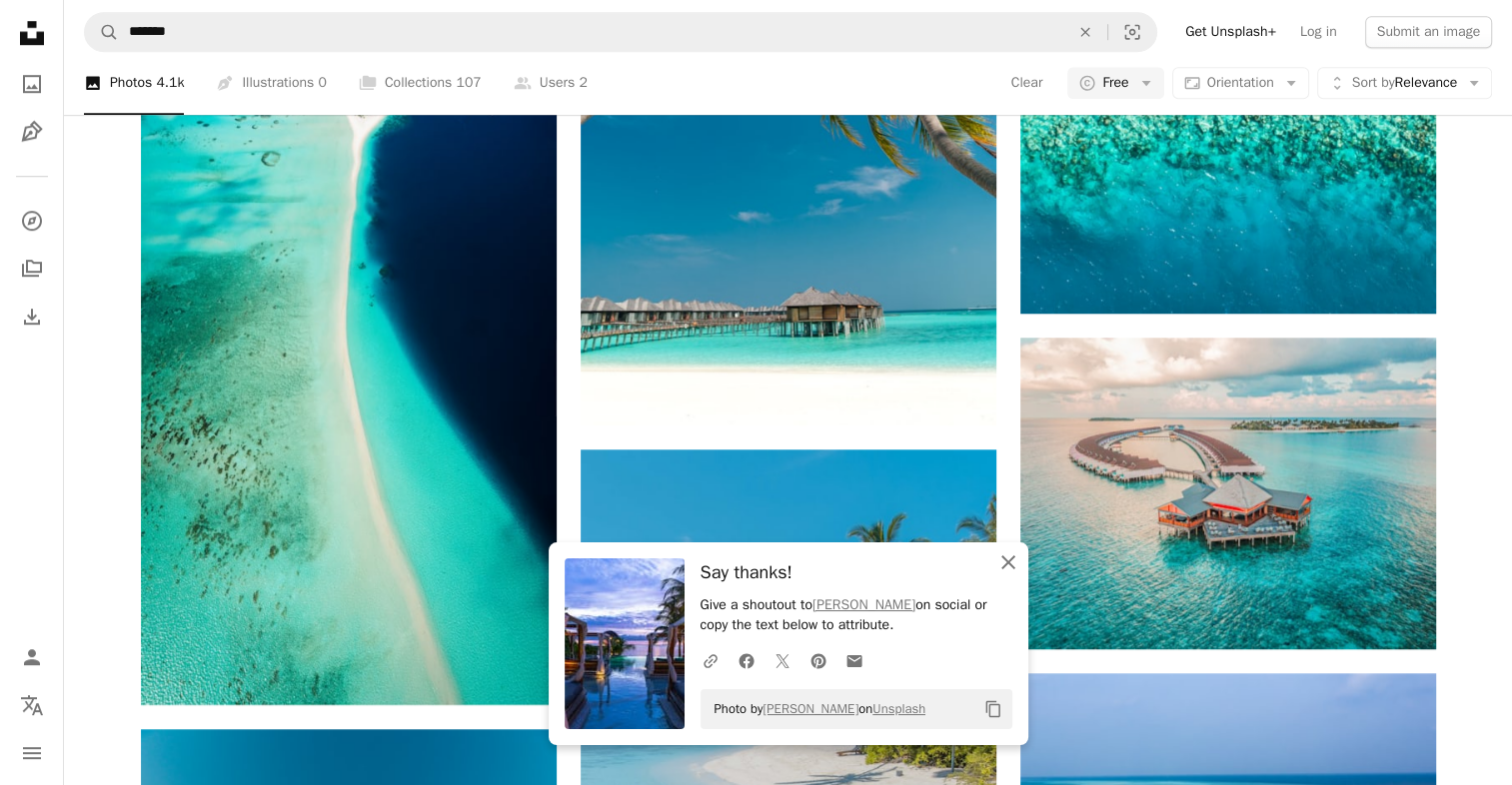 click 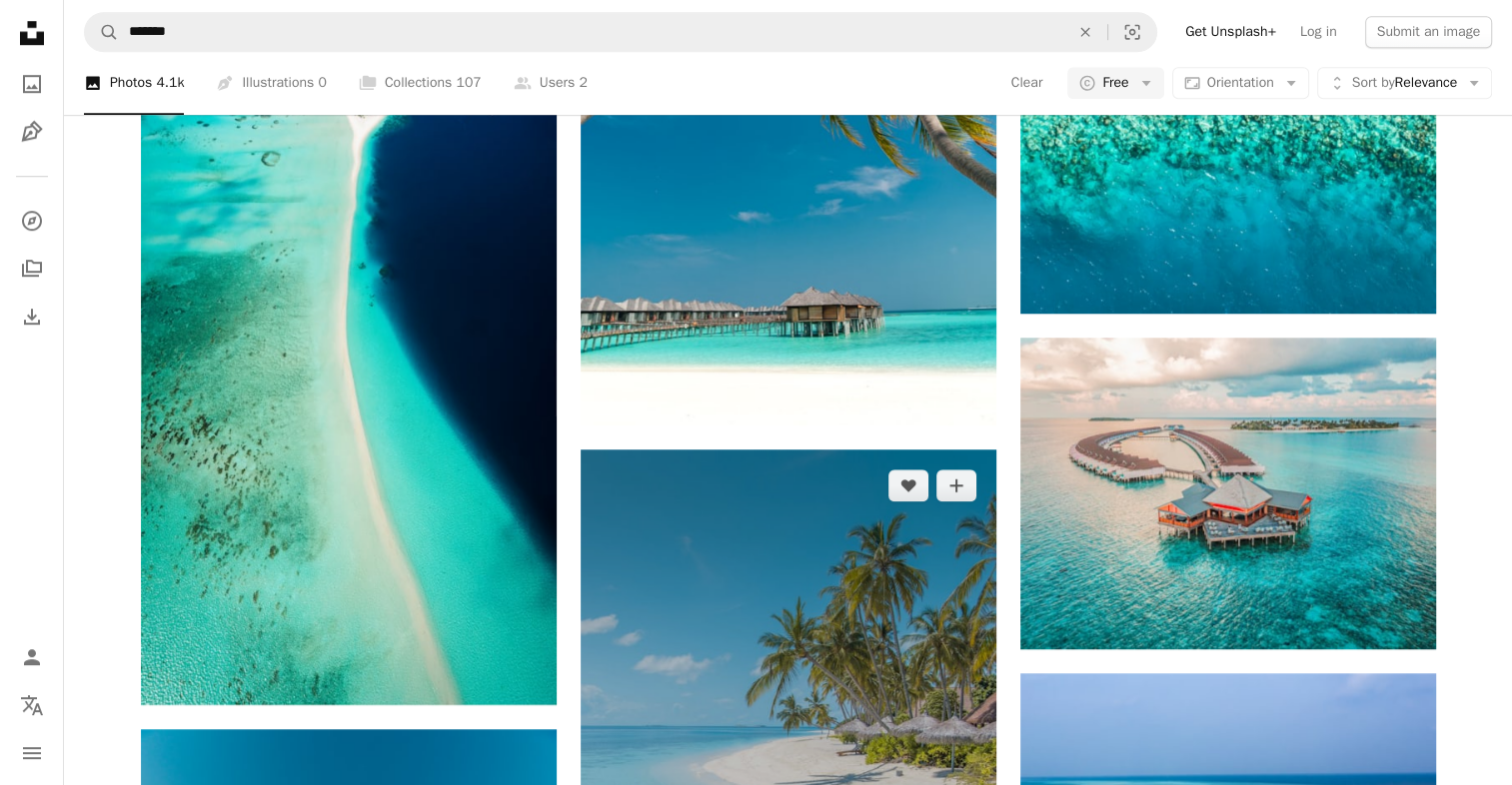 scroll, scrollTop: 0, scrollLeft: 0, axis: both 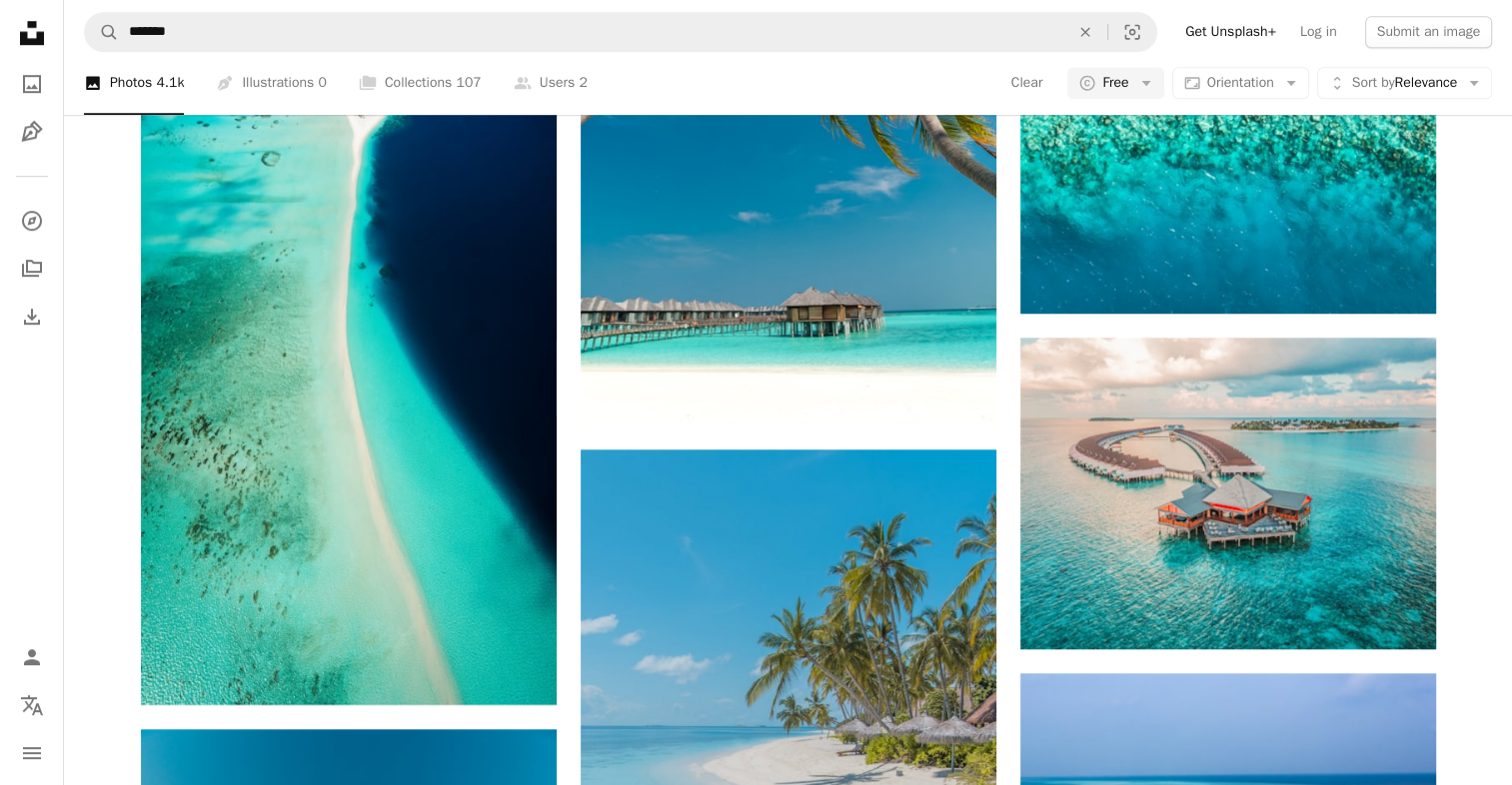 click on "nature" at bounding box center [366, -1041] 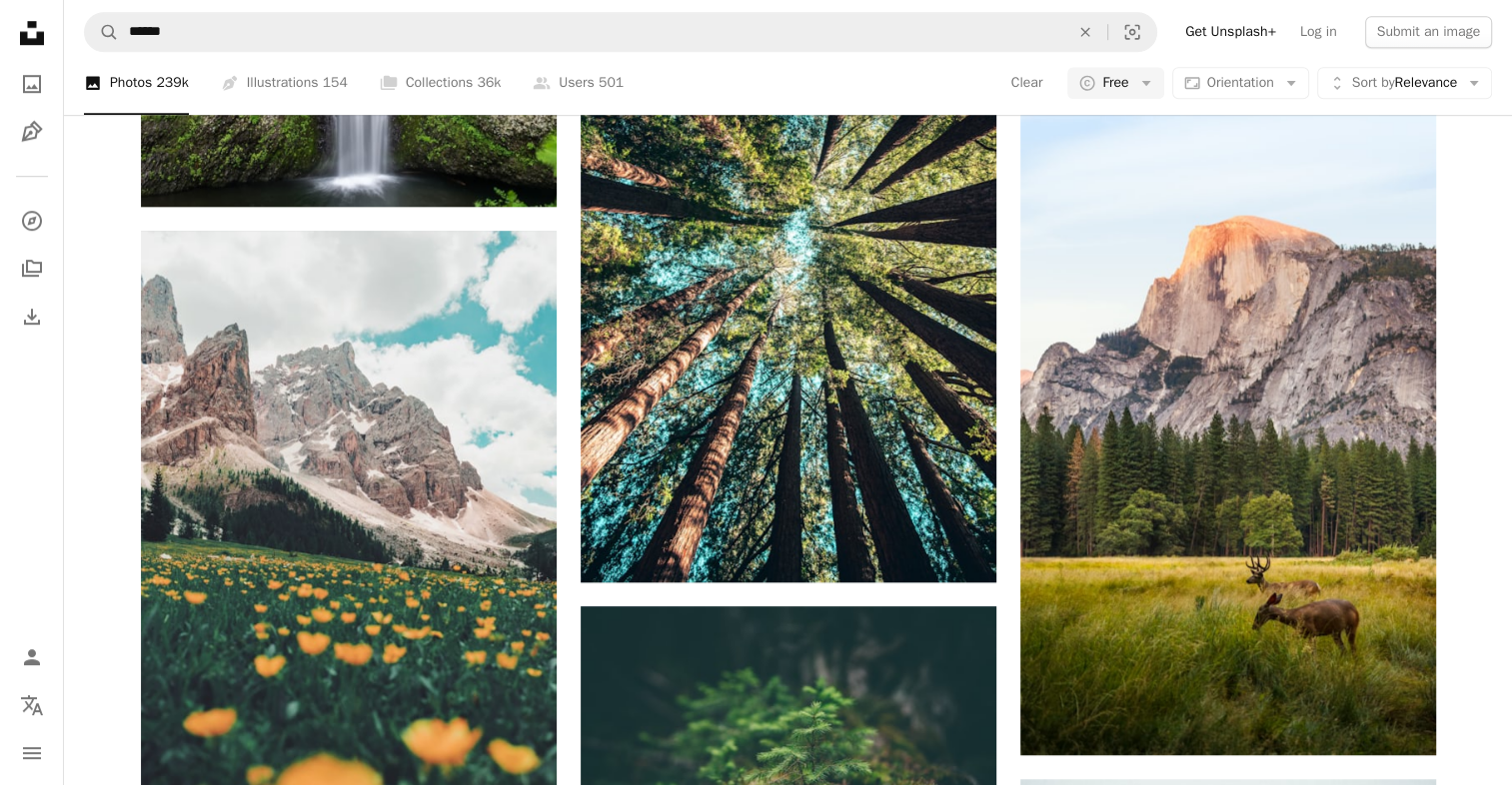 scroll, scrollTop: 1398, scrollLeft: 0, axis: vertical 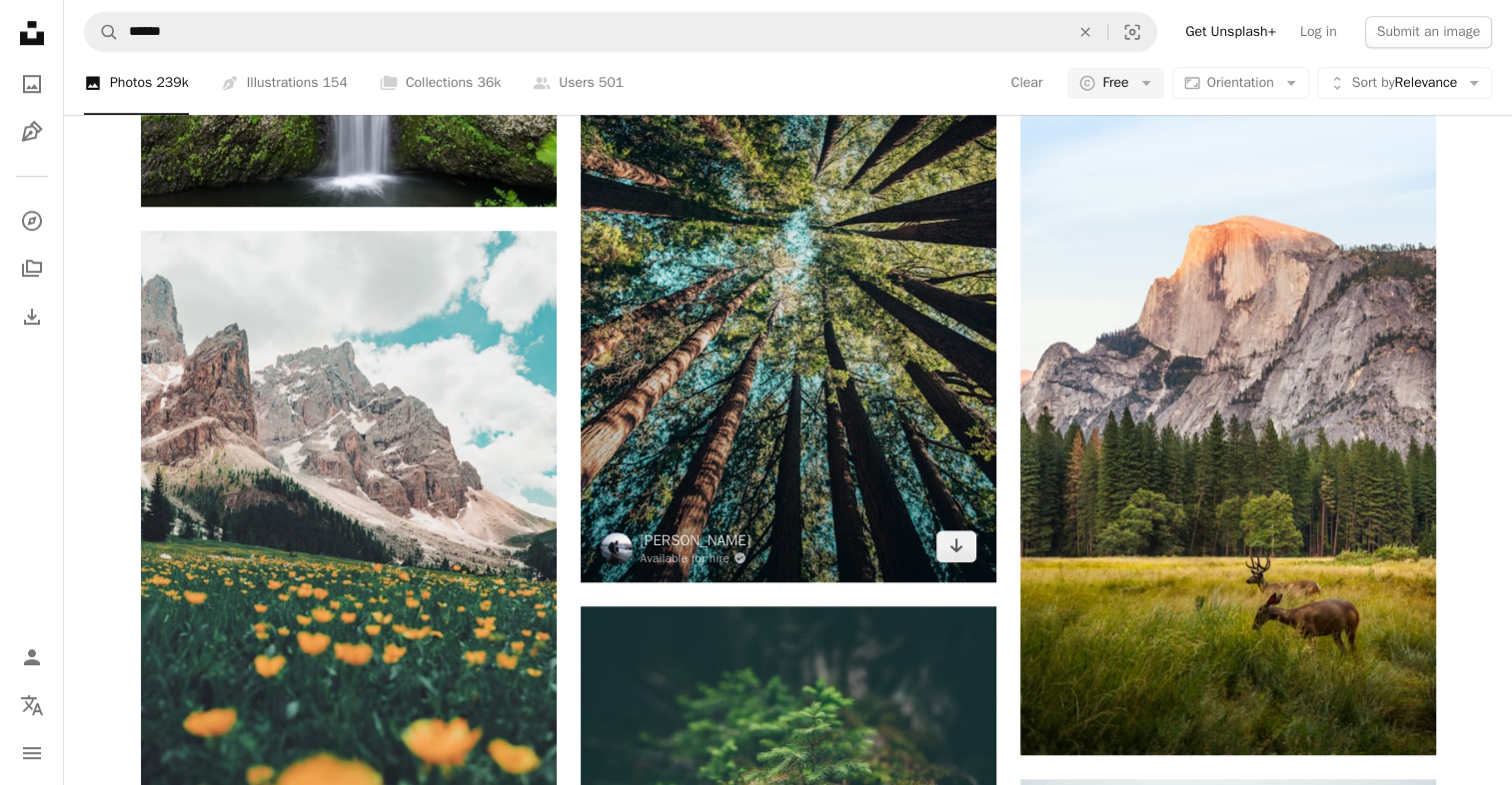 click at bounding box center (788, 271) 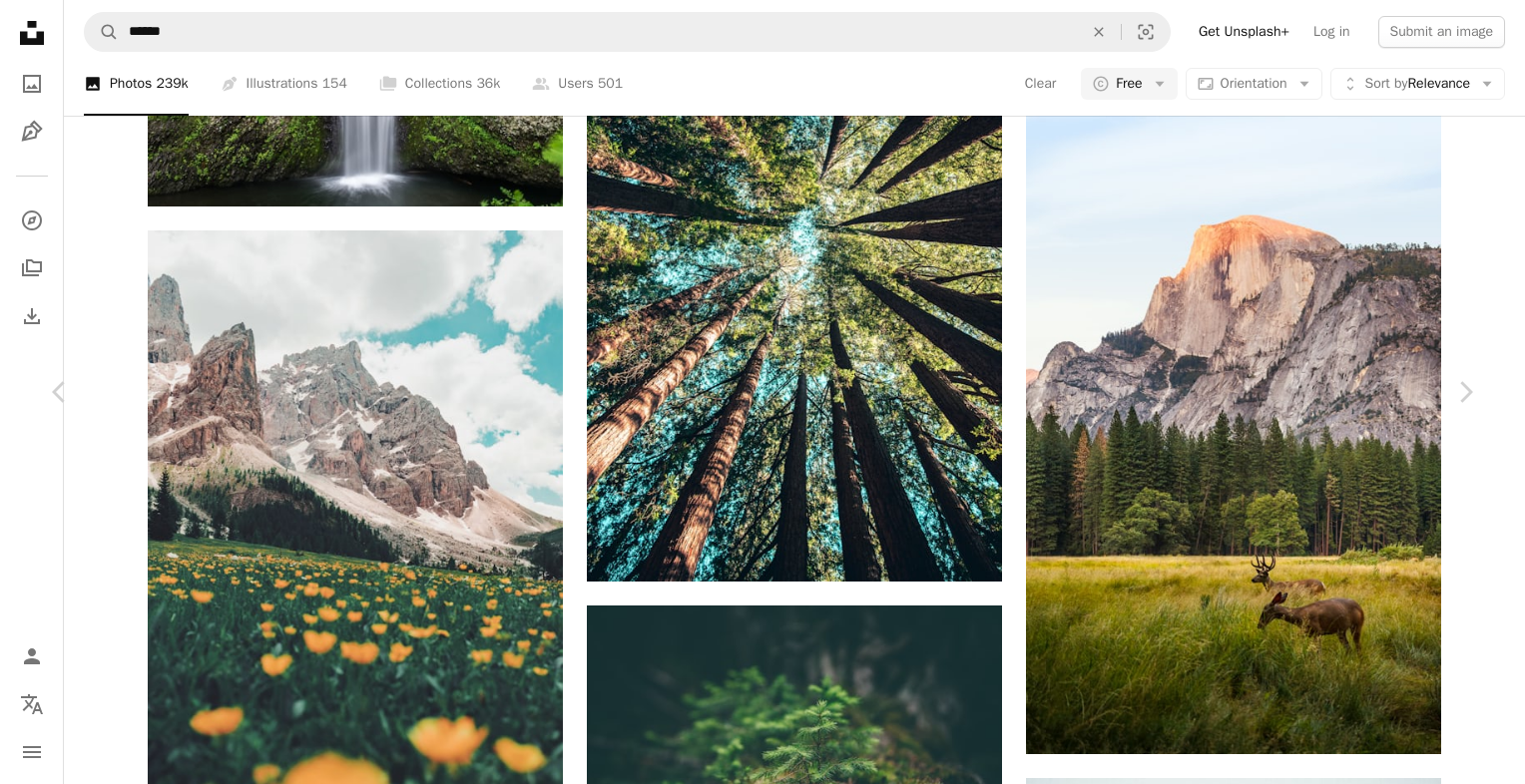 click on "Chevron down" 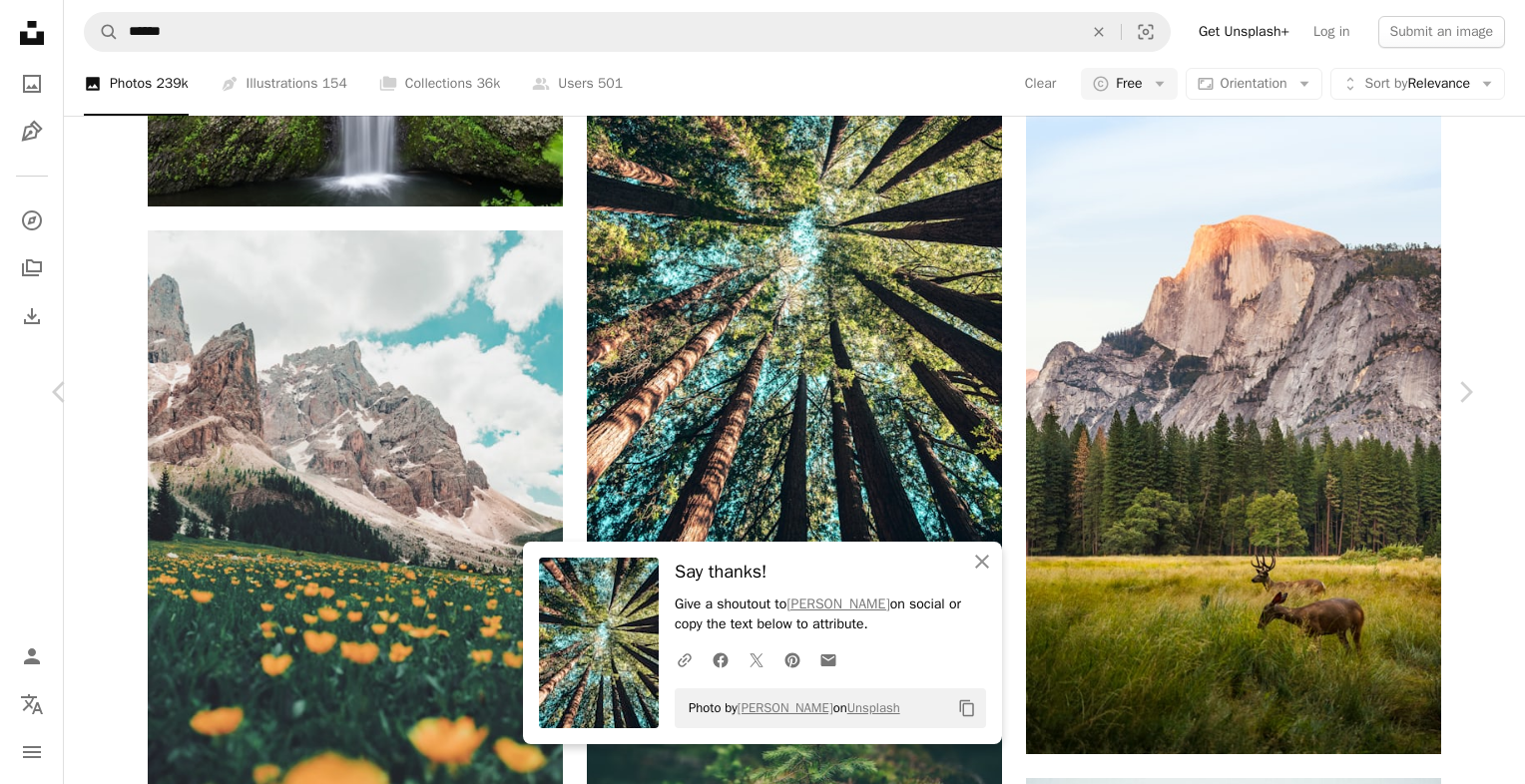 click on "An X shape" at bounding box center (20, 20) 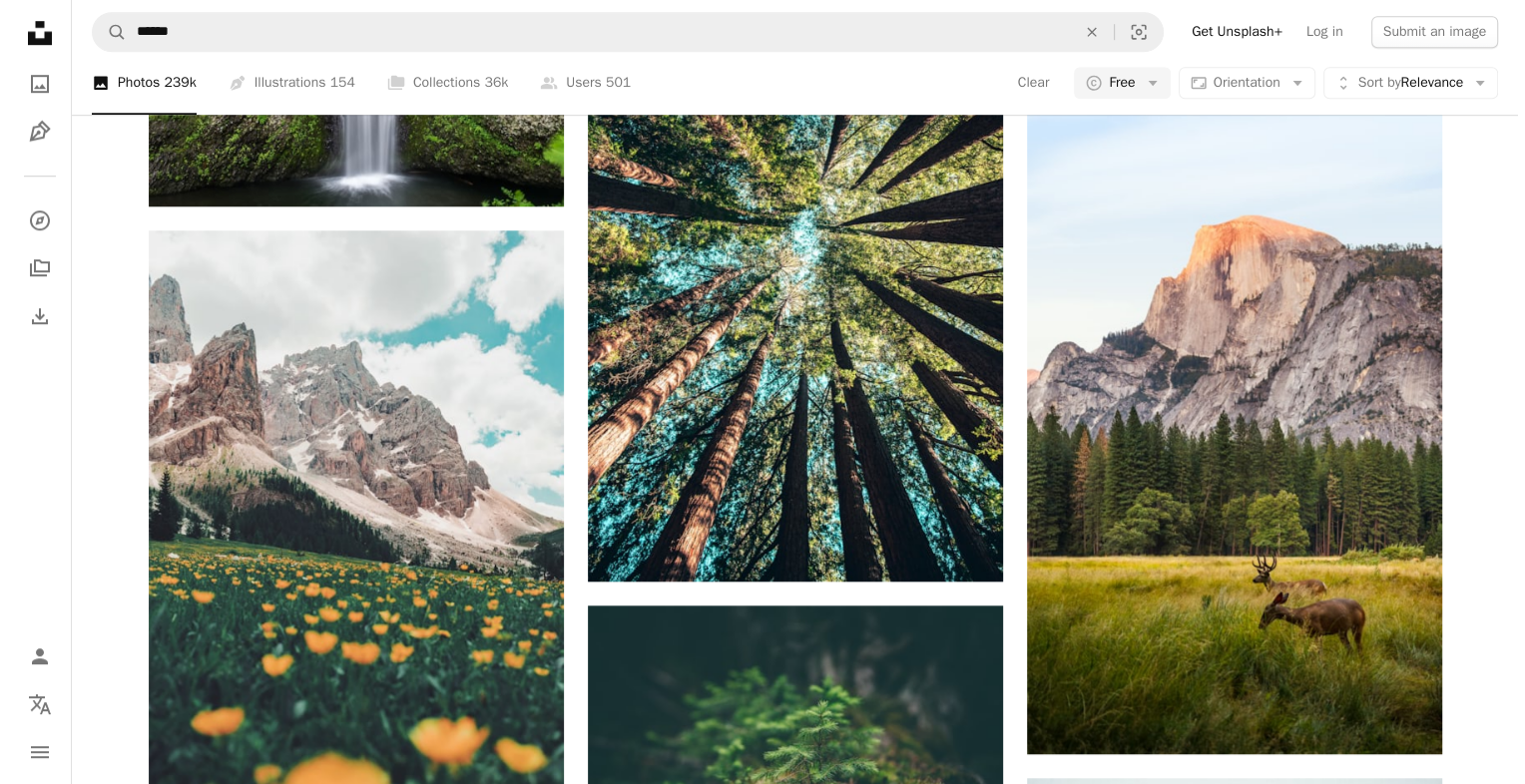 scroll, scrollTop: 2793, scrollLeft: 0, axis: vertical 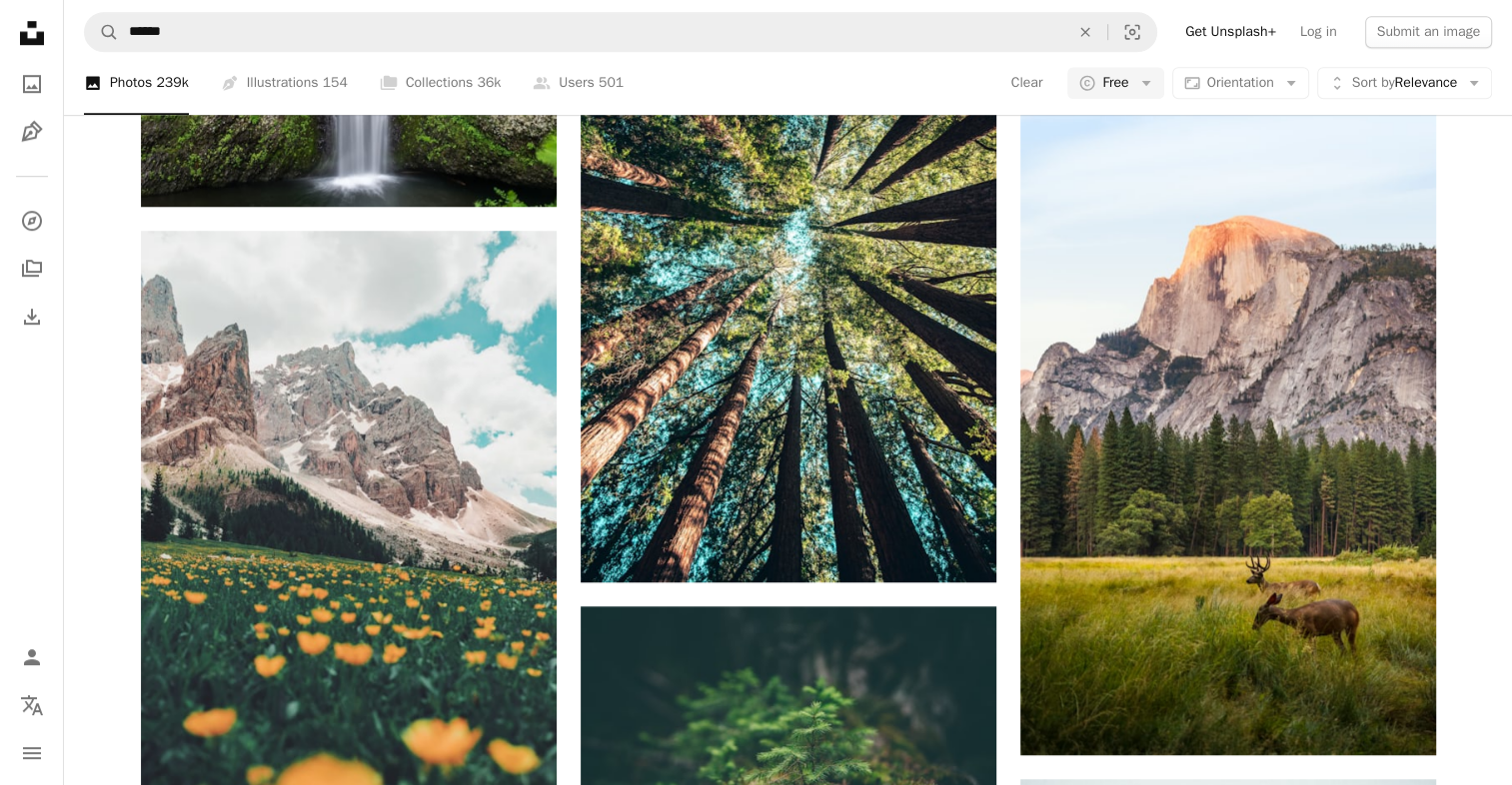 click at bounding box center [349, 1589] 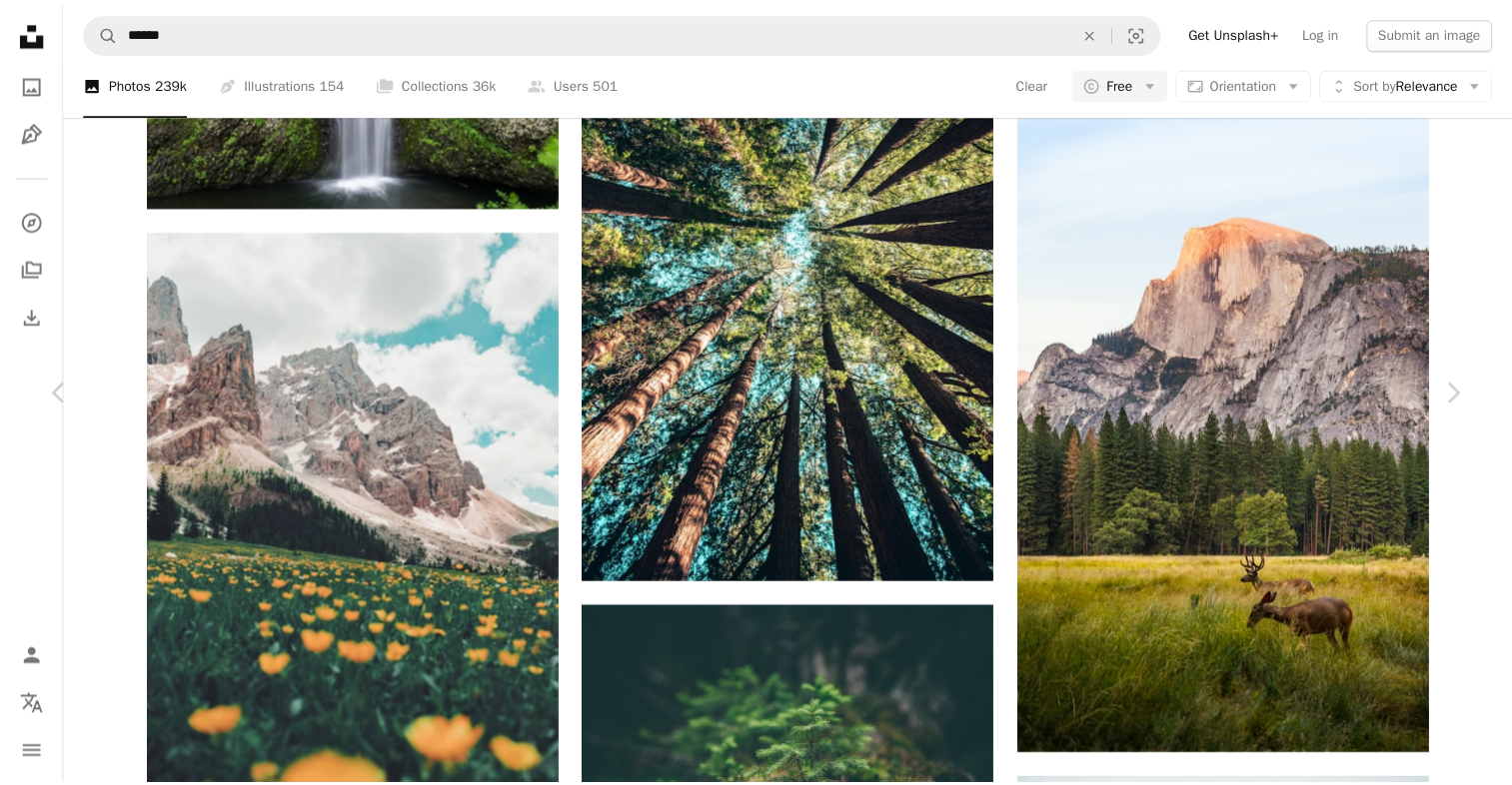 scroll, scrollTop: 0, scrollLeft: 0, axis: both 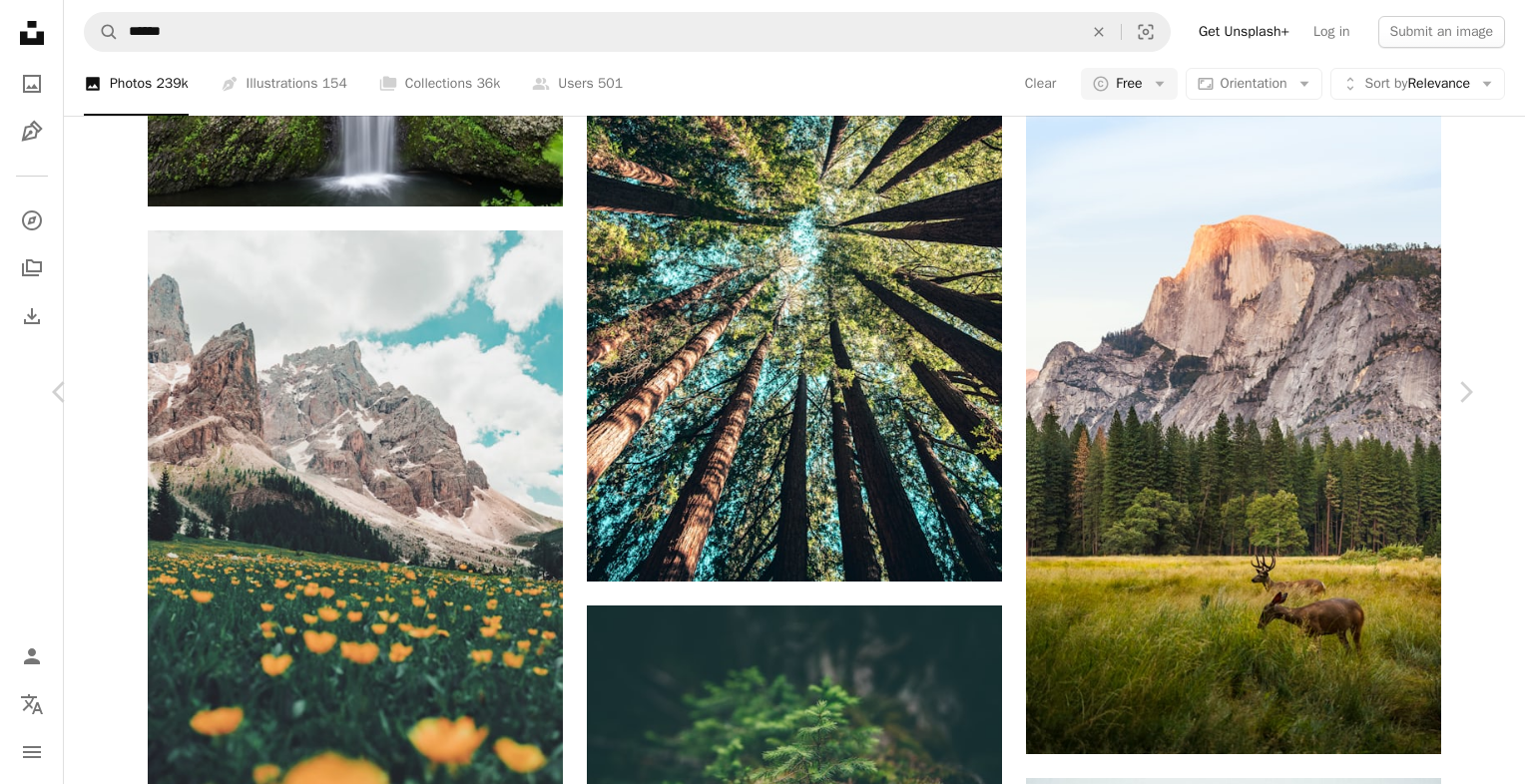 click on "Chevron down" 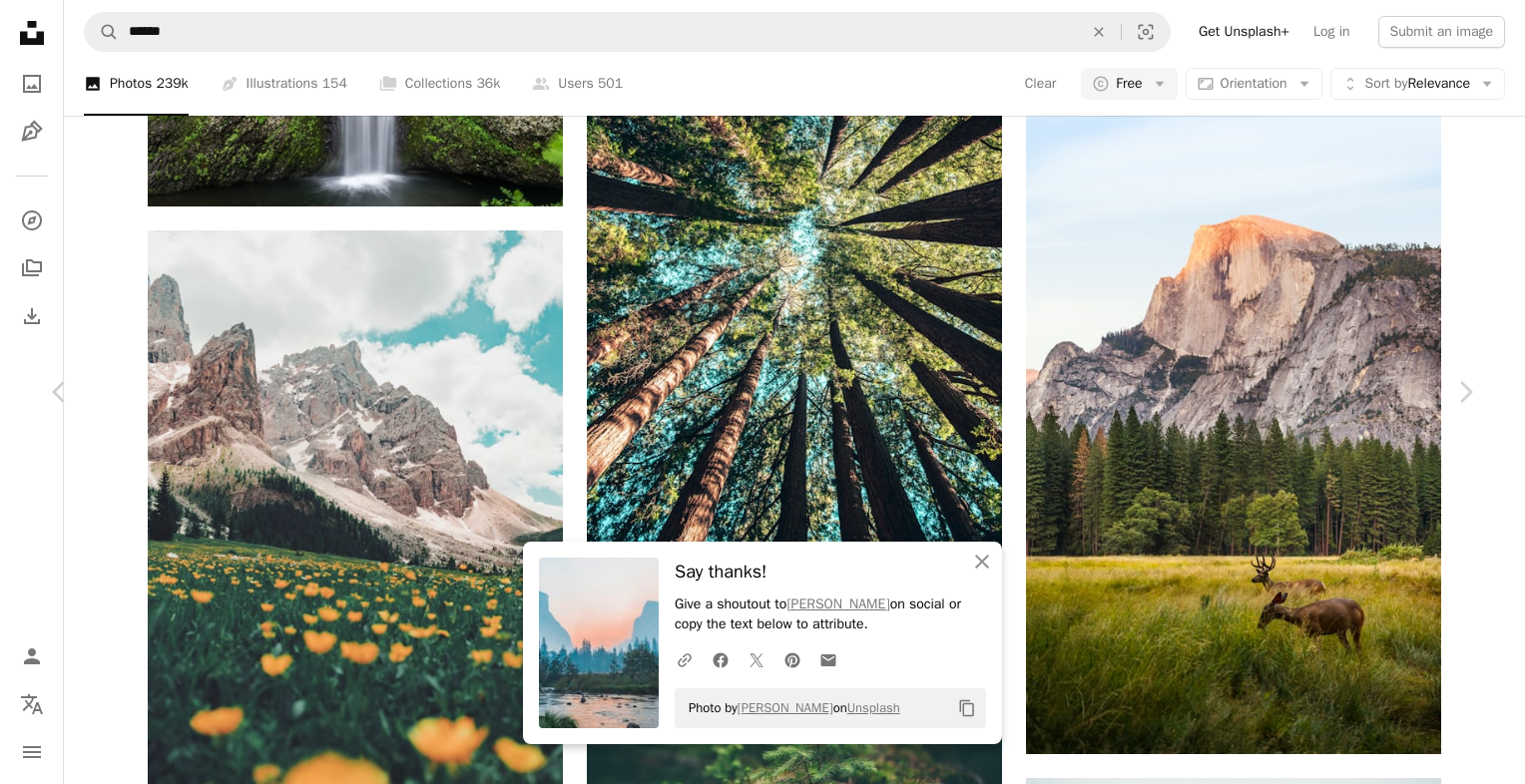 click on "An X shape" at bounding box center [20, 20] 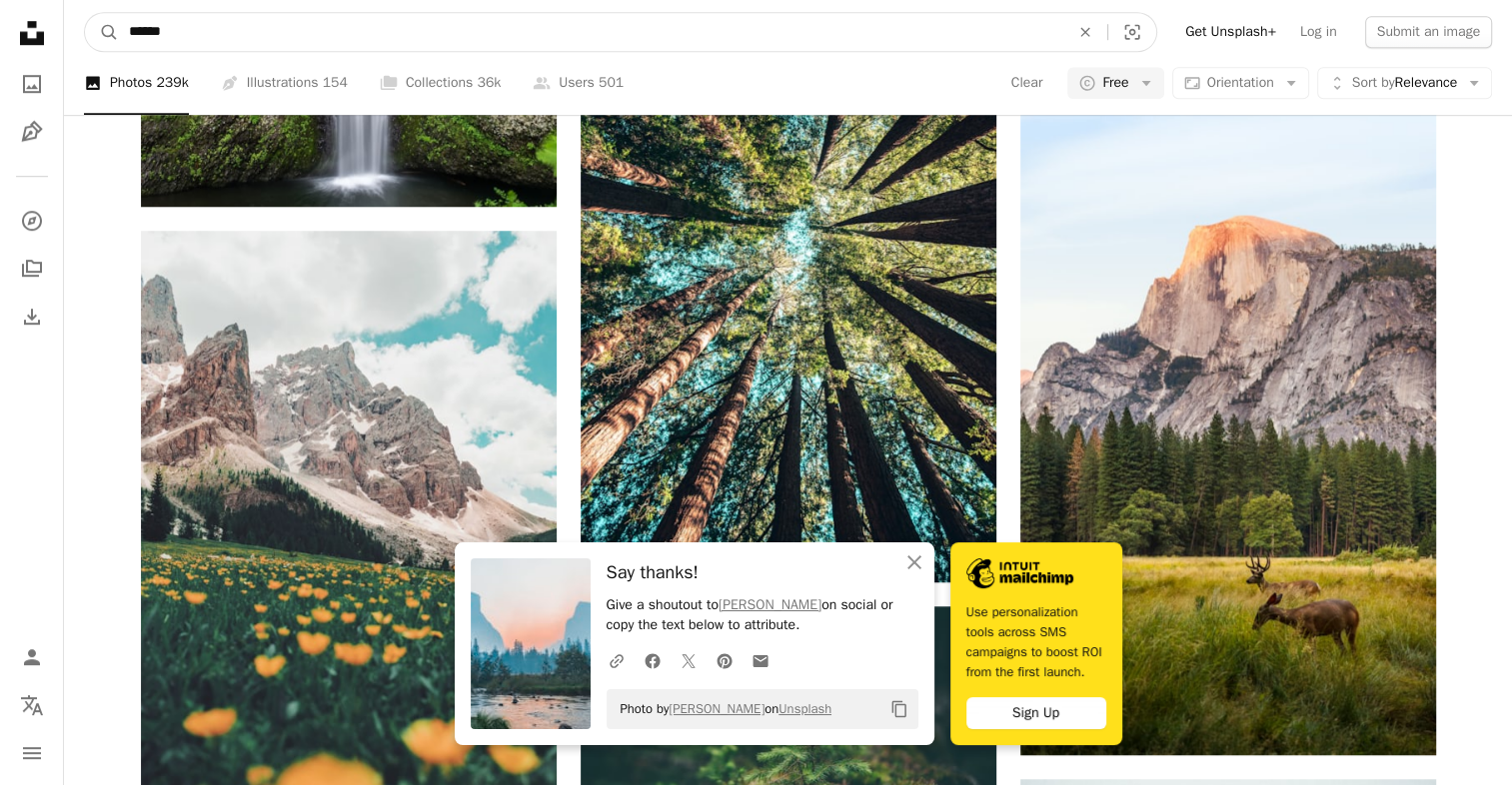 click on "******" at bounding box center (591, 32) 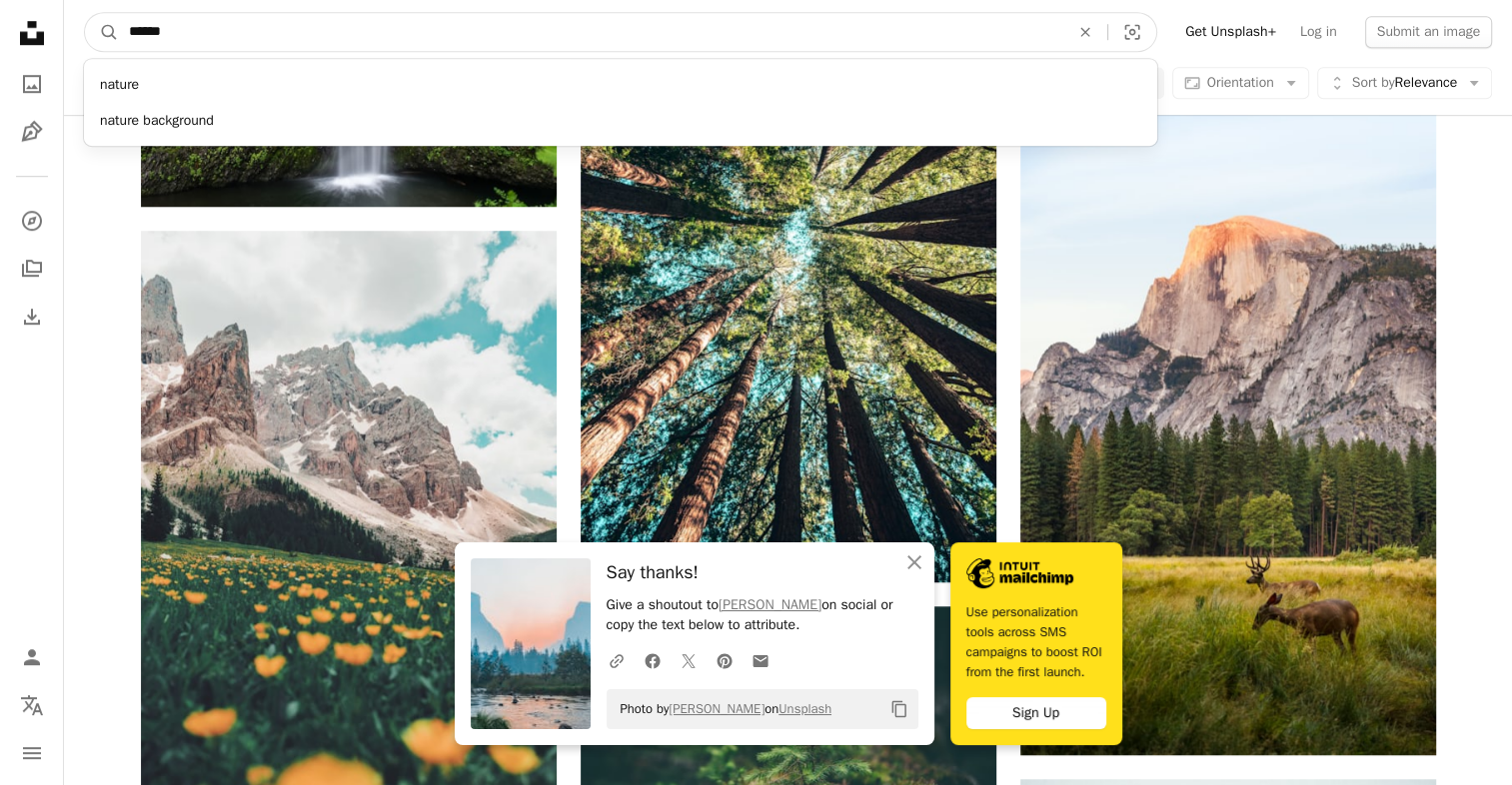 click on "******" at bounding box center [591, 32] 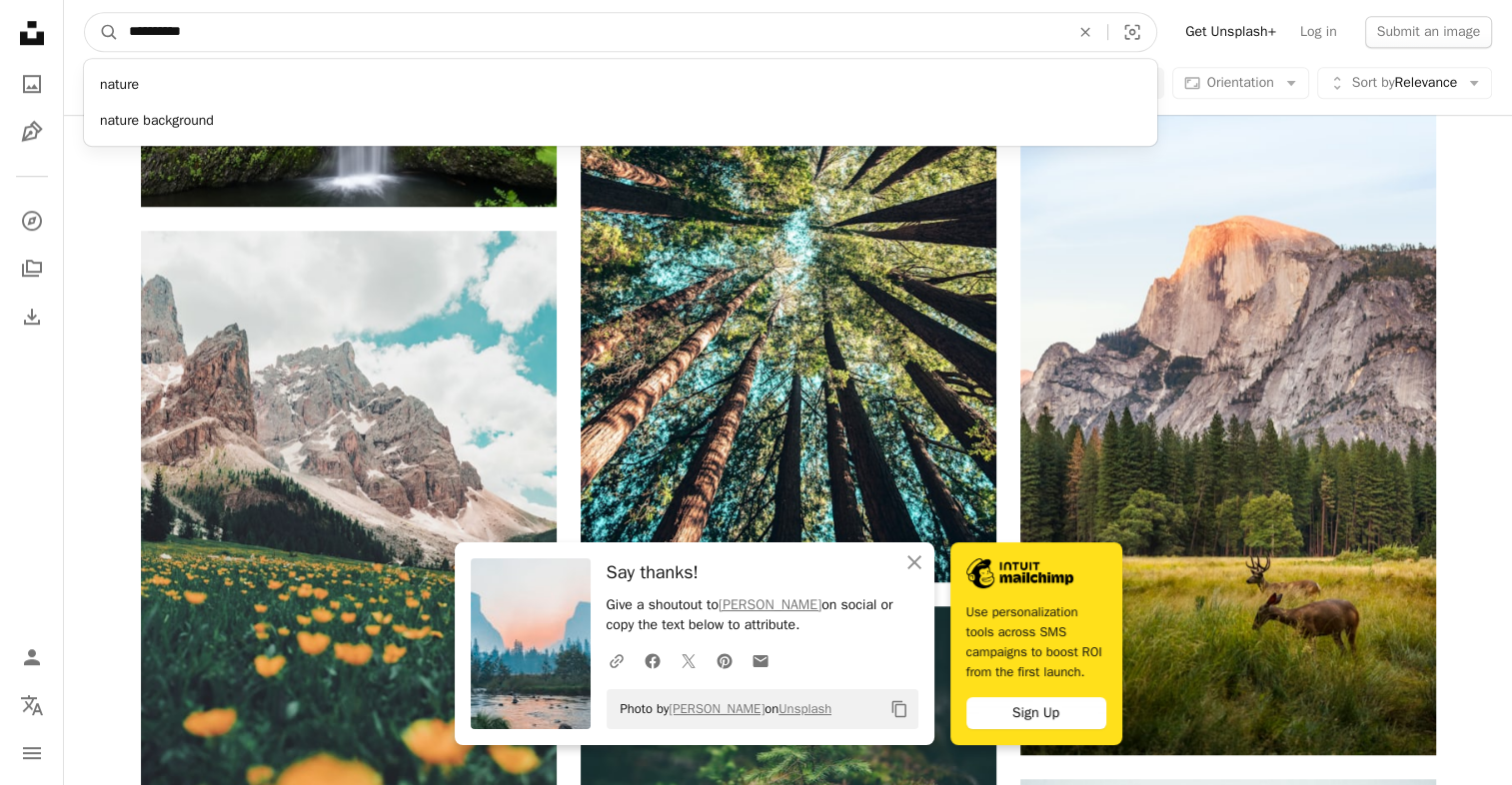 click on "A magnifying glass" at bounding box center [102, 32] 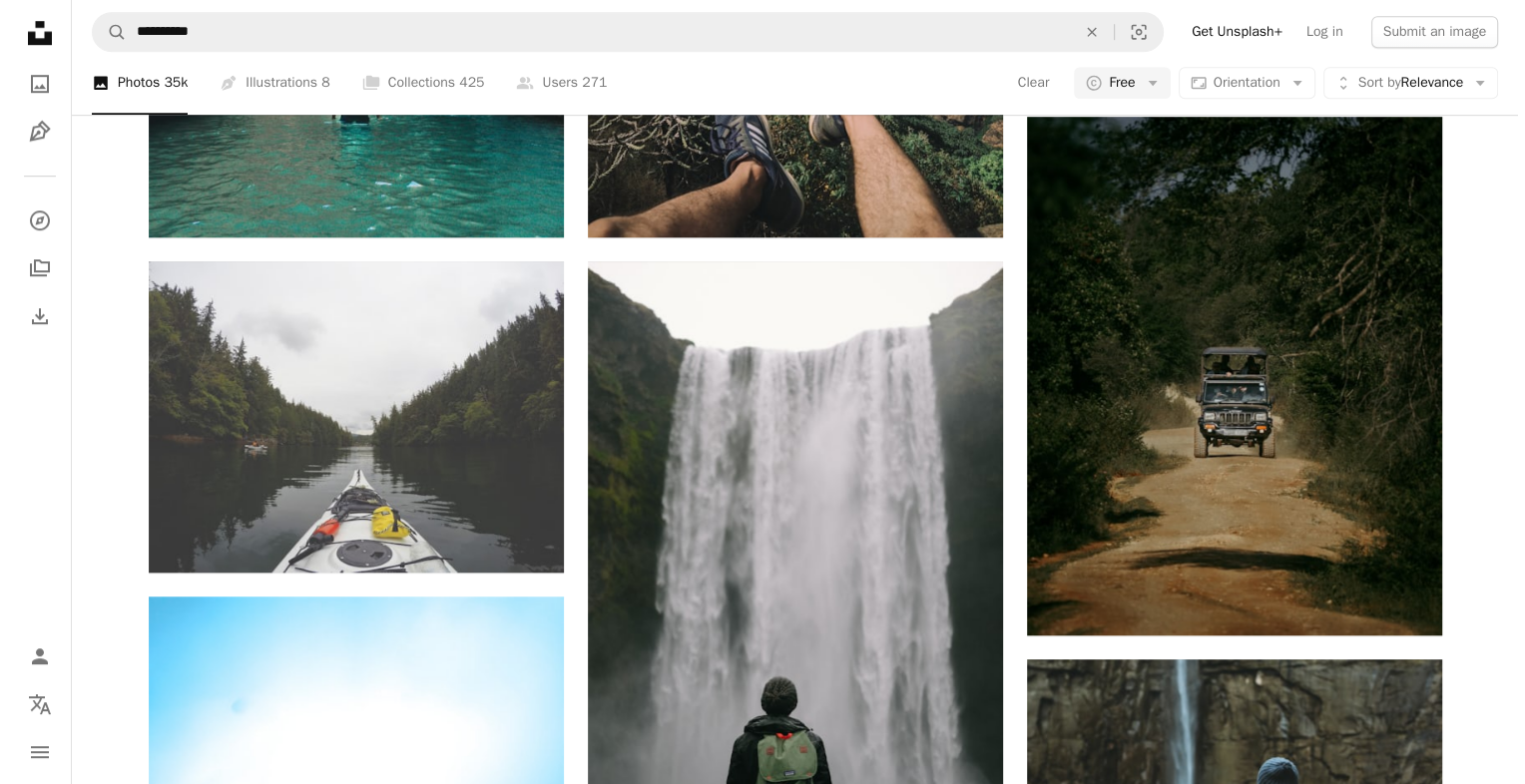 scroll, scrollTop: 1163, scrollLeft: 0, axis: vertical 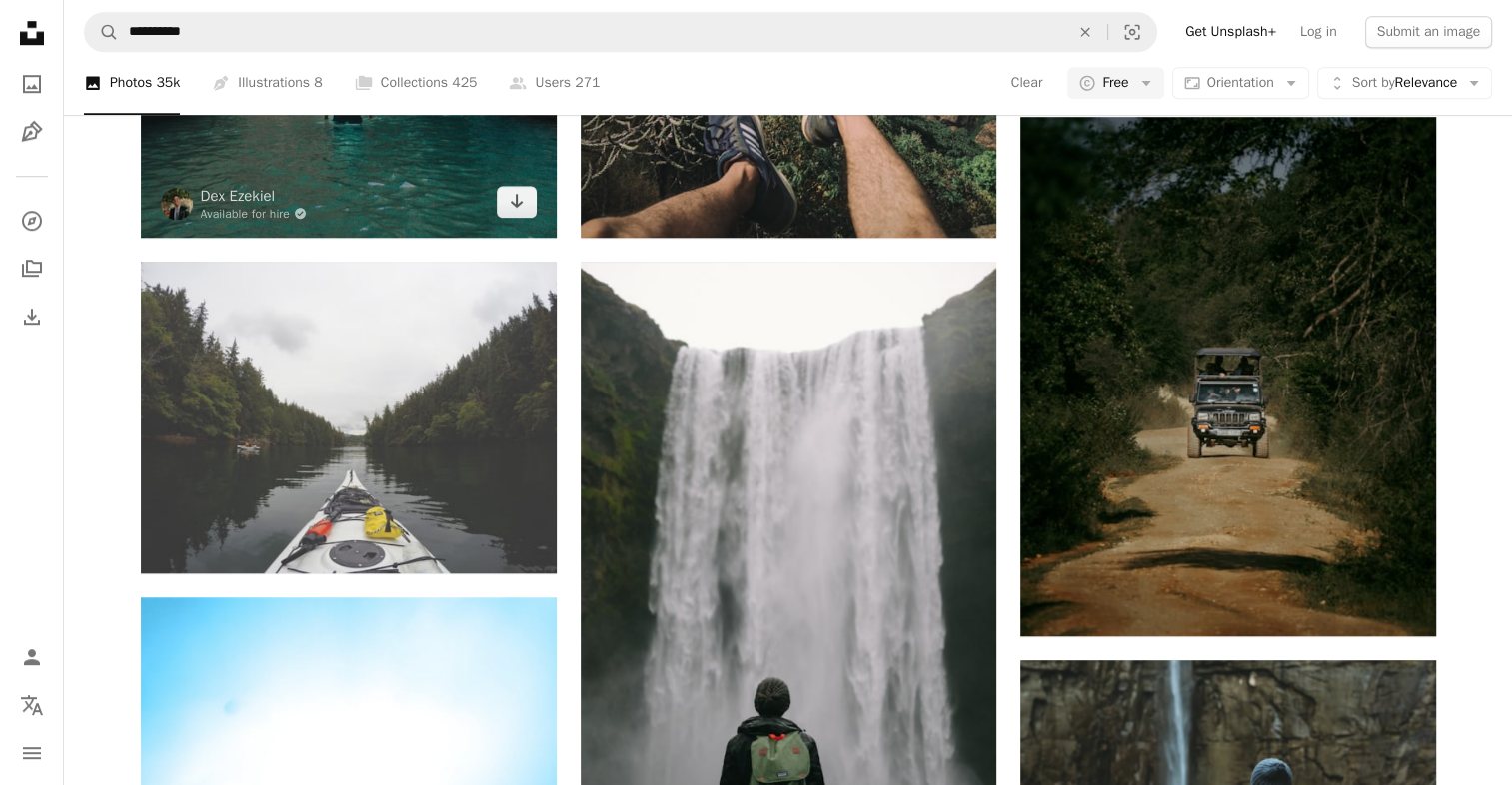 click at bounding box center (349, -74) 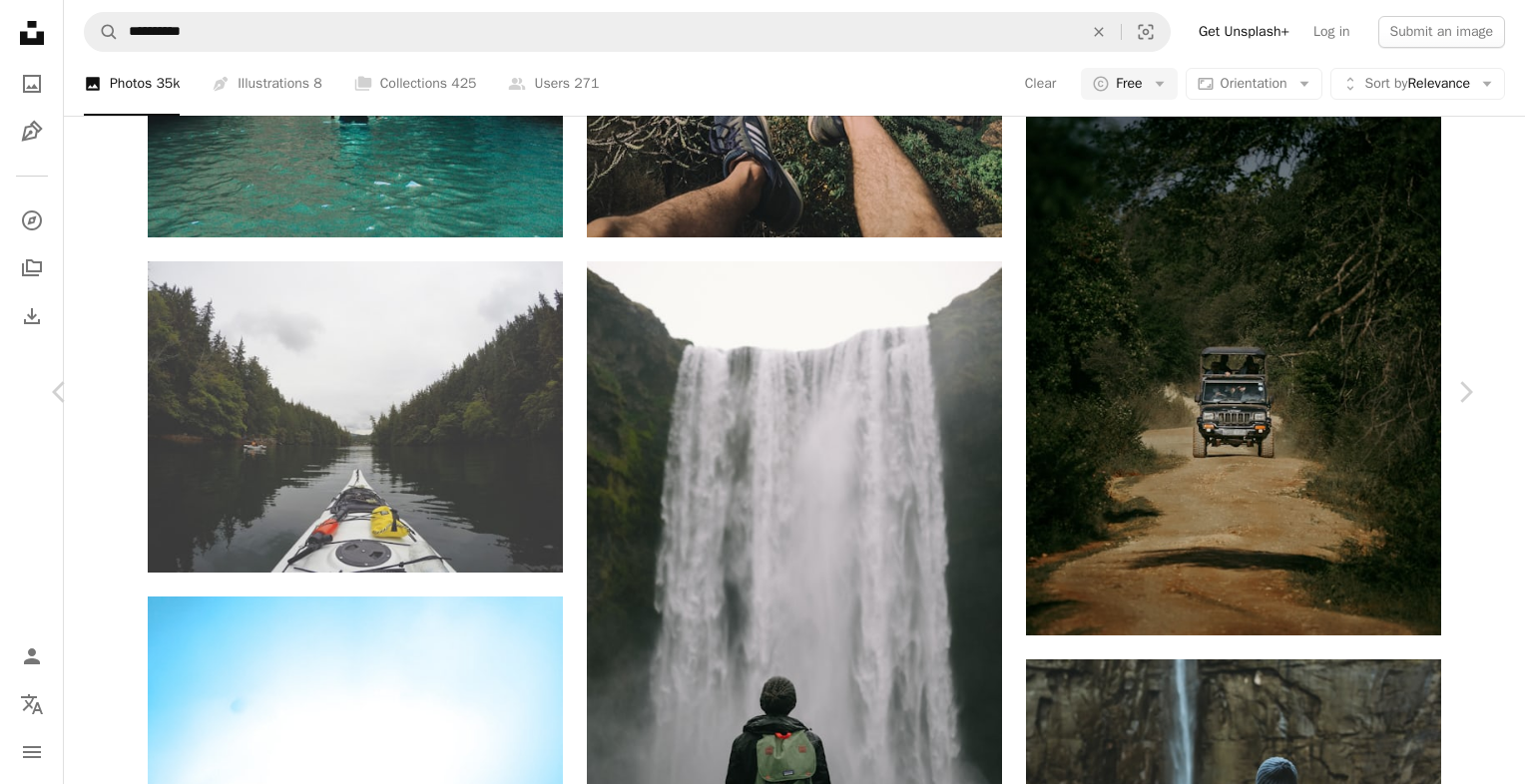 scroll, scrollTop: 1812, scrollLeft: 0, axis: vertical 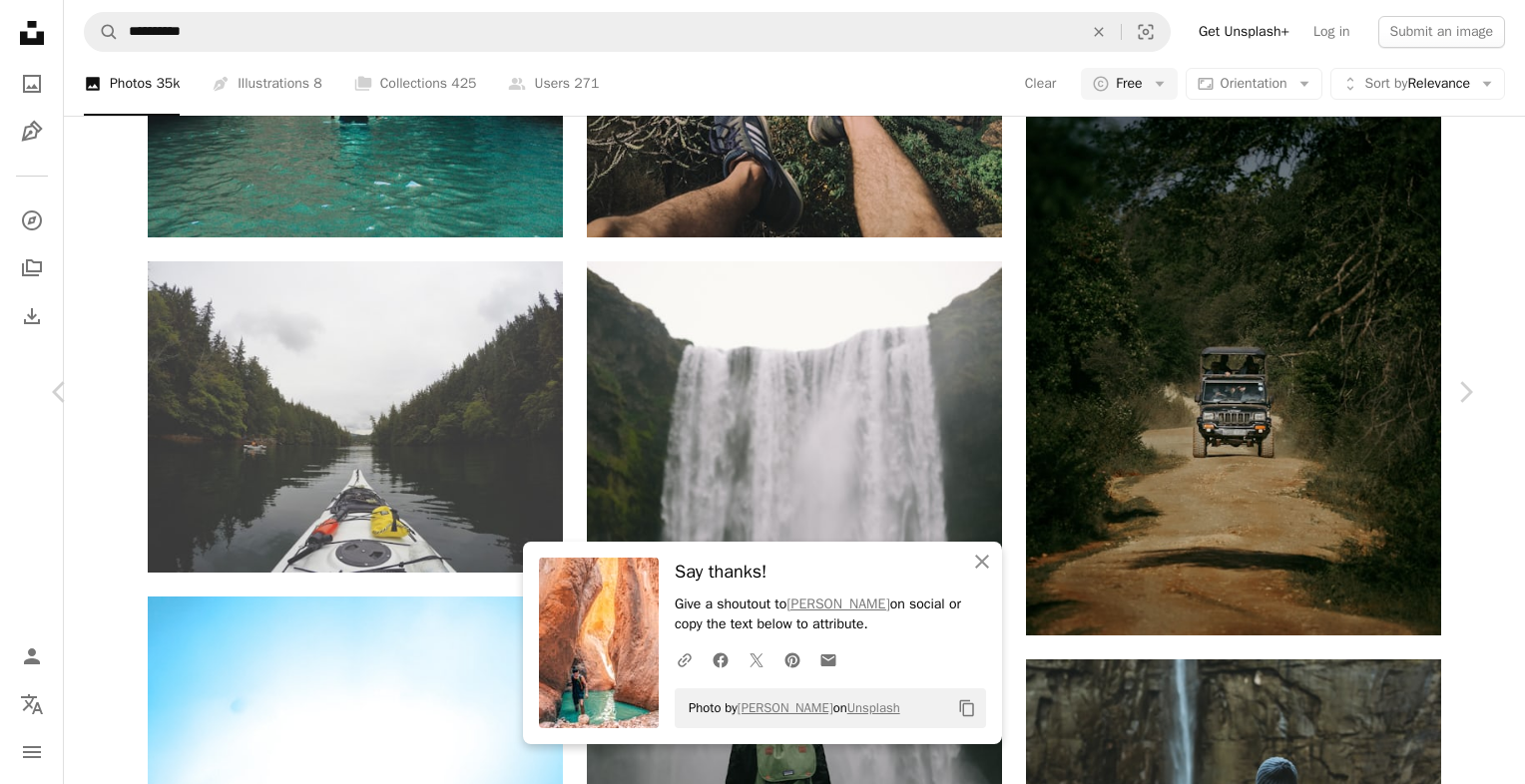 click on "Zoom in" at bounding box center [755, 3785] 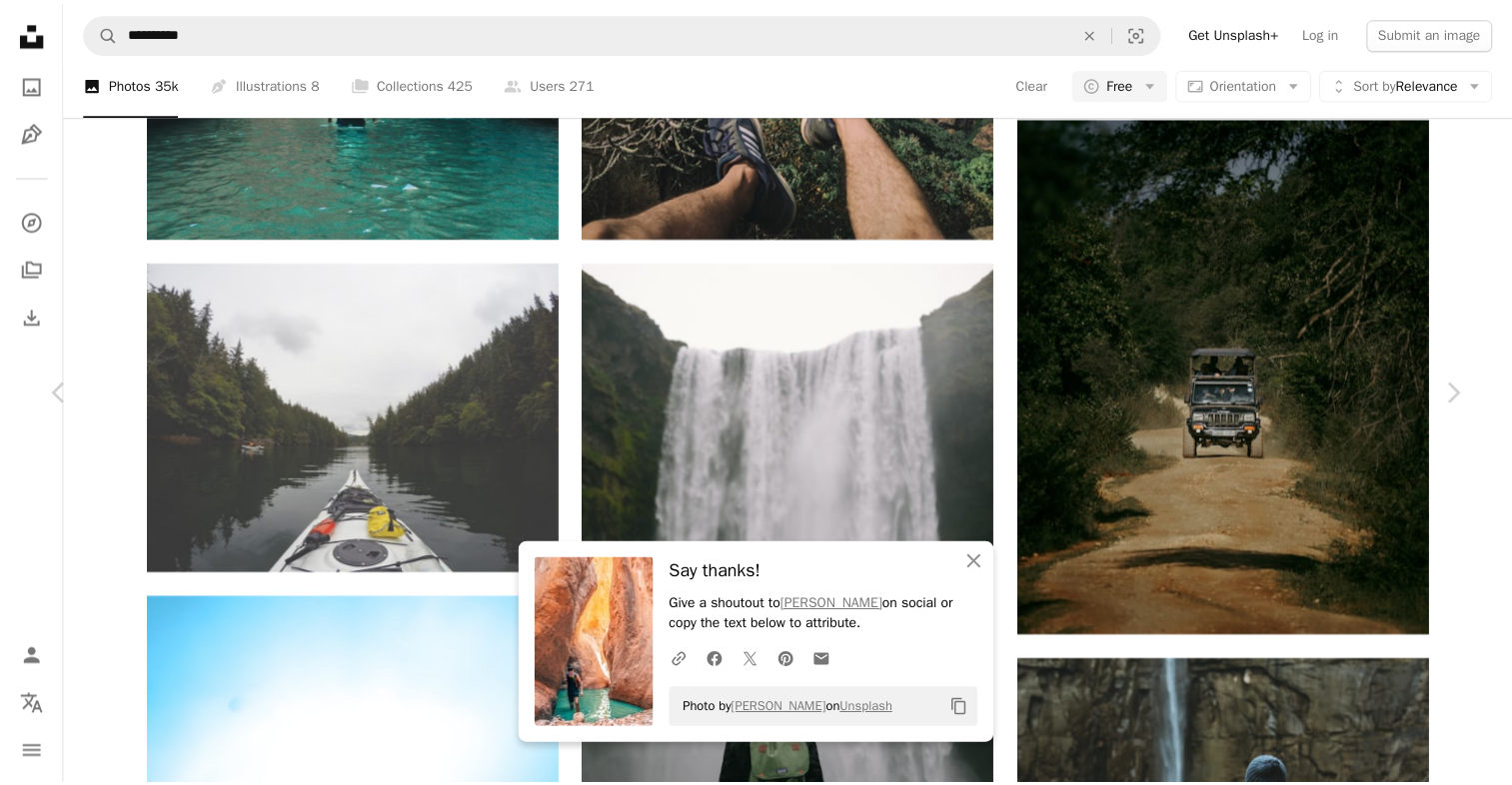 scroll, scrollTop: 0, scrollLeft: 0, axis: both 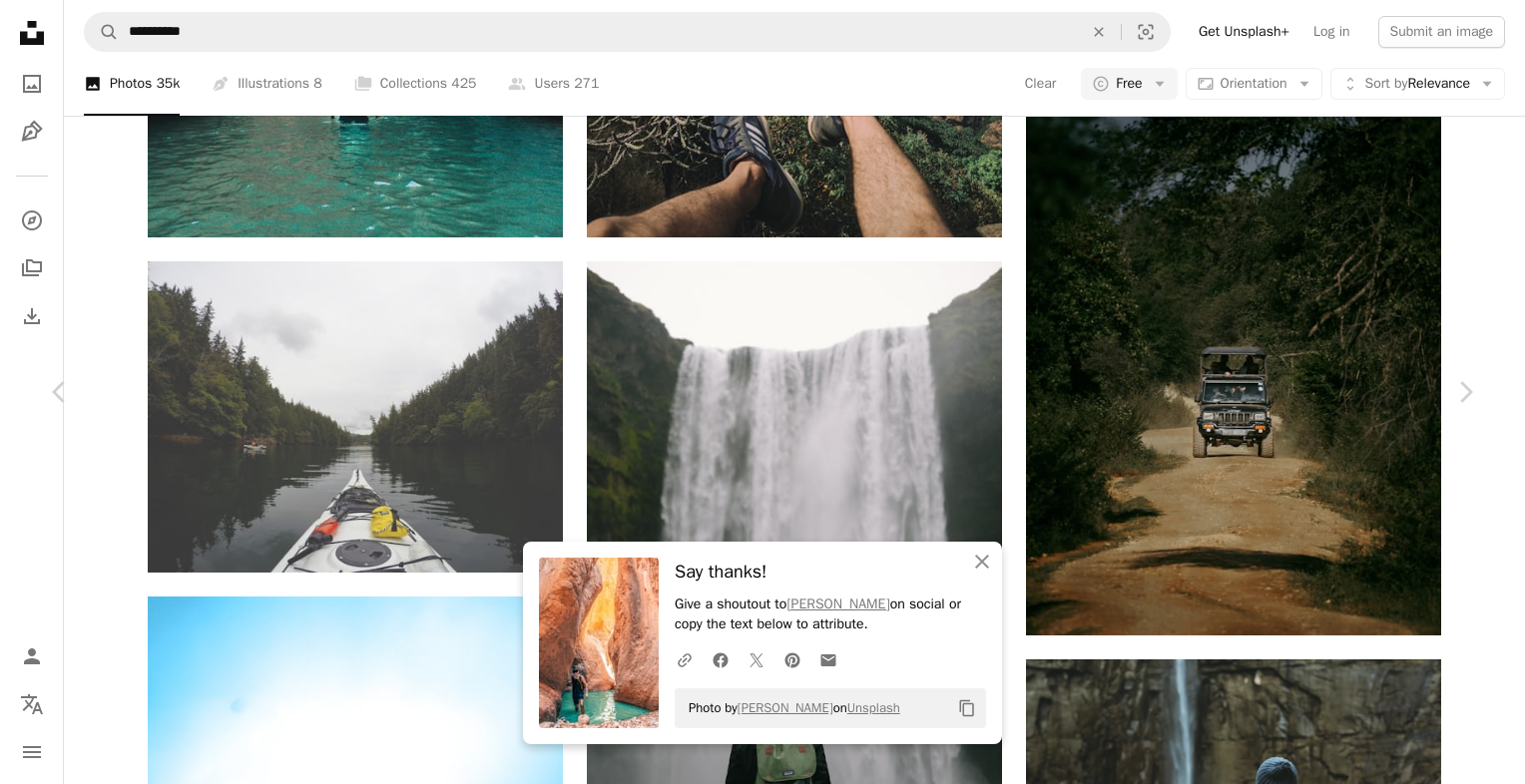 click on "An X shape" at bounding box center [20, 20] 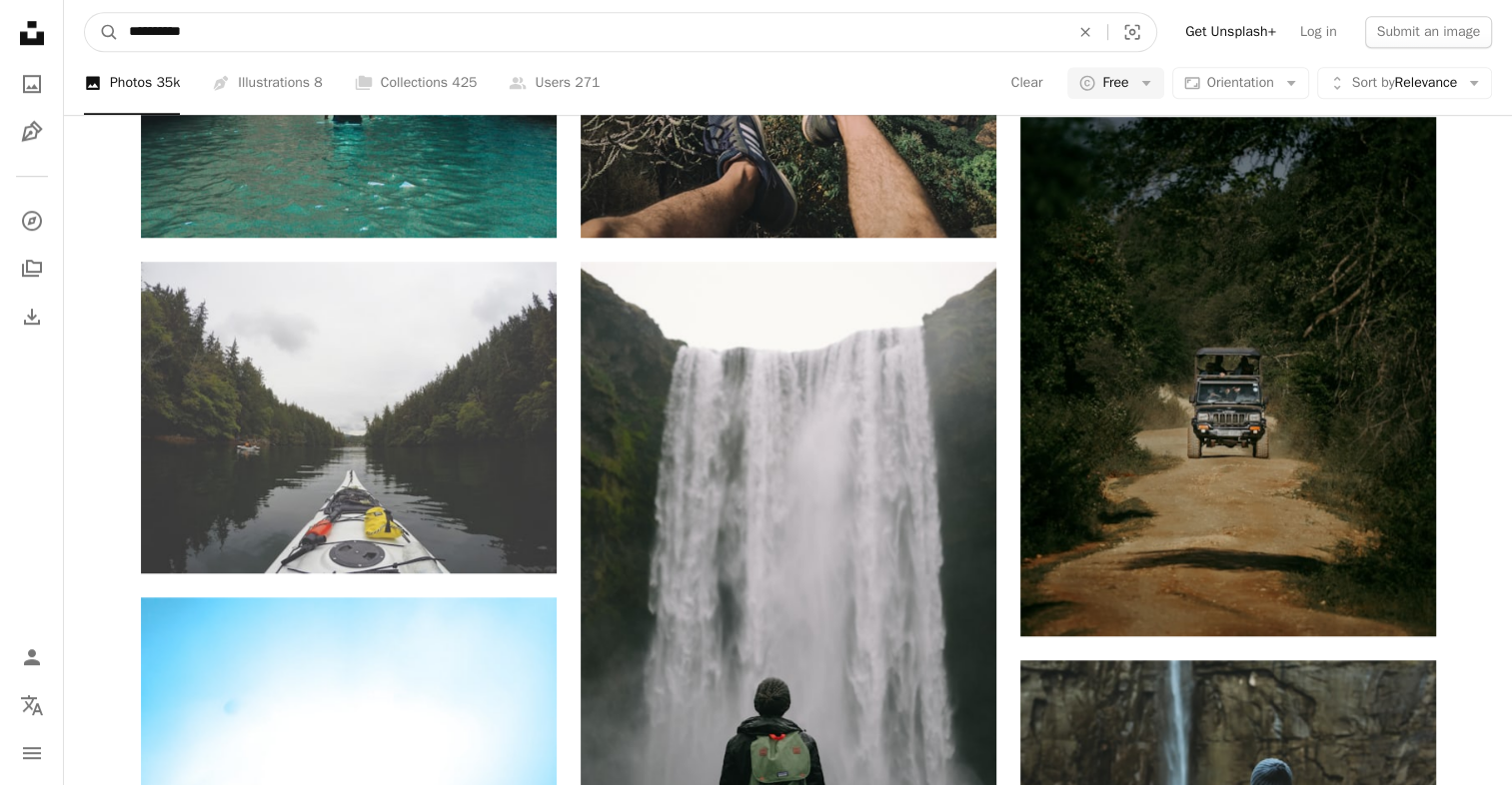 click on "**********" at bounding box center (591, 32) 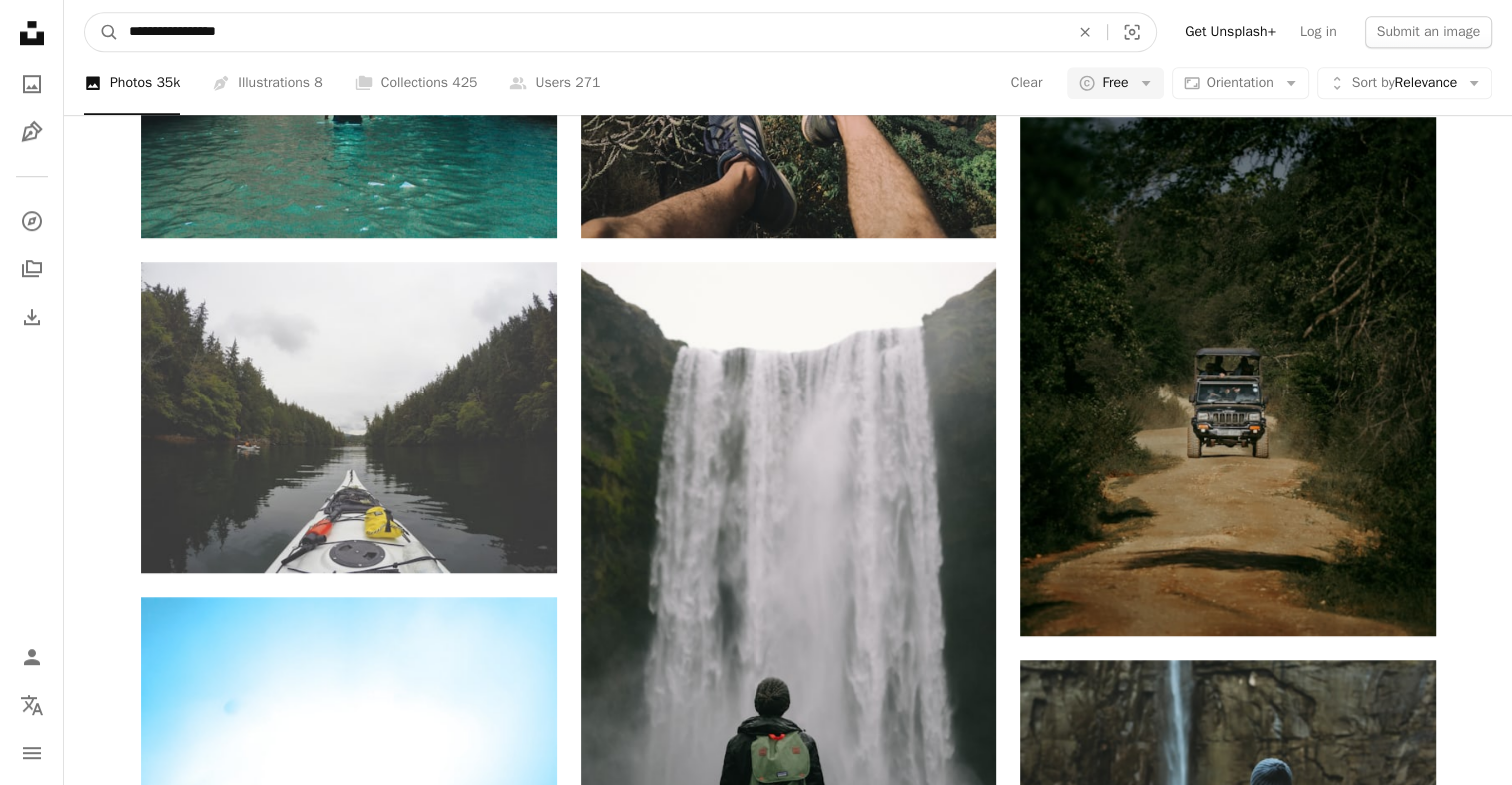 type on "**********" 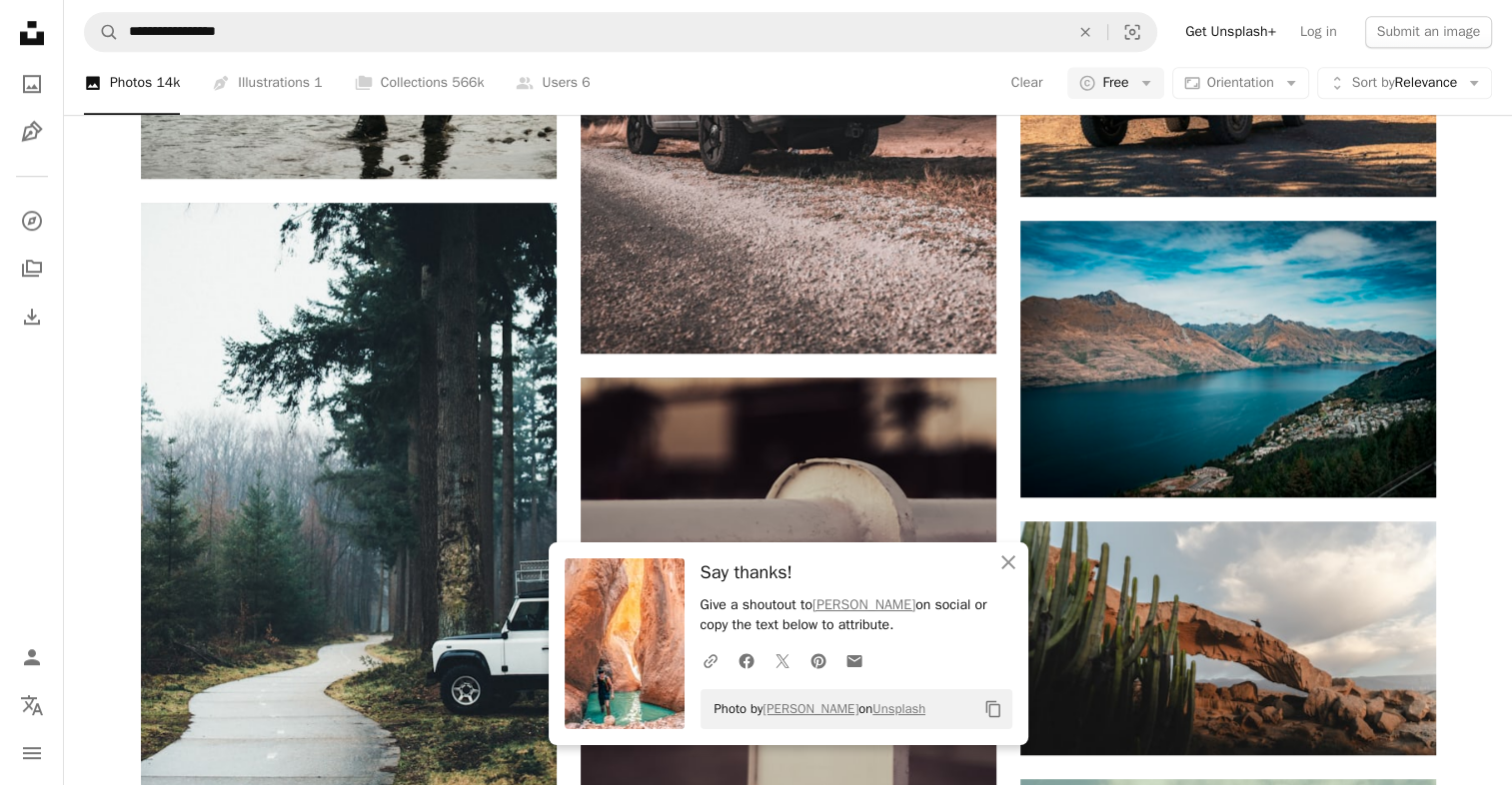 scroll, scrollTop: 1865, scrollLeft: 0, axis: vertical 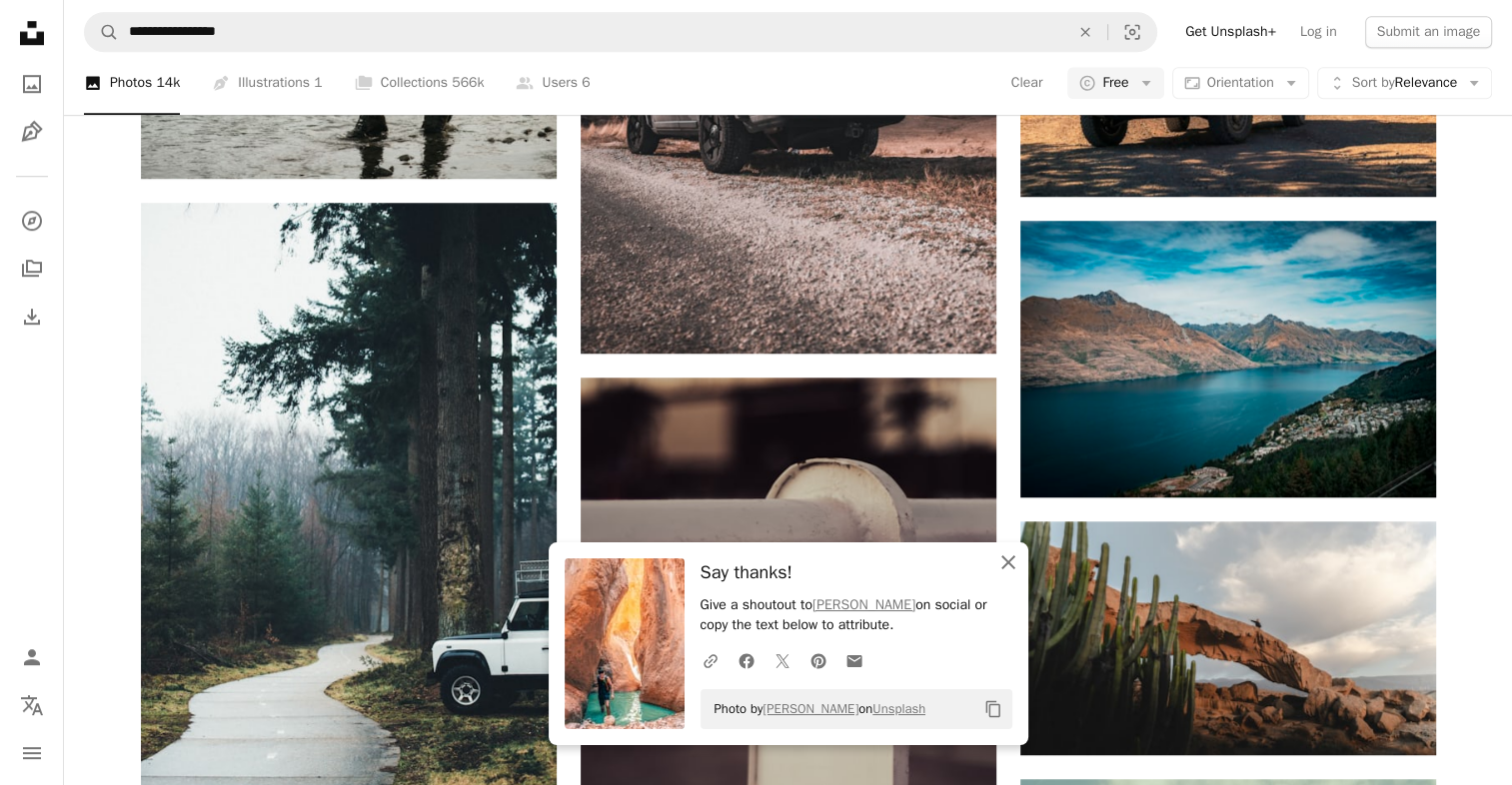 click 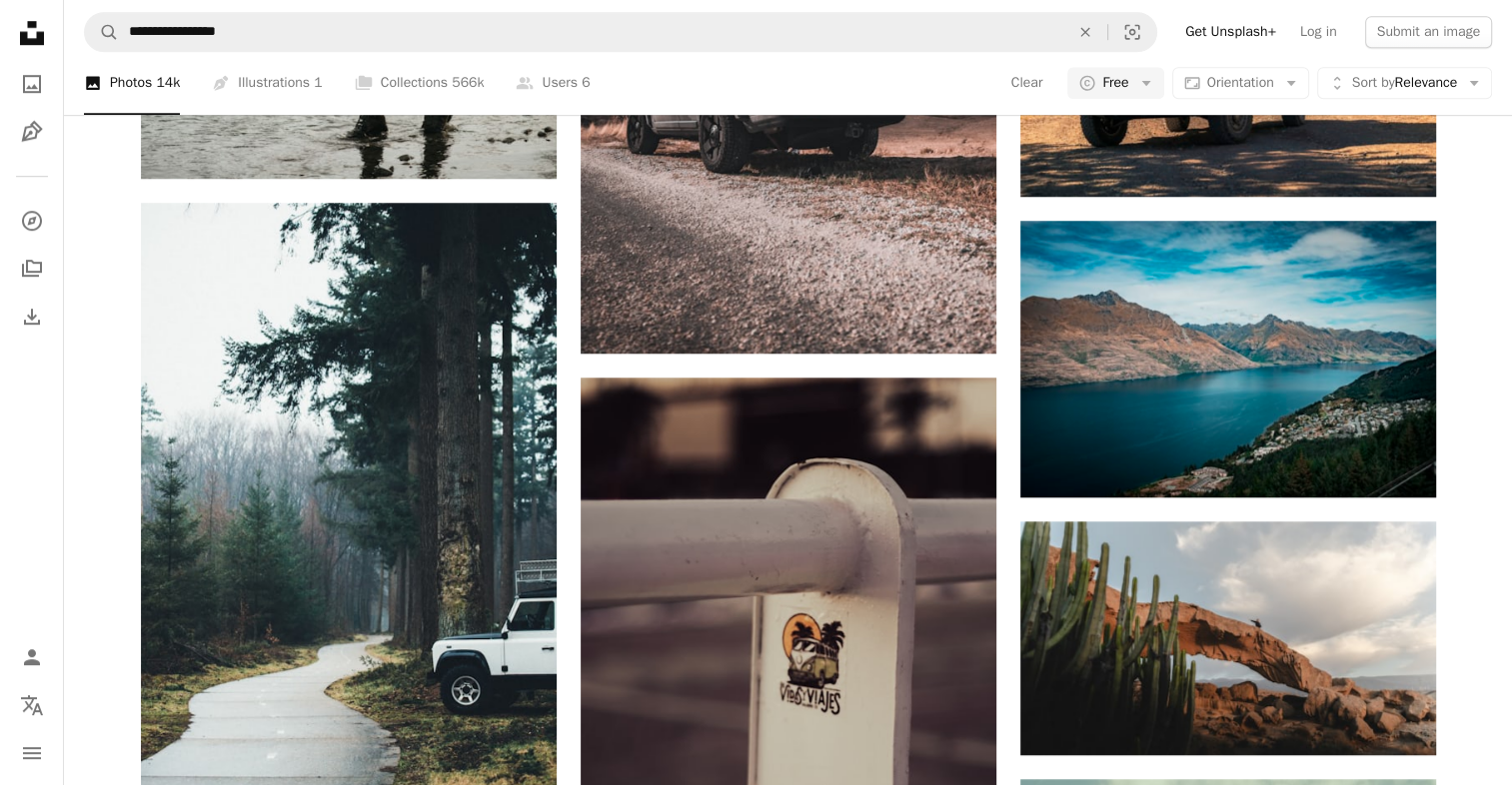 click on "A heart A plus sign Leo_Visions Available for hire A checkmark inside of a circle Arrow pointing down A heart A plus sign [PERSON_NAME] Available for hire A checkmark inside of a circle Arrow pointing down A heart A plus sign [PERSON_NAME] Arrow pointing down A heart A plus sign Leo_Visions Available for hire A checkmark inside of a circle Arrow pointing down A heart A plus sign Leo_Visions Available for hire A checkmark inside of a circle Arrow pointing down A heart A plus sign Leo_Visions Available for hire A checkmark inside of a circle Arrow pointing down A heart A plus sign Leo_Visions Available for hire A checkmark inside of a circle Arrow pointing down A heart A plus sign [PERSON_NAME] Available for hire A checkmark inside of a circle Arrow pointing down A heart A plus sign [PERSON_NAME] Available for hire A checkmark inside of a circle Arrow pointing down A heart A plus sign Leo_Visions Available for hire A checkmark inside of a circle Arrow pointing down A heart A plus sign Leo_Visions Available for hire" at bounding box center (787, 976) 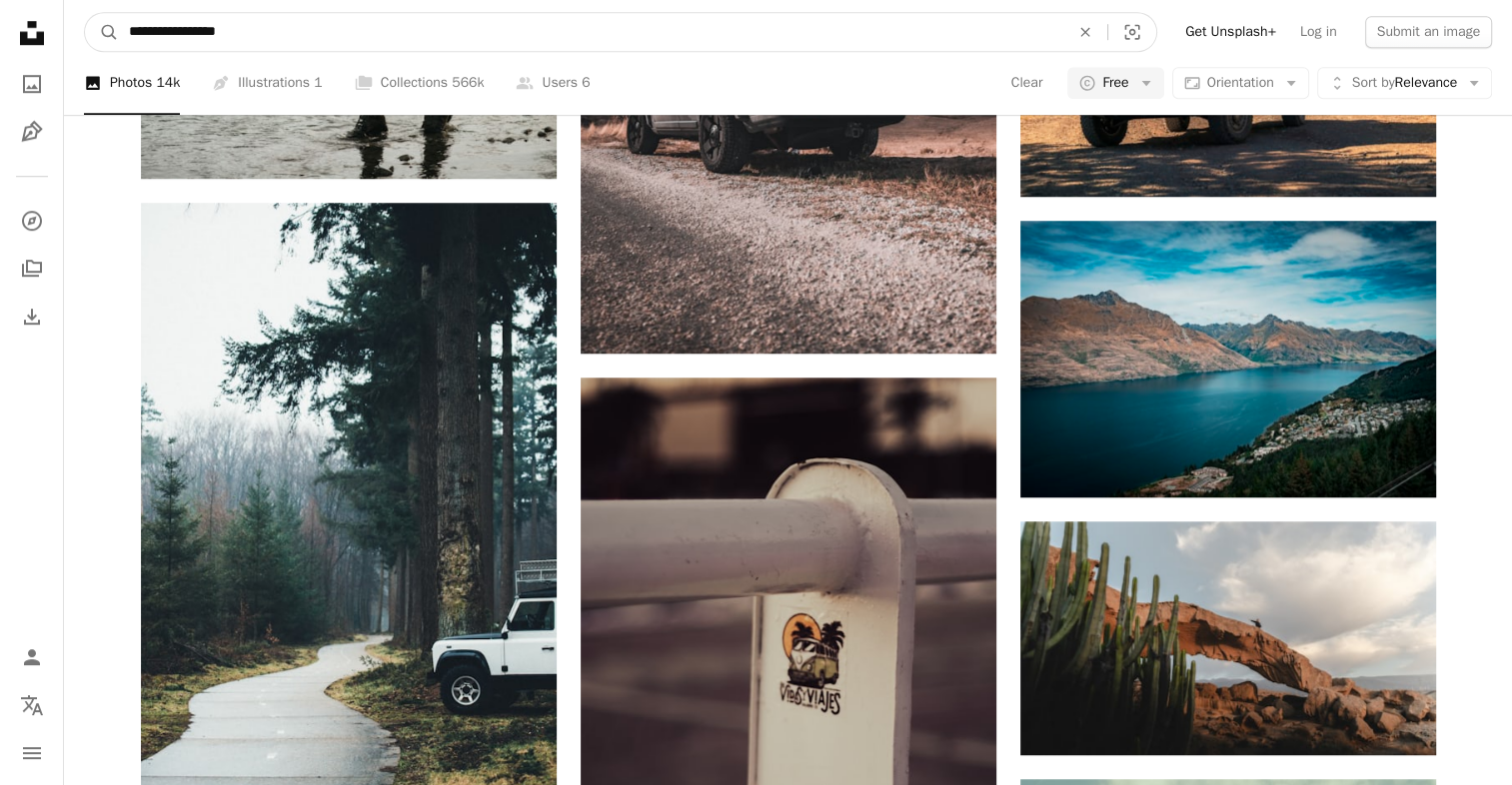 click on "**********" at bounding box center [591, 32] 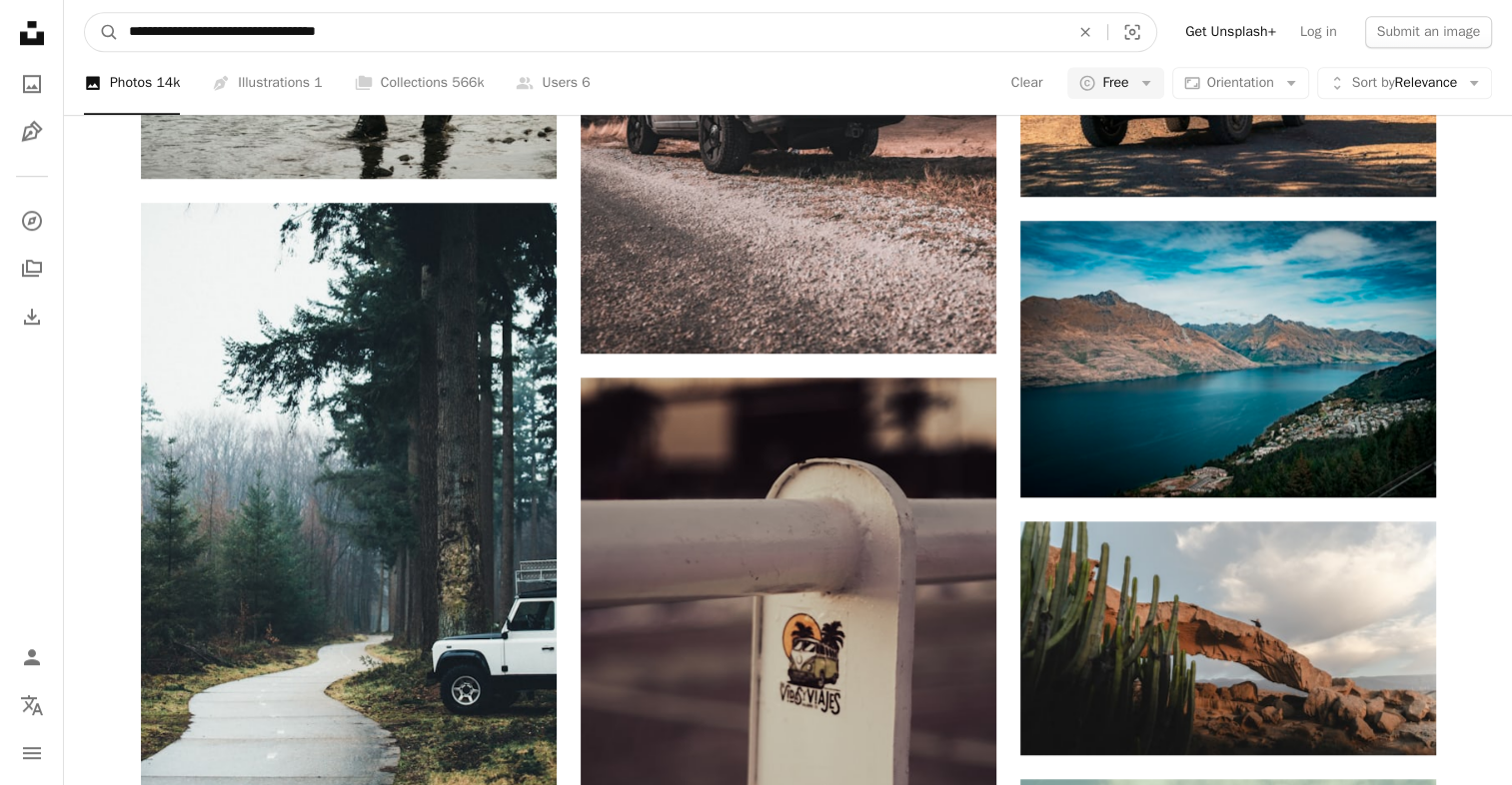 click on "**********" at bounding box center (591, 32) 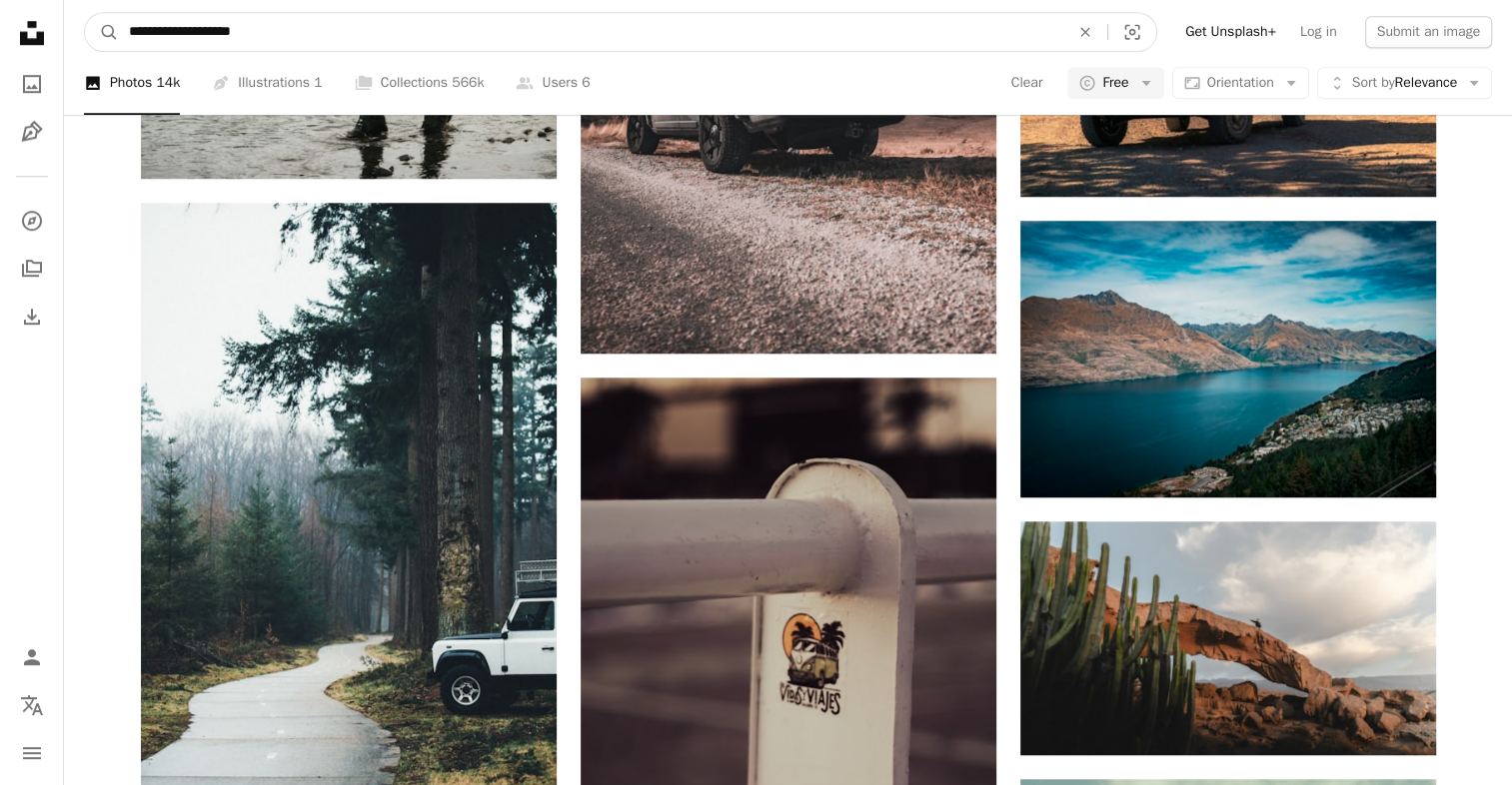 click on "A magnifying glass" at bounding box center (102, 32) 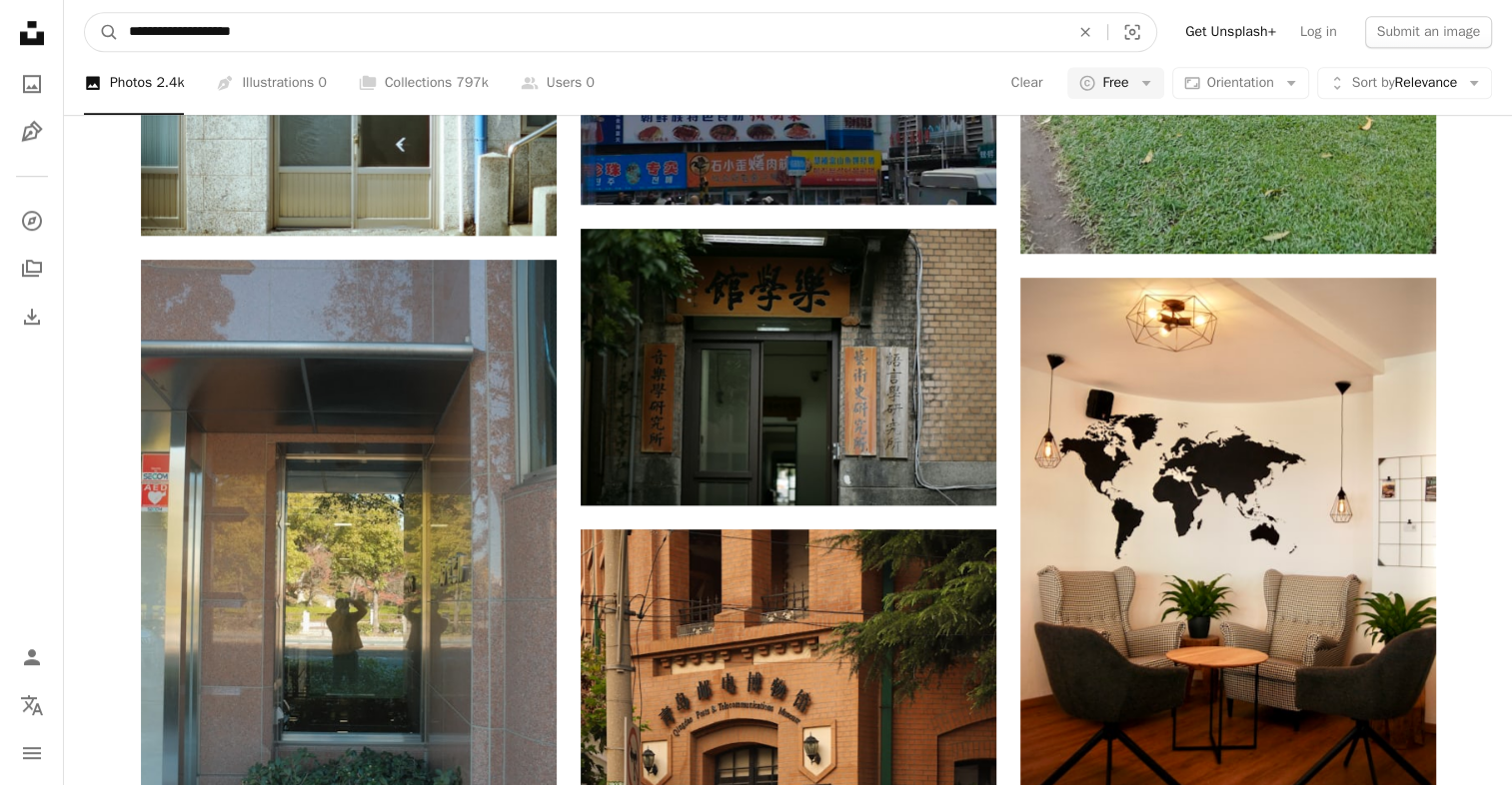 click on "**********" at bounding box center (591, 32) 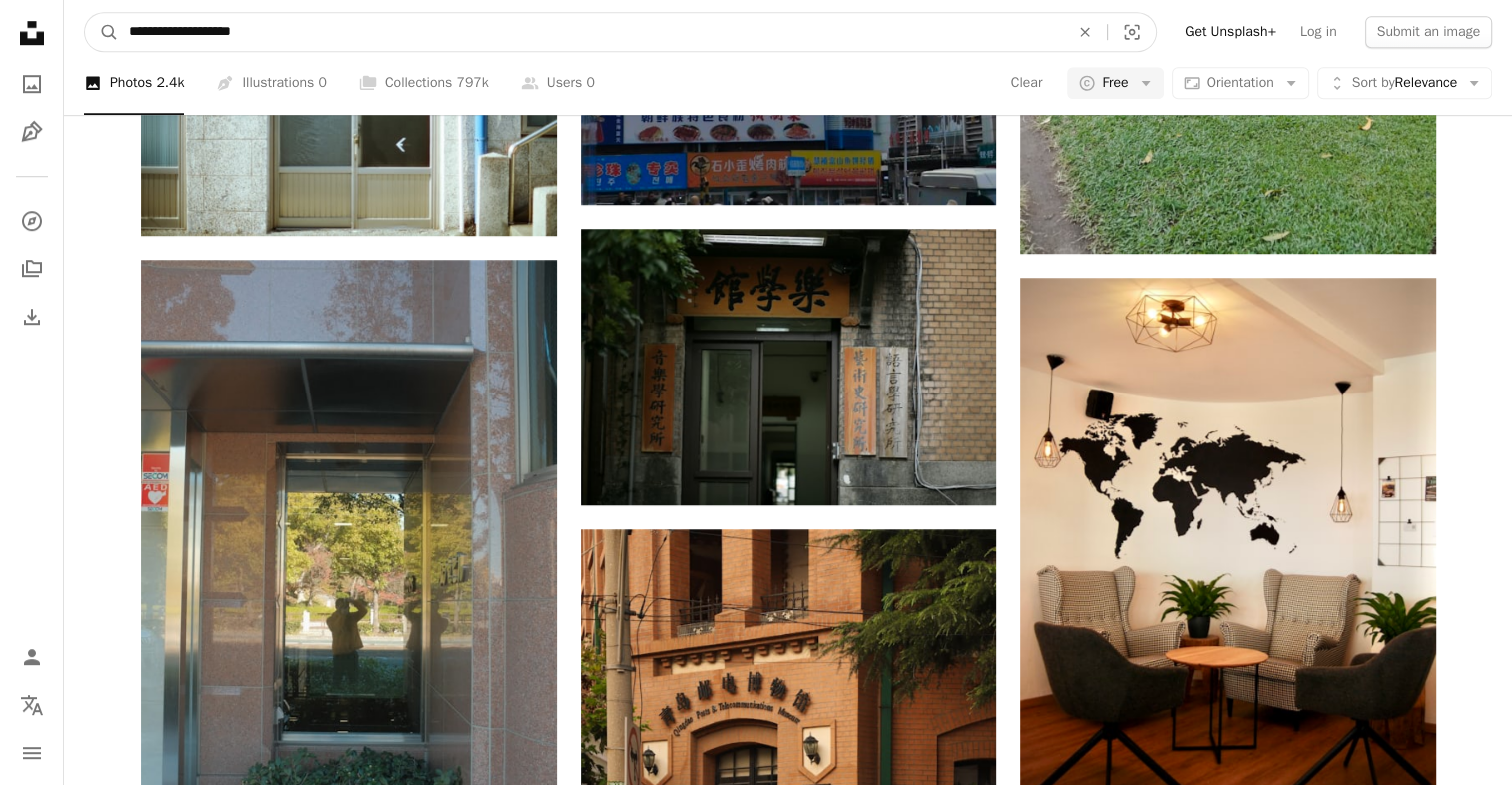 scroll, scrollTop: 0, scrollLeft: 0, axis: both 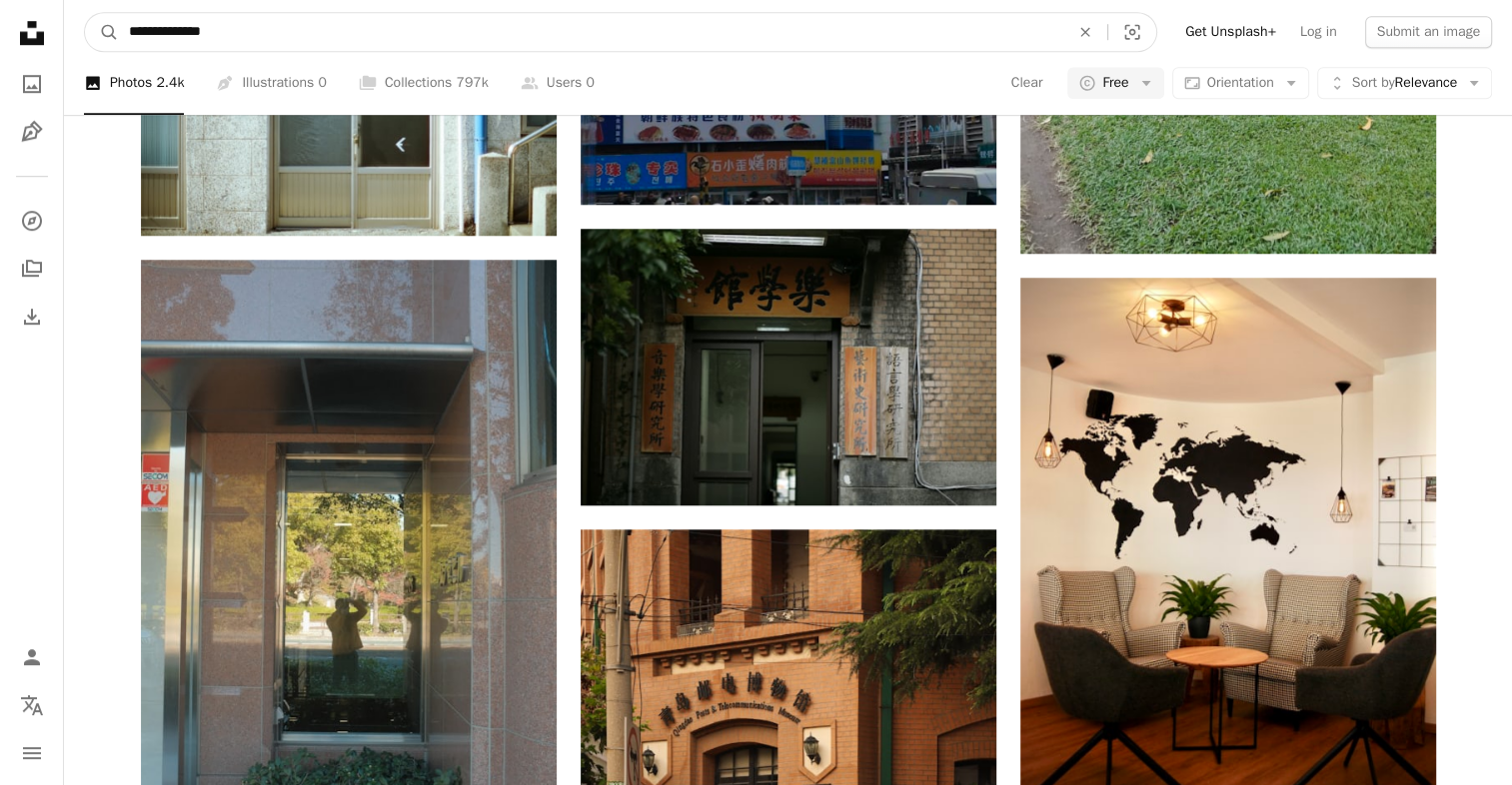 type on "**********" 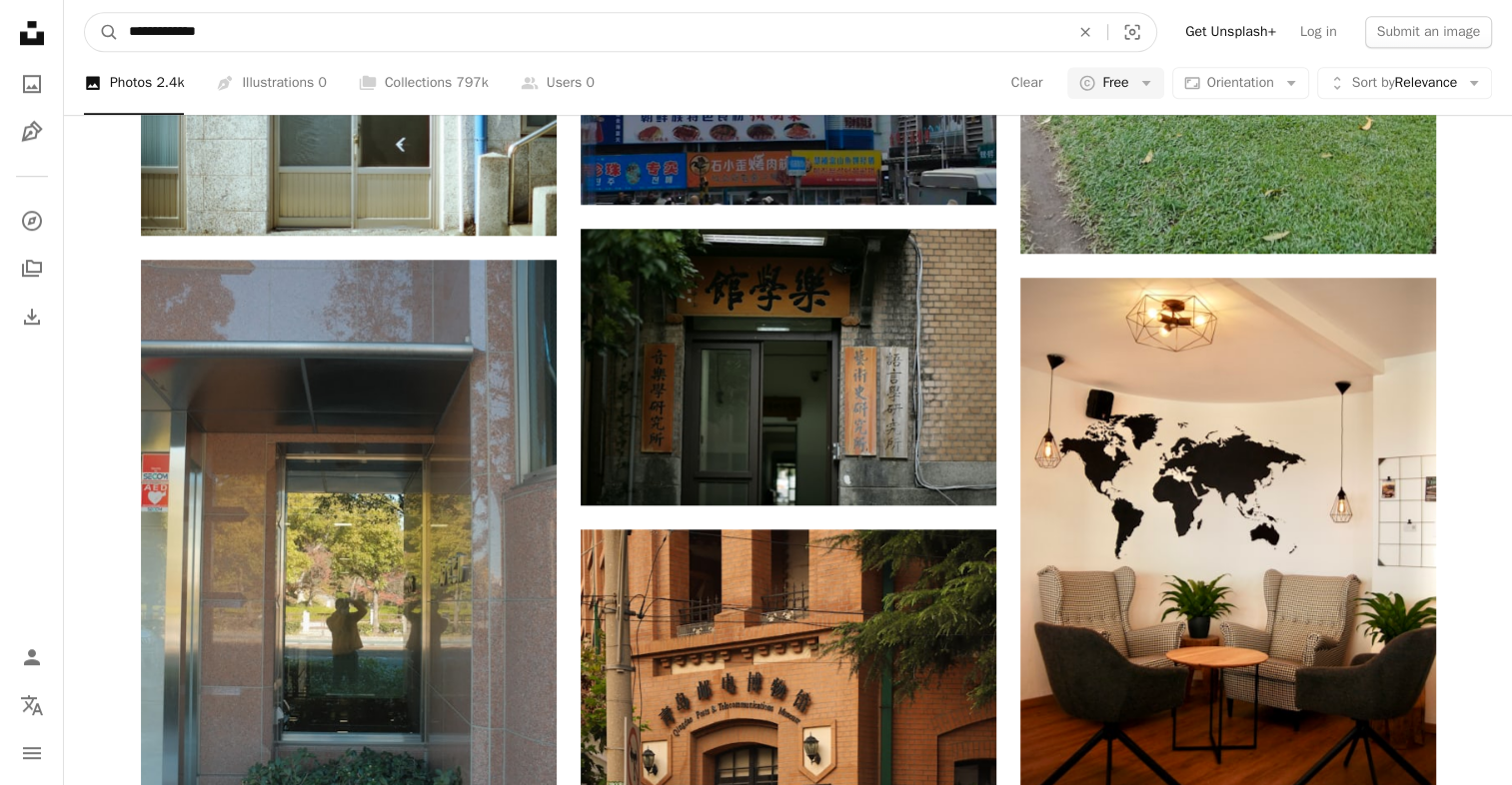 click on "A magnifying glass" at bounding box center [102, 32] 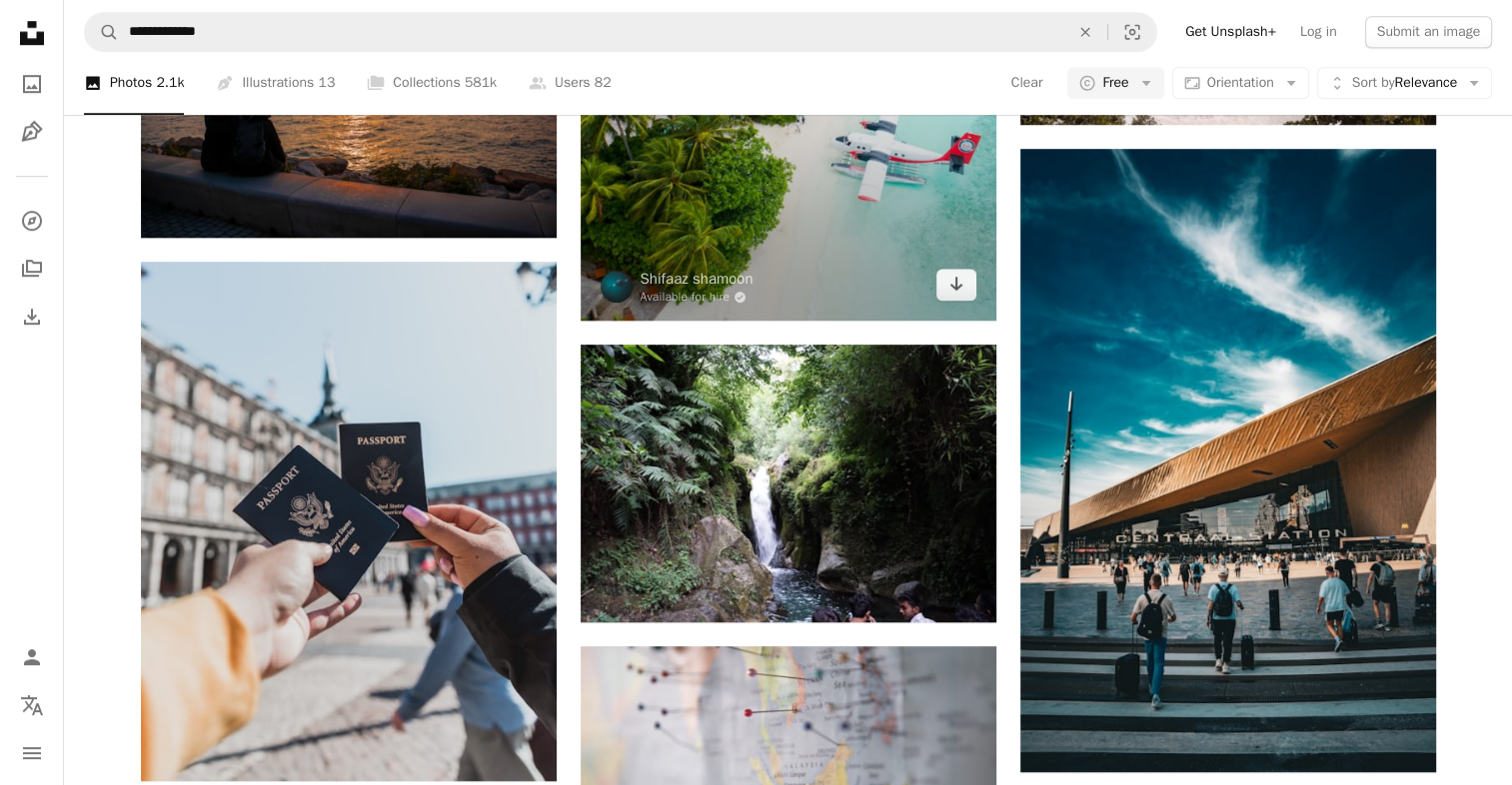 scroll, scrollTop: 1398, scrollLeft: 0, axis: vertical 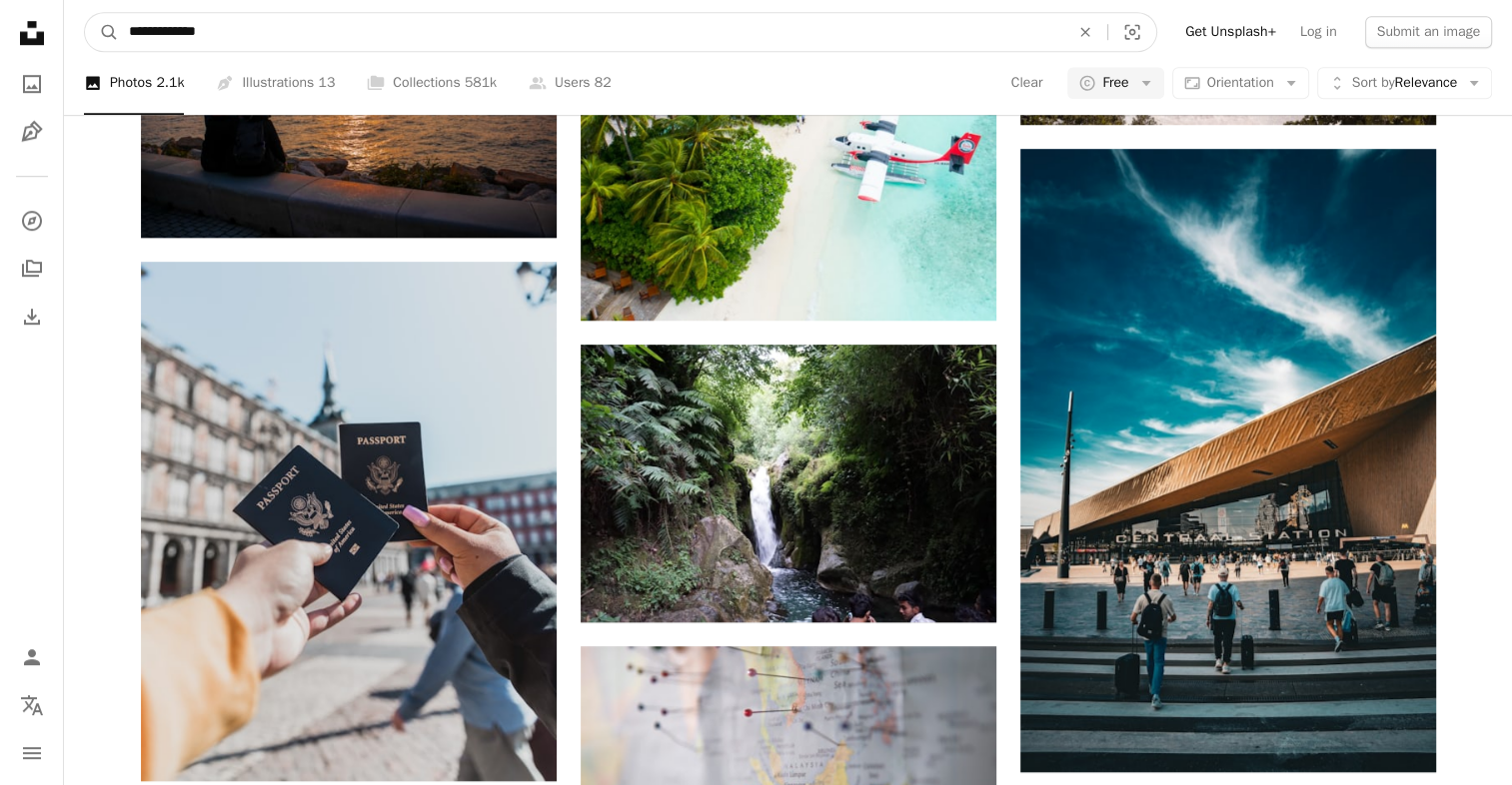 click on "**********" at bounding box center (591, 32) 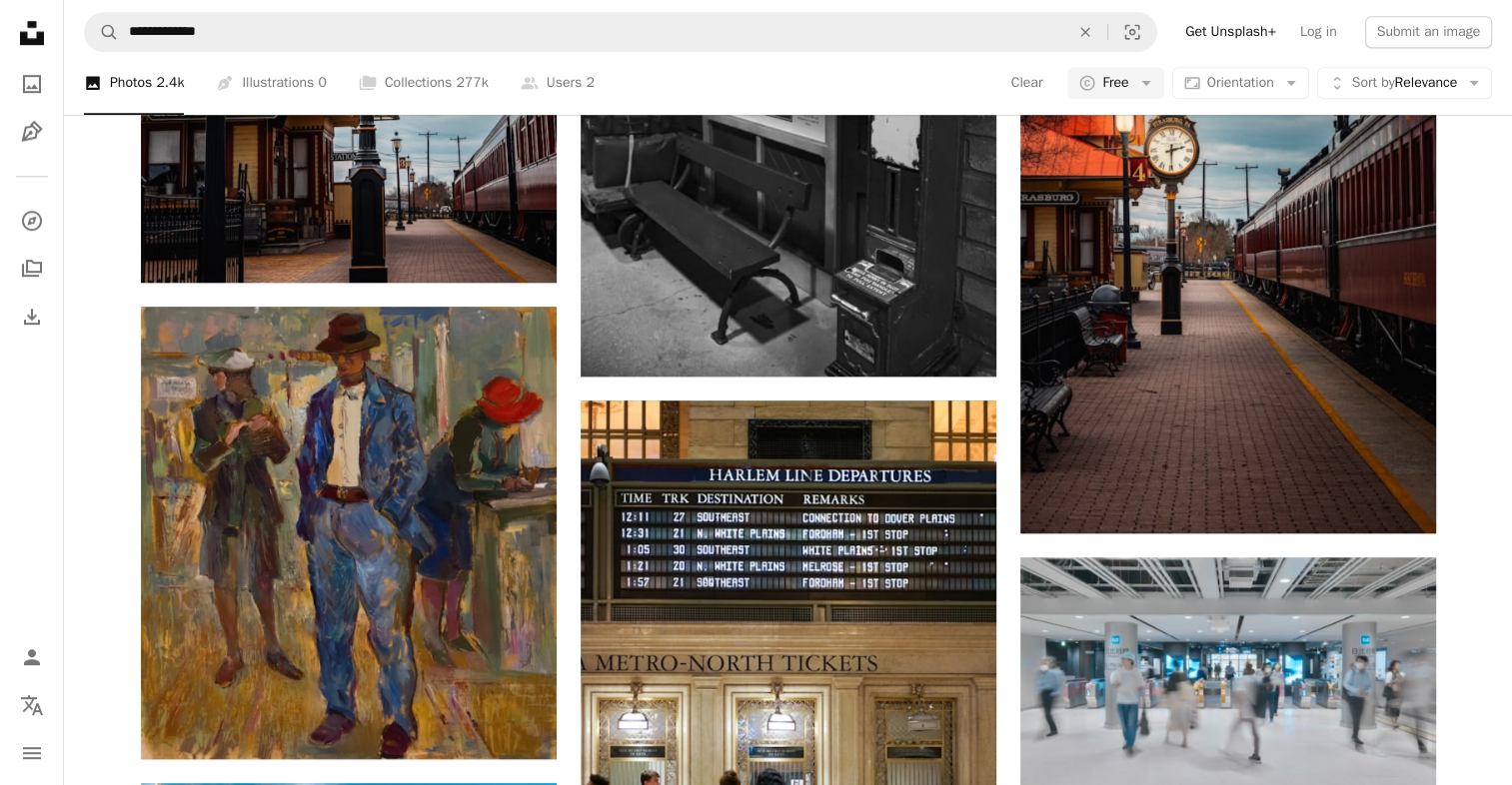 scroll, scrollTop: 0, scrollLeft: 0, axis: both 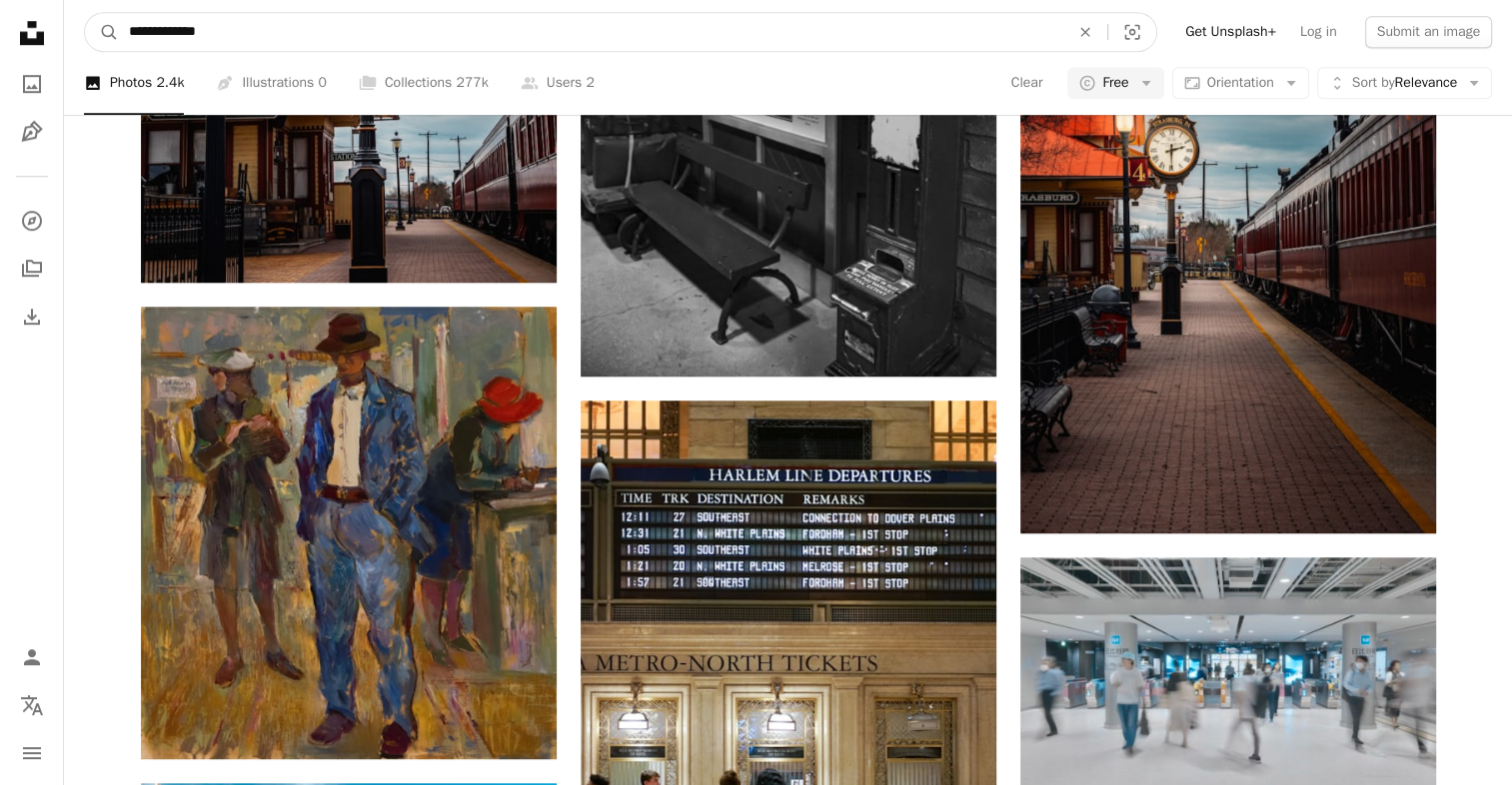 click on "**********" at bounding box center (591, 32) 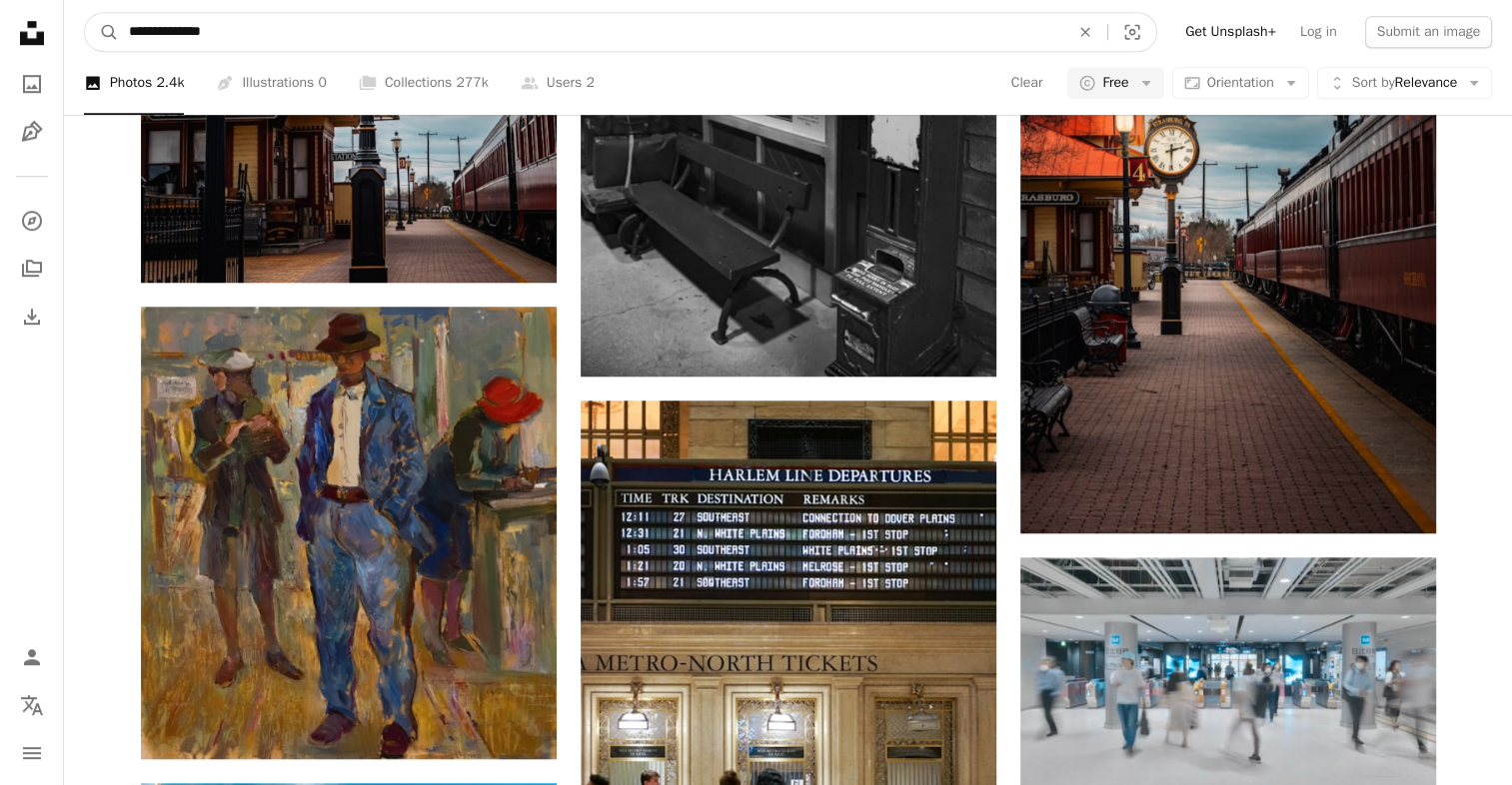click on "A magnifying glass" at bounding box center [102, 32] 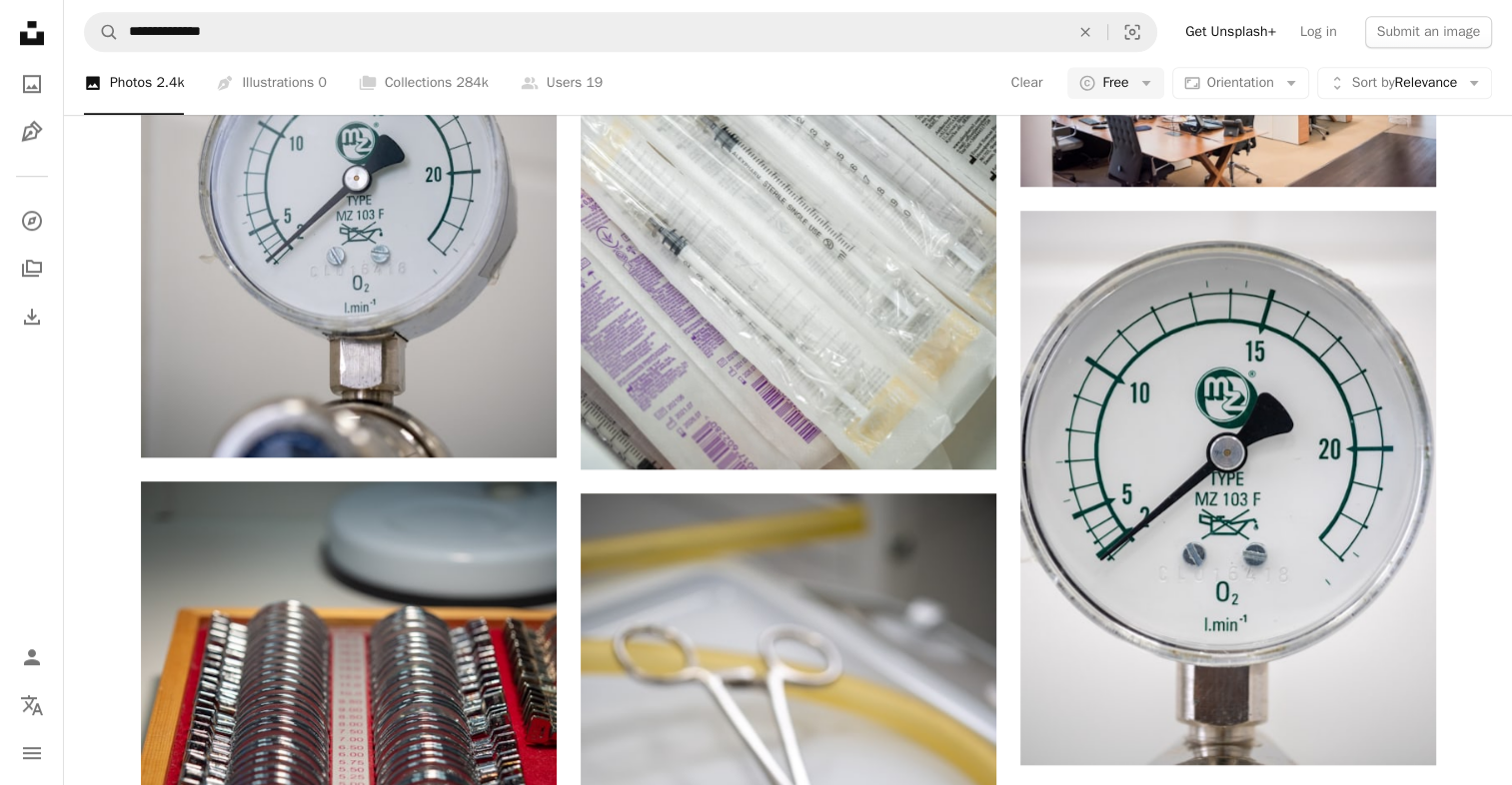scroll, scrollTop: 231, scrollLeft: 0, axis: vertical 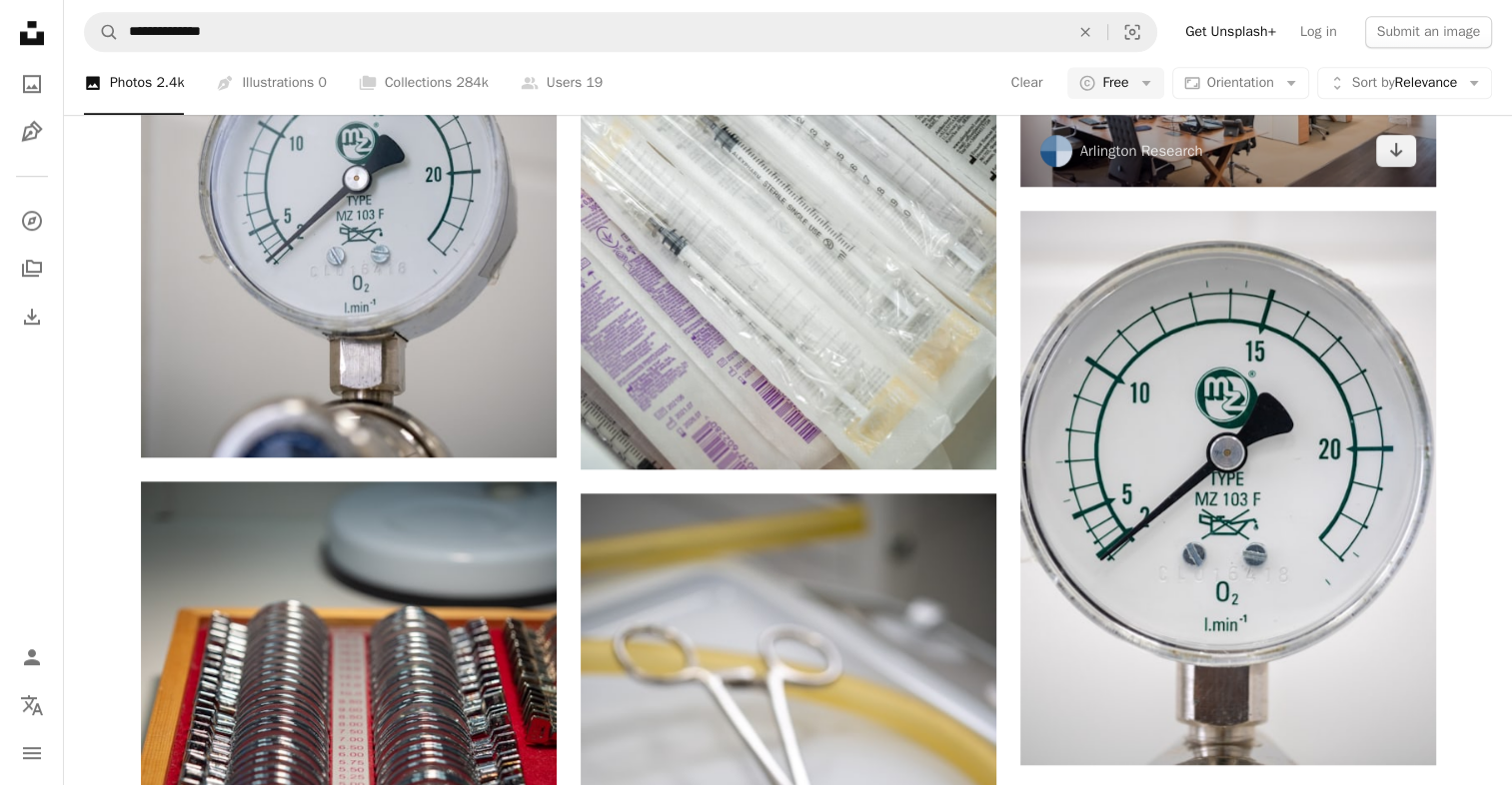 click at bounding box center [1228, 48] 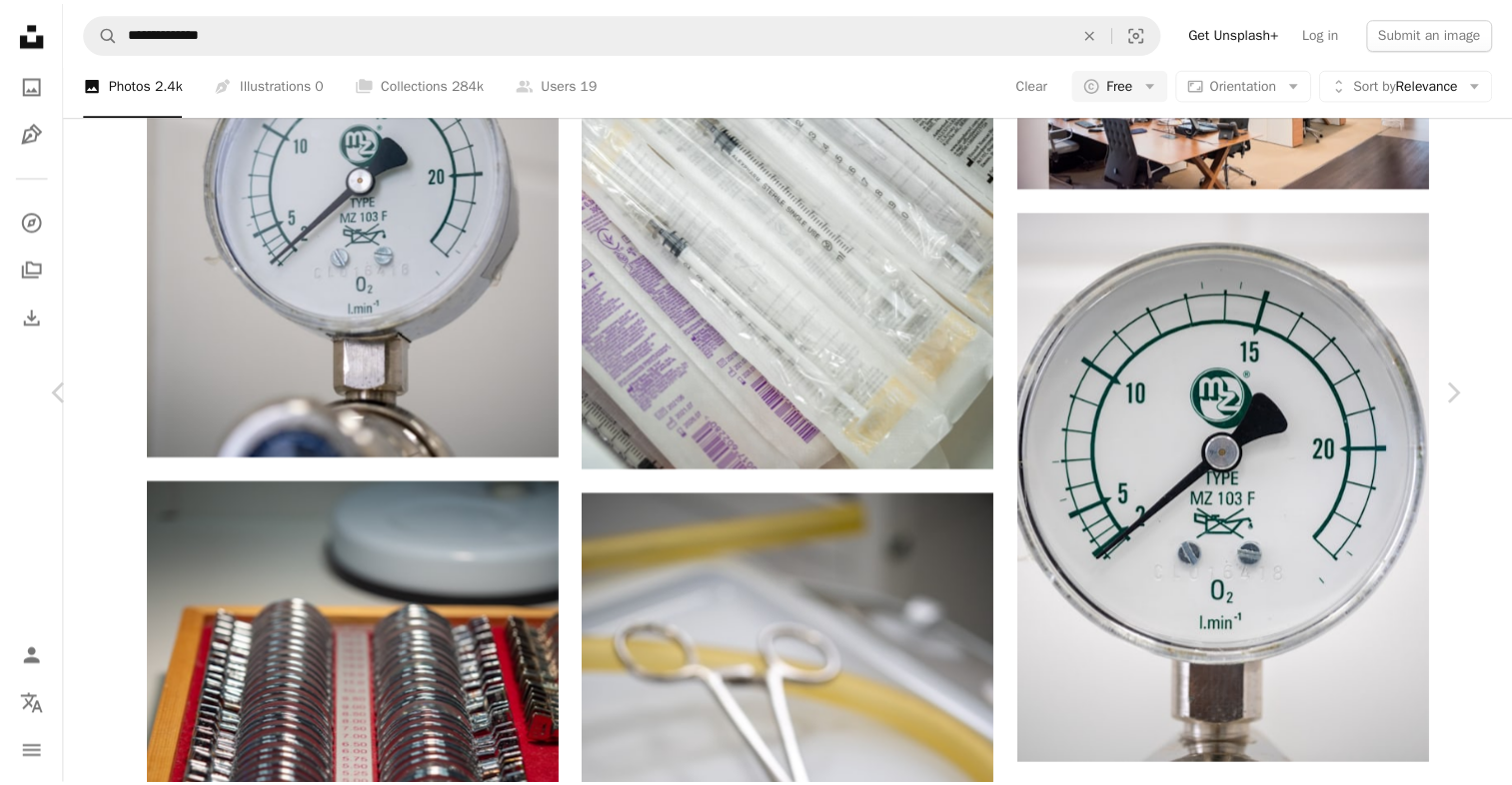 scroll, scrollTop: 0, scrollLeft: 0, axis: both 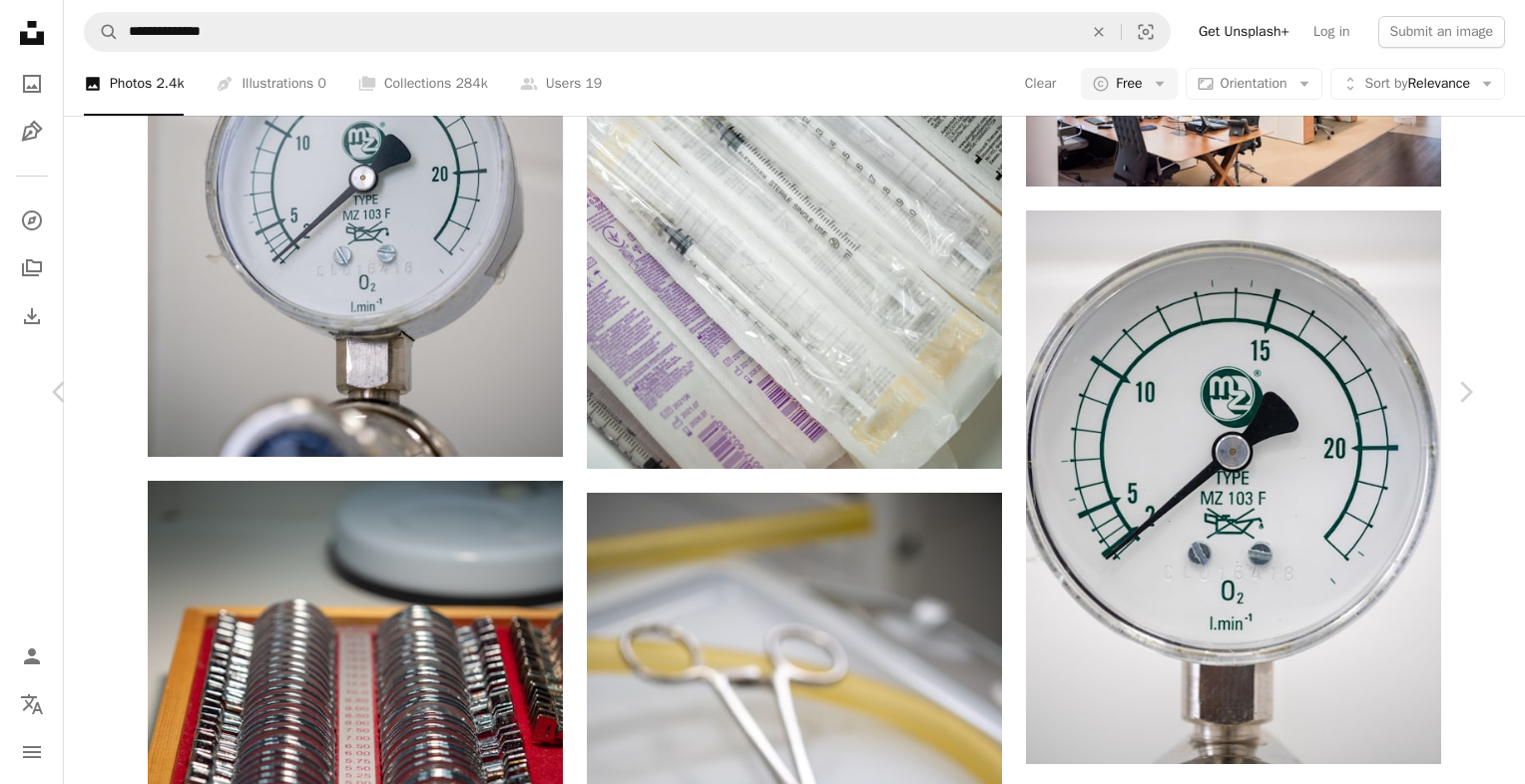 click on "Chevron down" 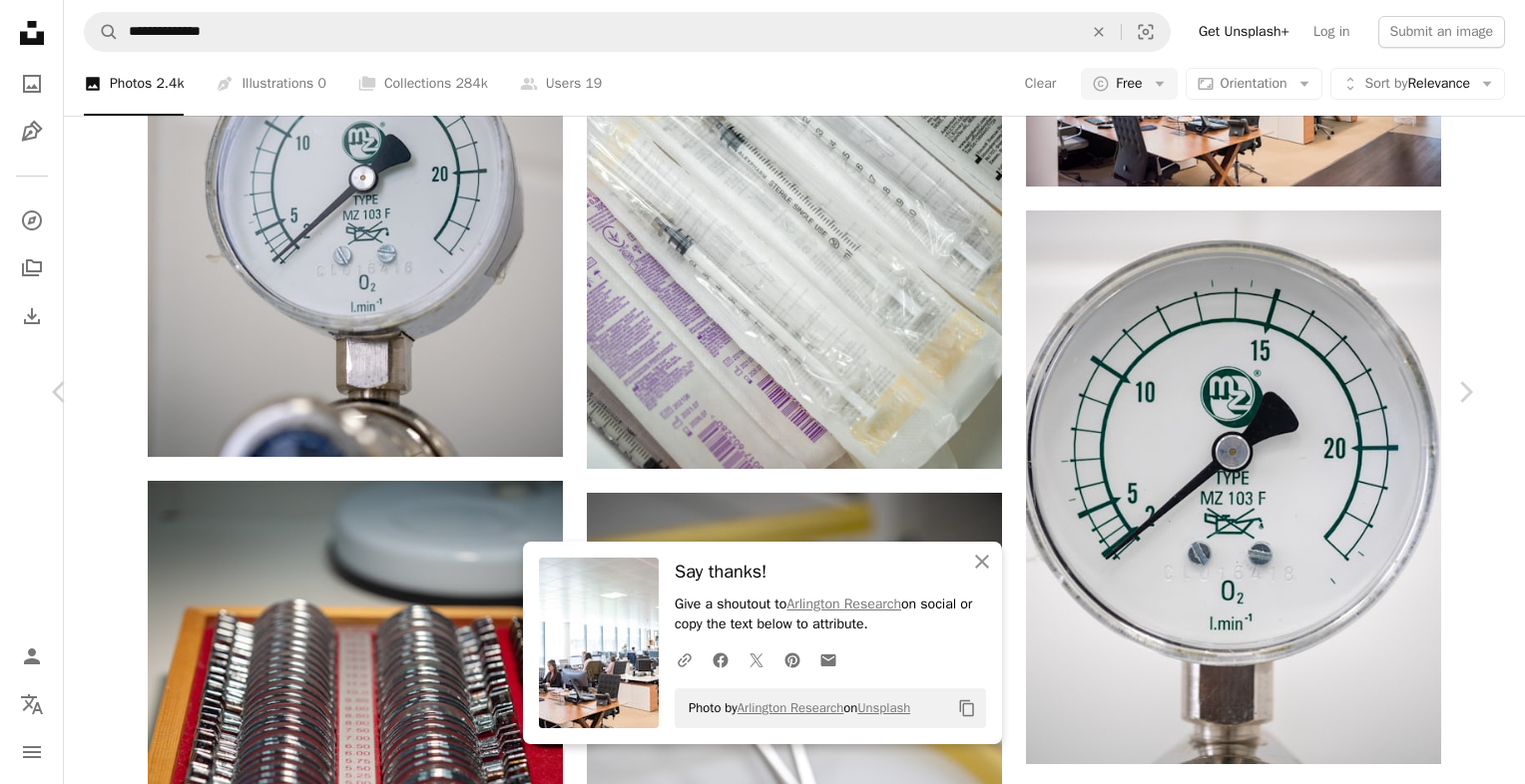 click on "An X shape" at bounding box center (20, 20) 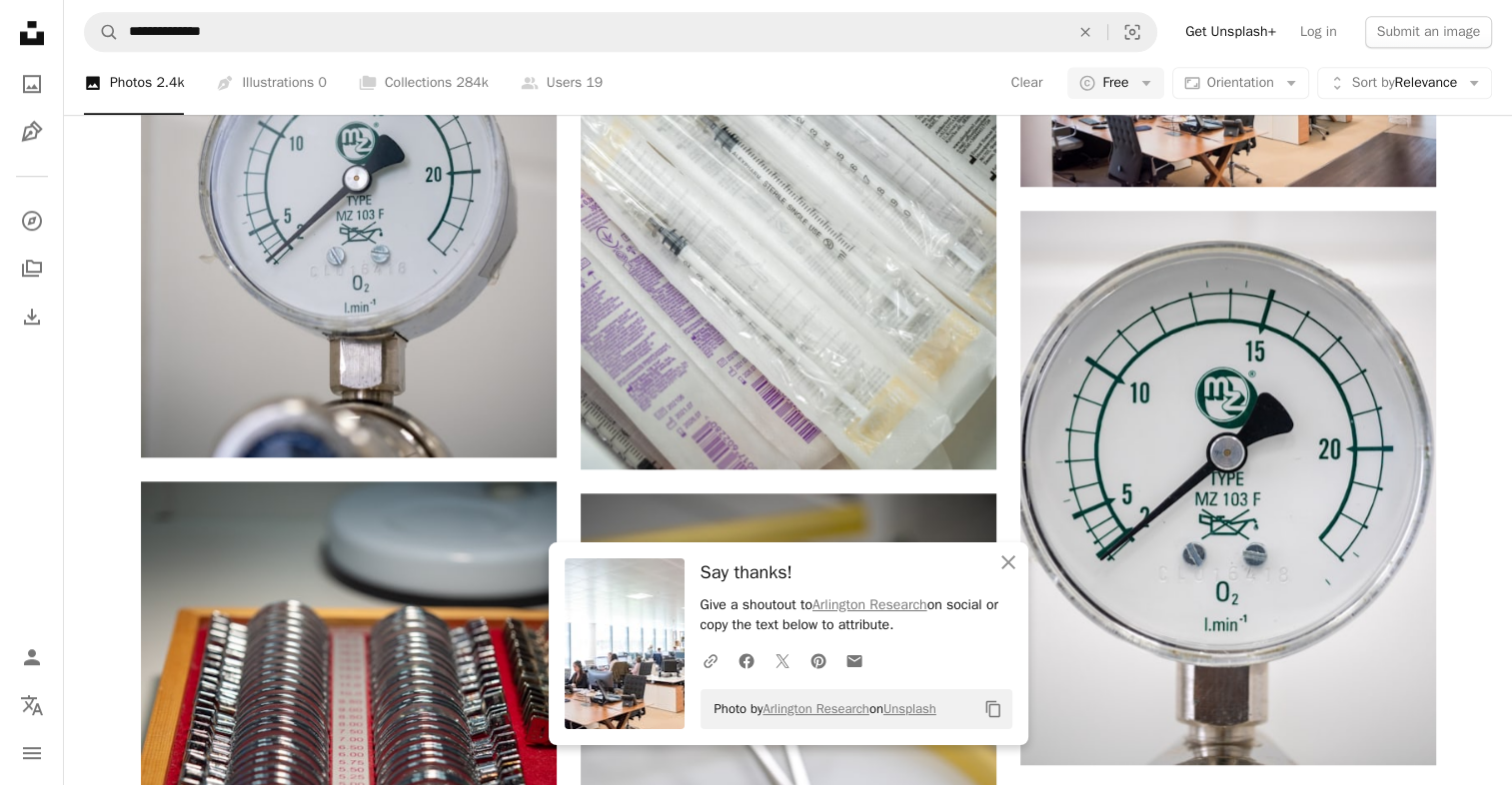 click on "Unsplash logo Unsplash Home" 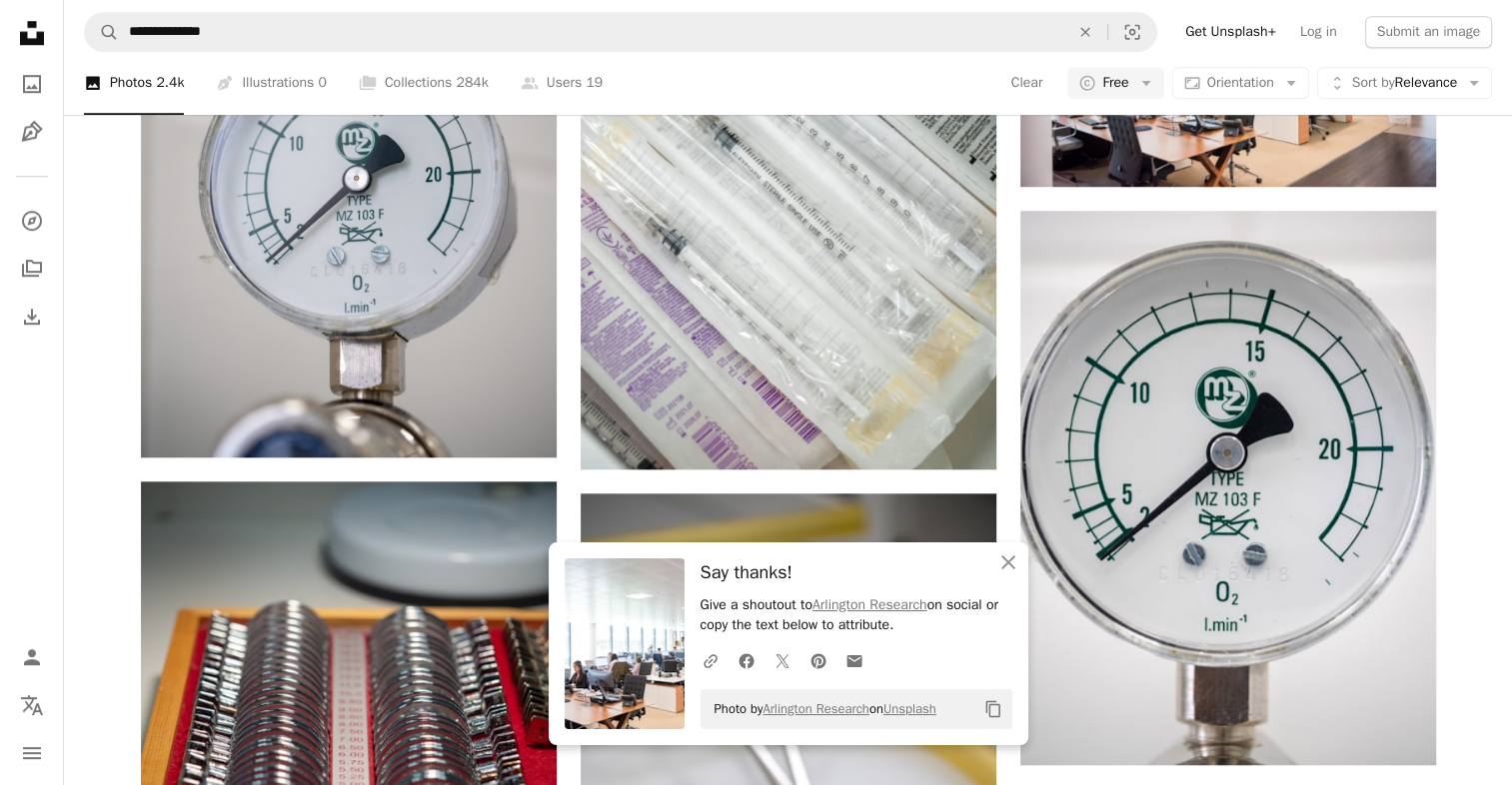 scroll, scrollTop: 0, scrollLeft: 0, axis: both 